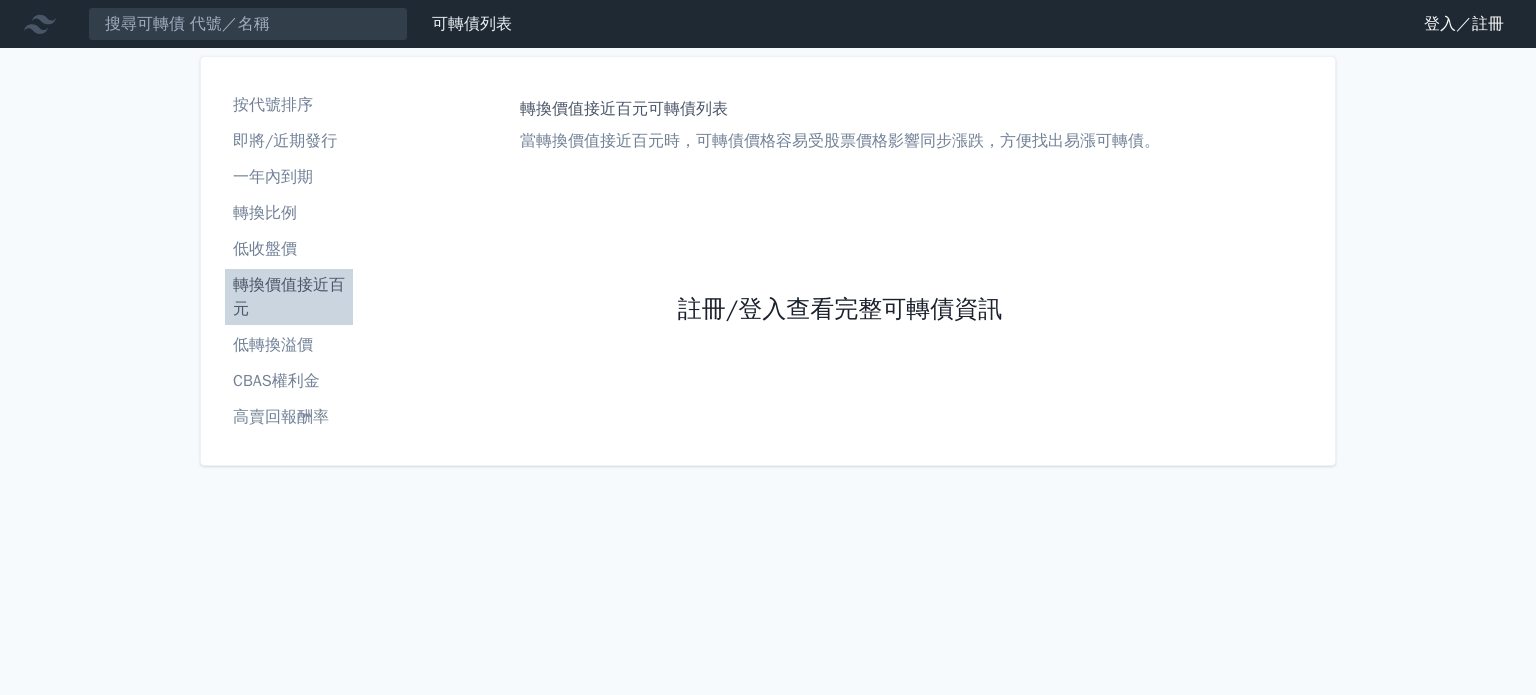 scroll, scrollTop: 0, scrollLeft: 0, axis: both 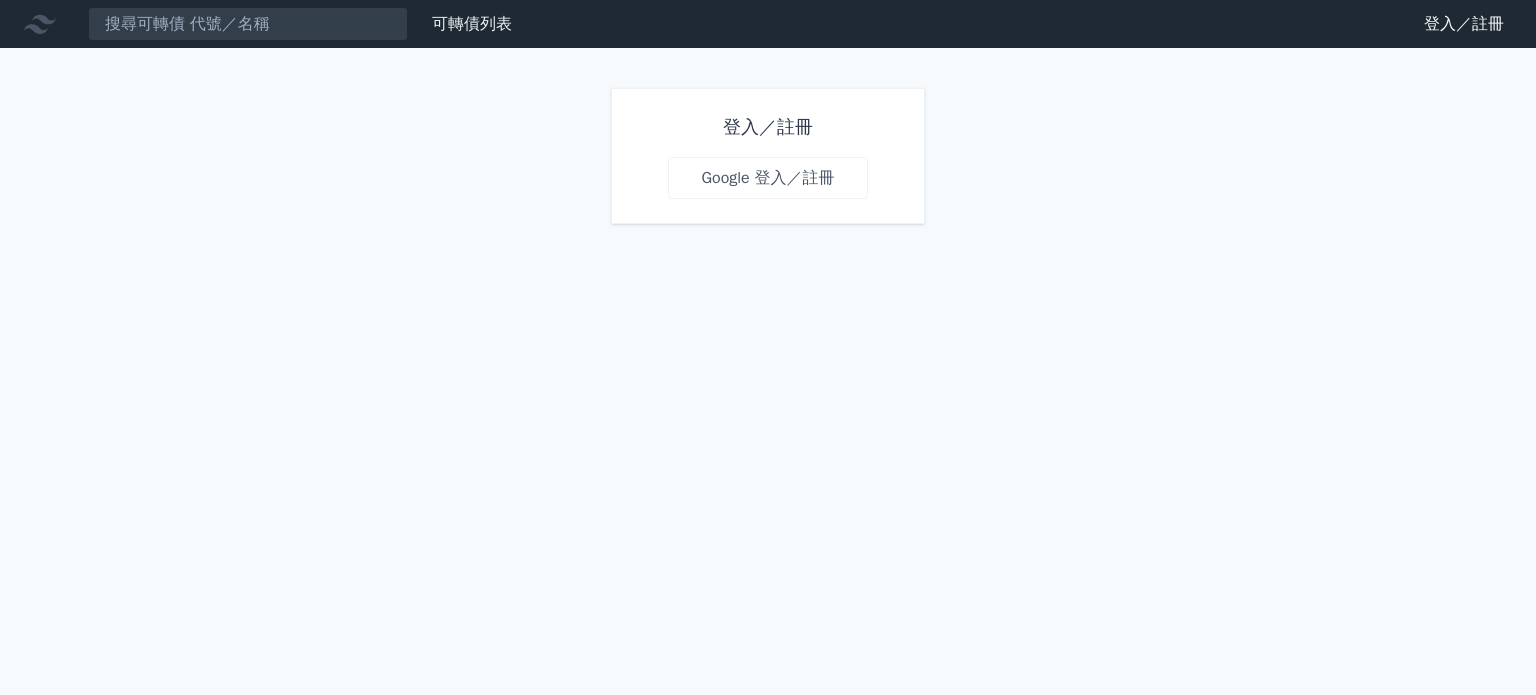 click on "Google 登入／註冊" at bounding box center (767, 178) 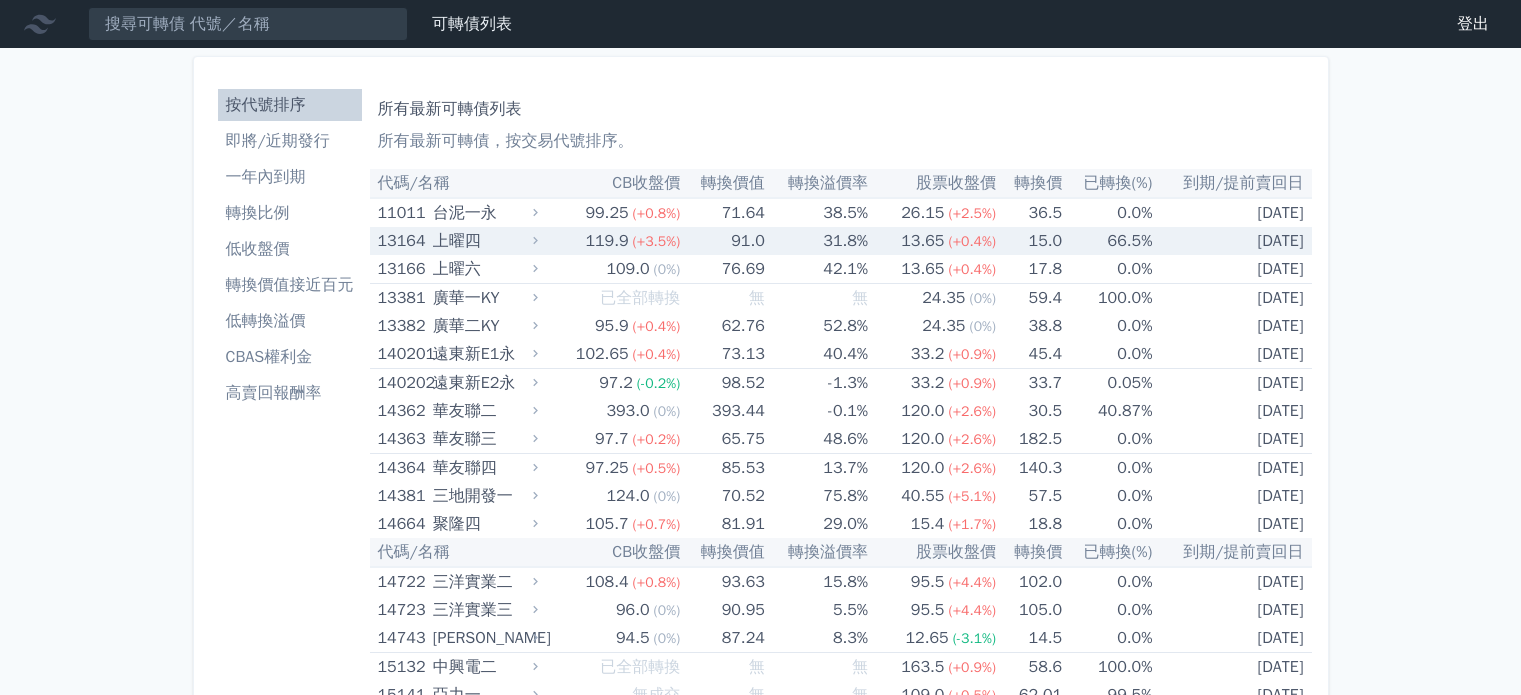 scroll, scrollTop: 0, scrollLeft: 0, axis: both 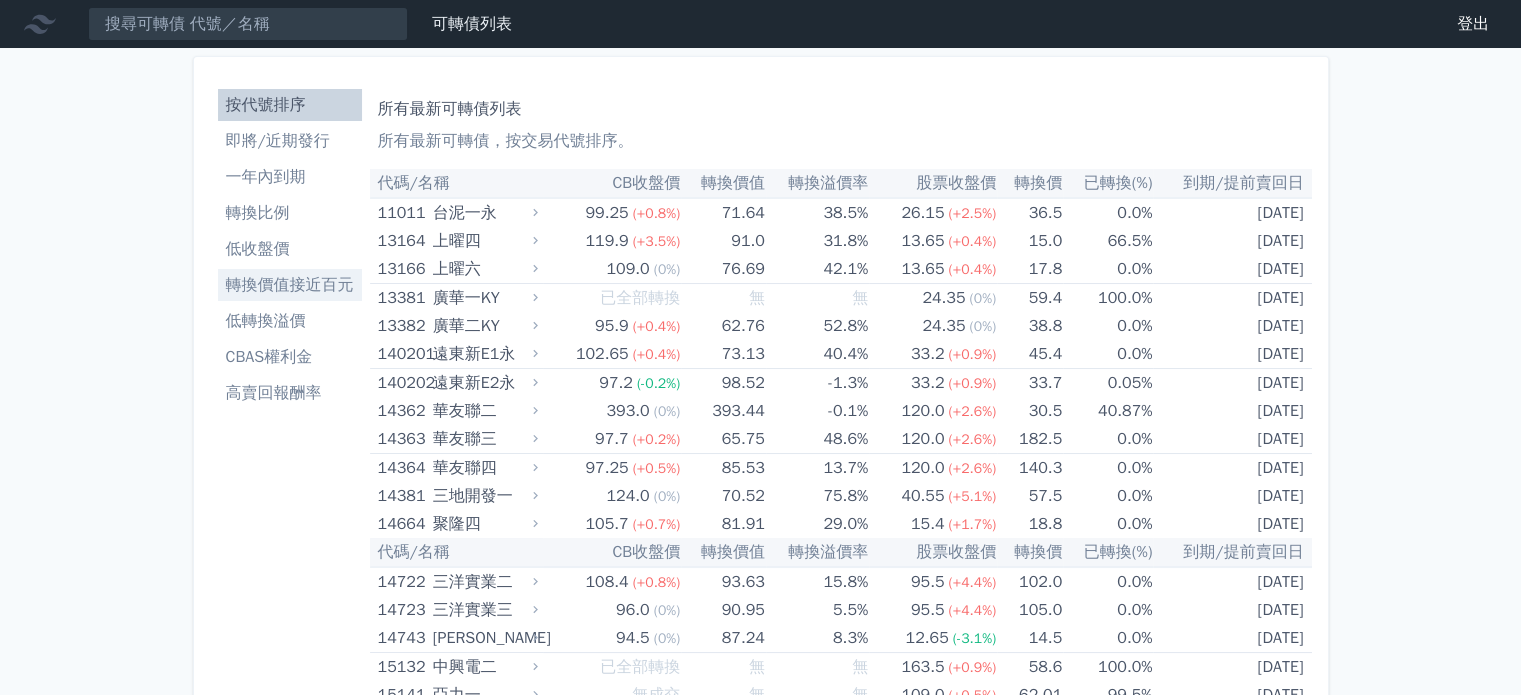 click on "轉換價值接近百元" at bounding box center [290, 285] 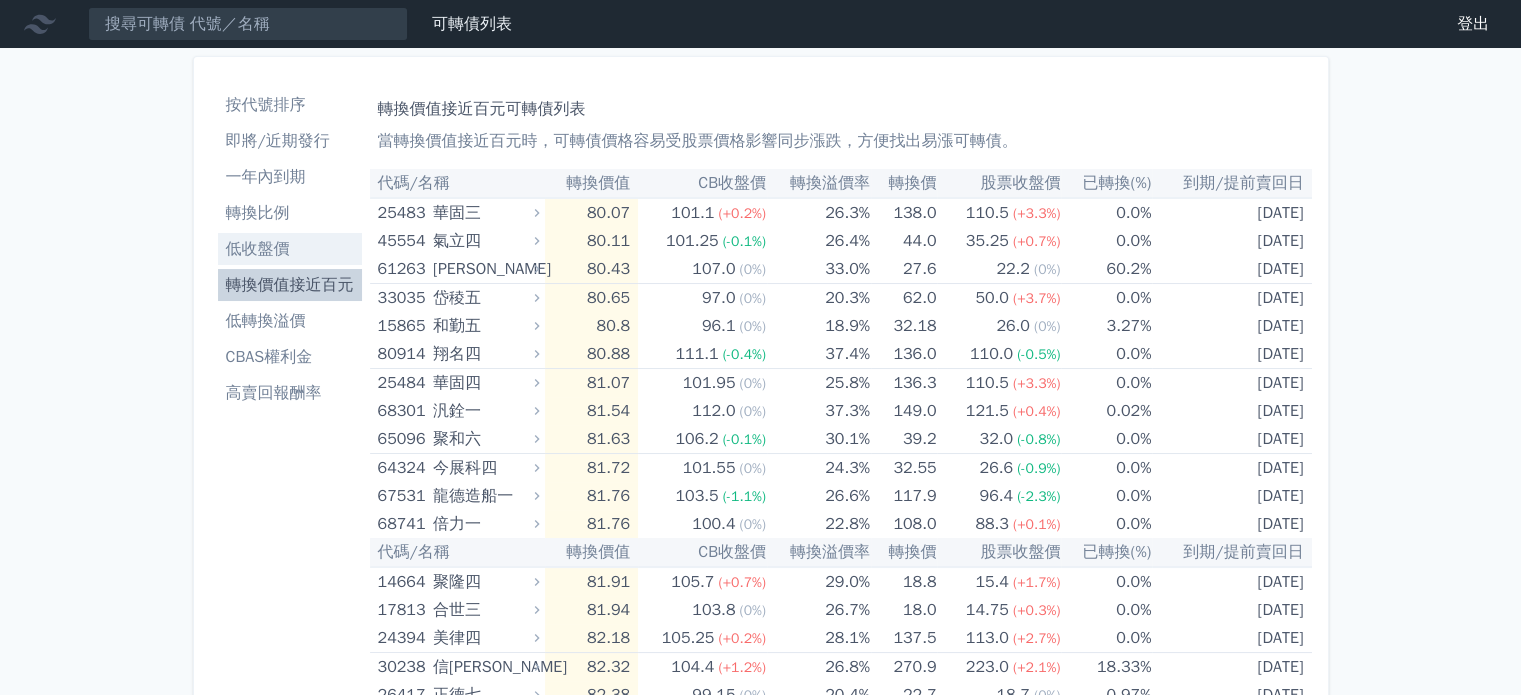 click on "低收盤價" at bounding box center (290, 249) 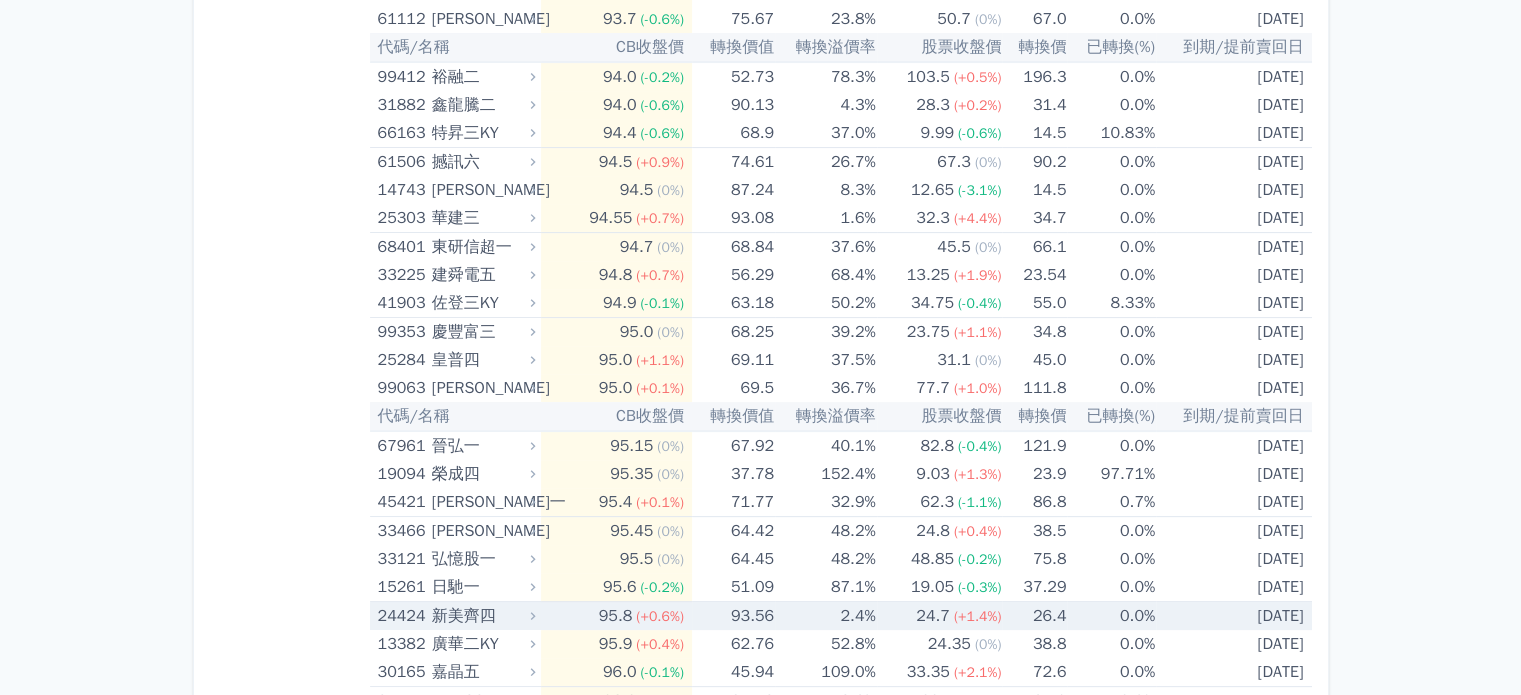 scroll, scrollTop: 500, scrollLeft: 0, axis: vertical 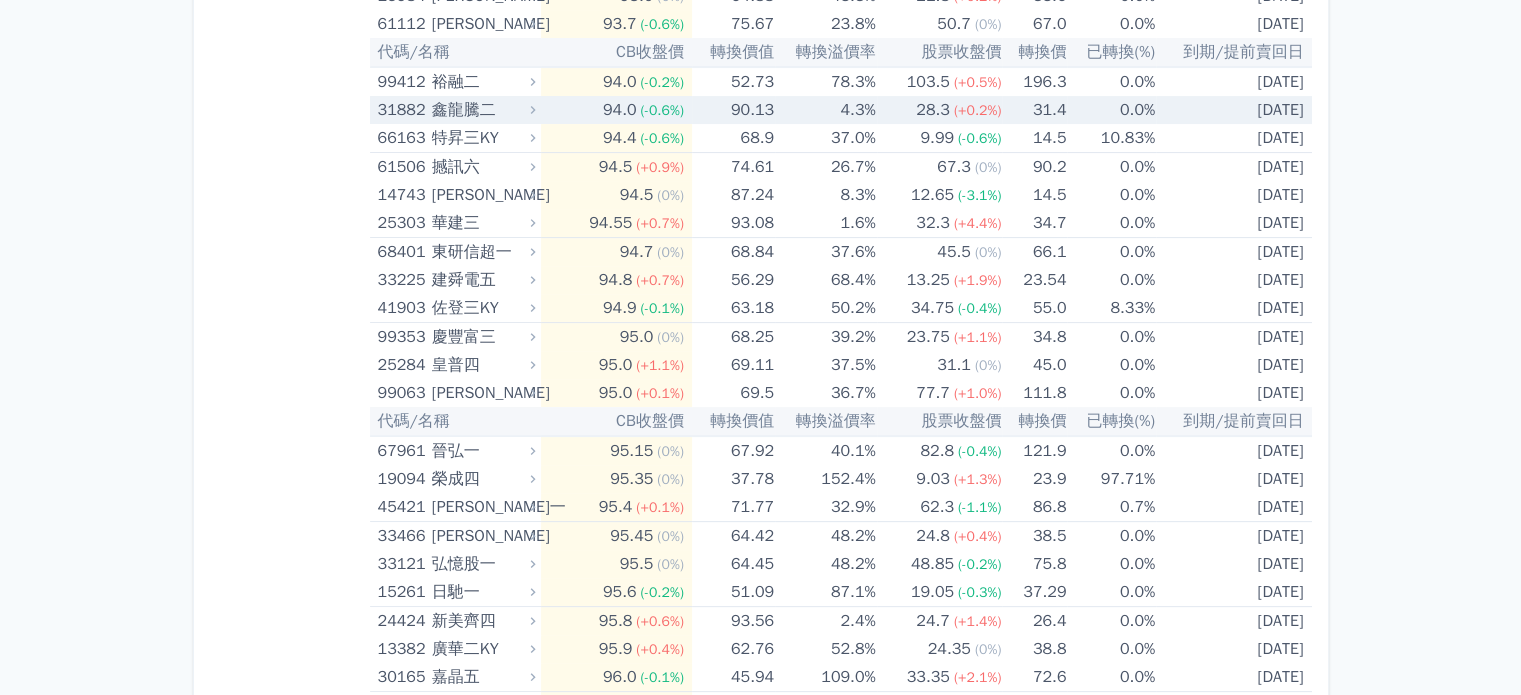 click on "4.3%" at bounding box center (825, 110) 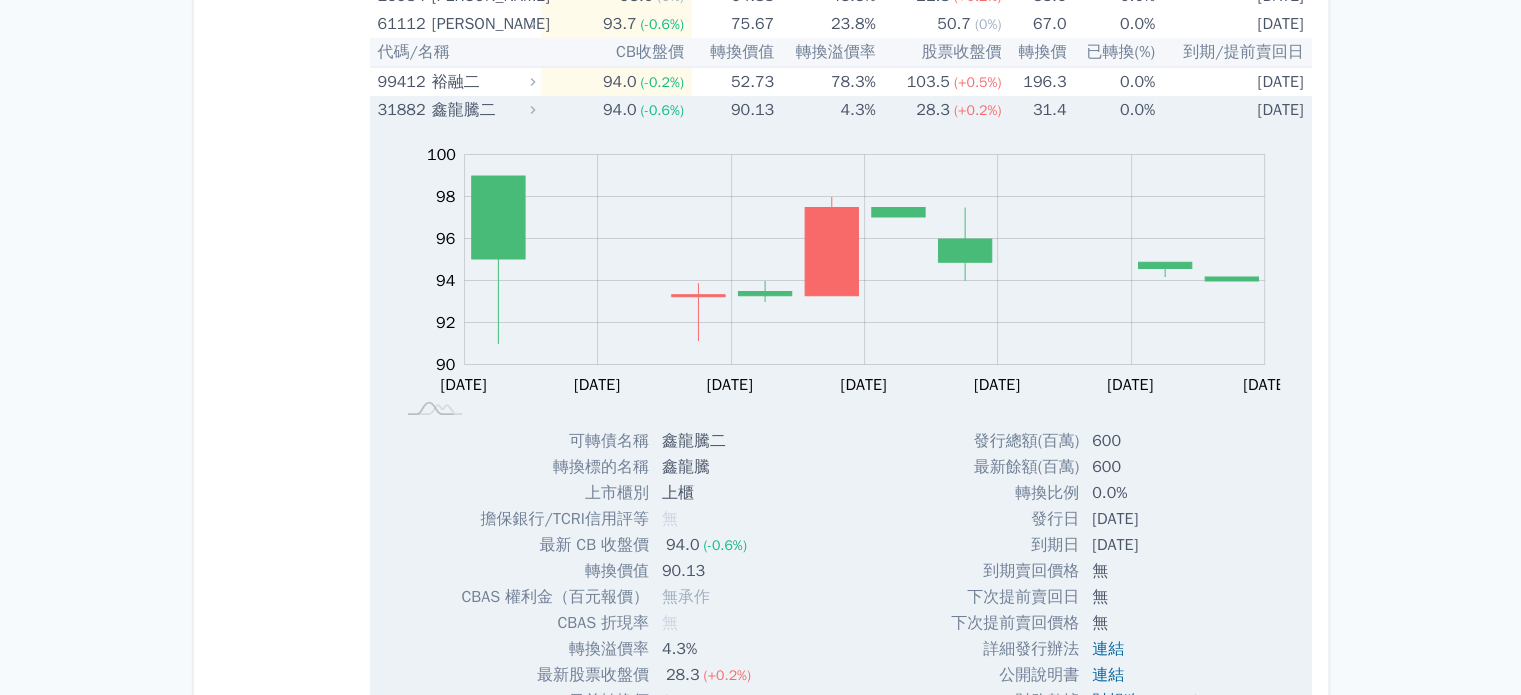 click on "4.3%" at bounding box center [825, 110] 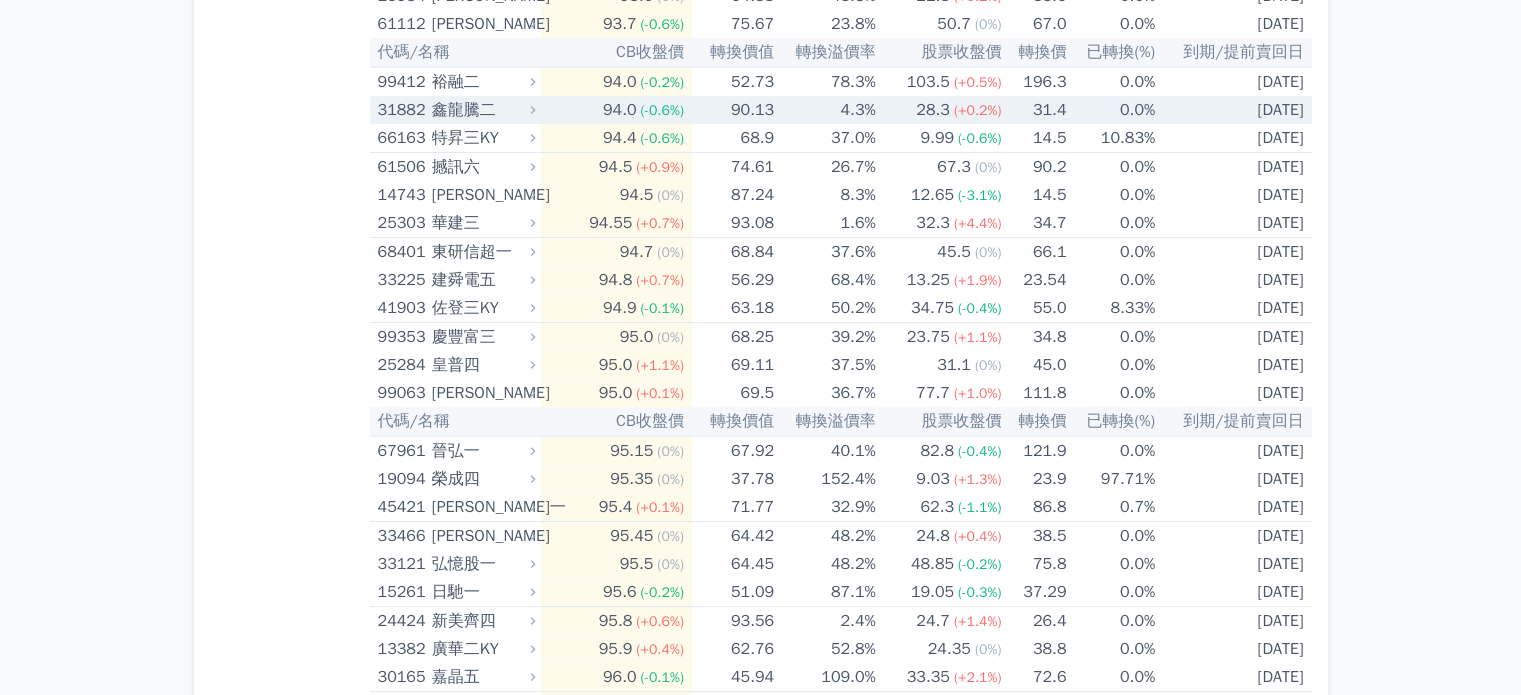 click on "28.3 (+0.2%)" at bounding box center [940, 110] 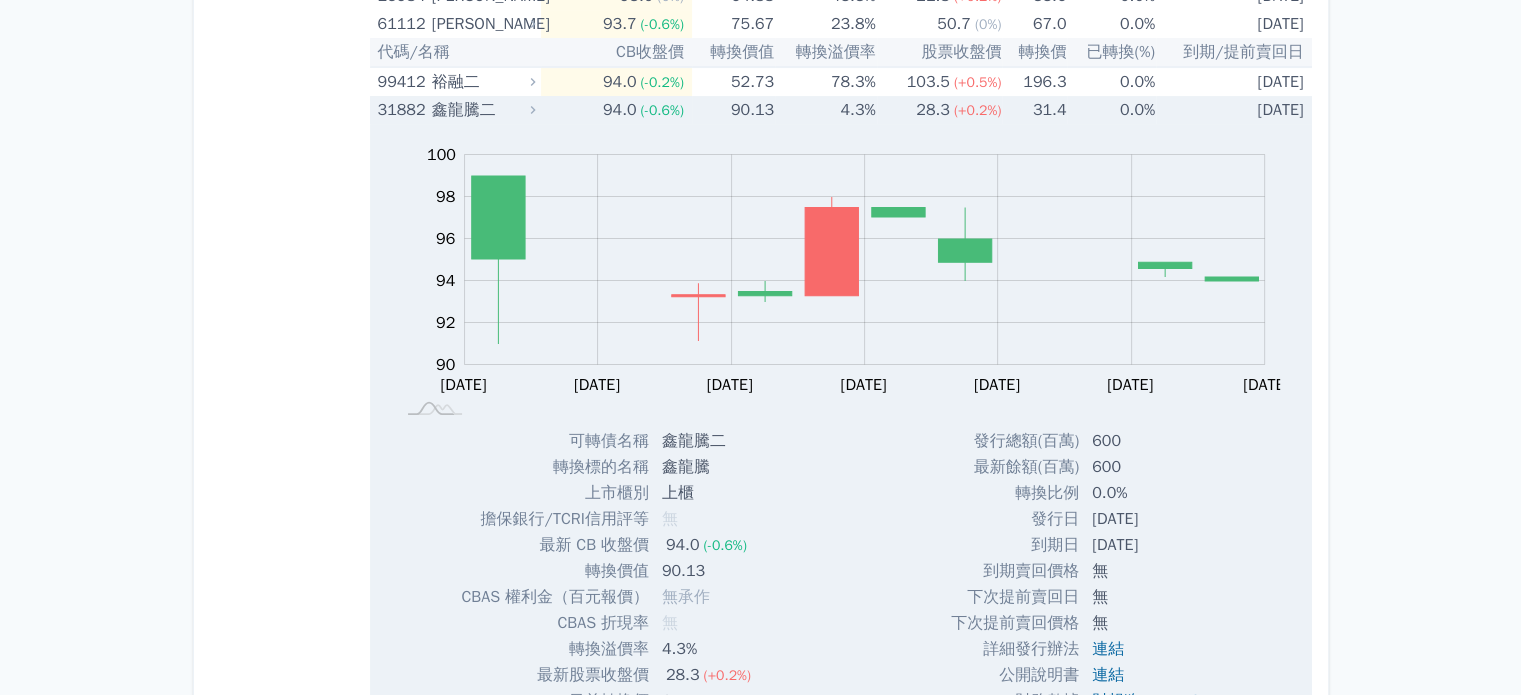 click on "28.3 (+0.2%)" at bounding box center [940, 110] 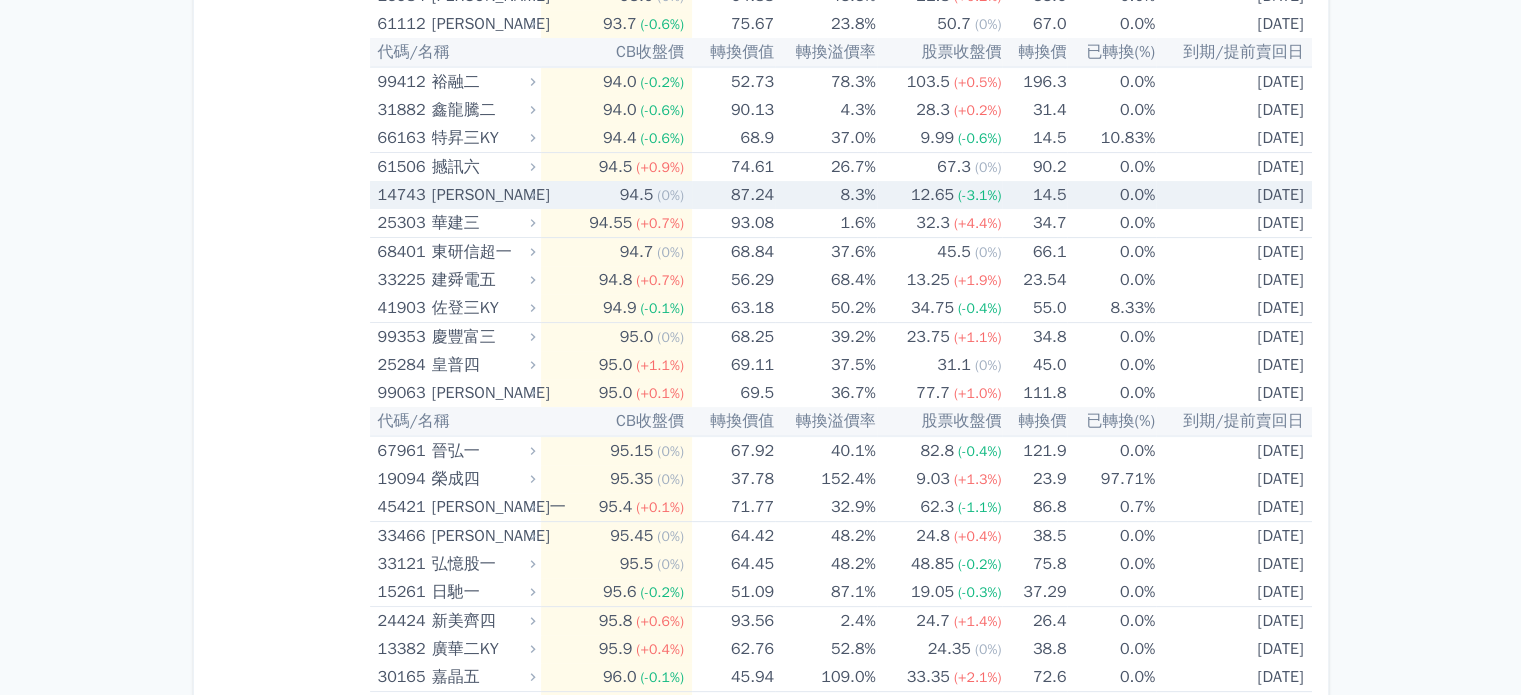click on "8.3%" at bounding box center (825, 195) 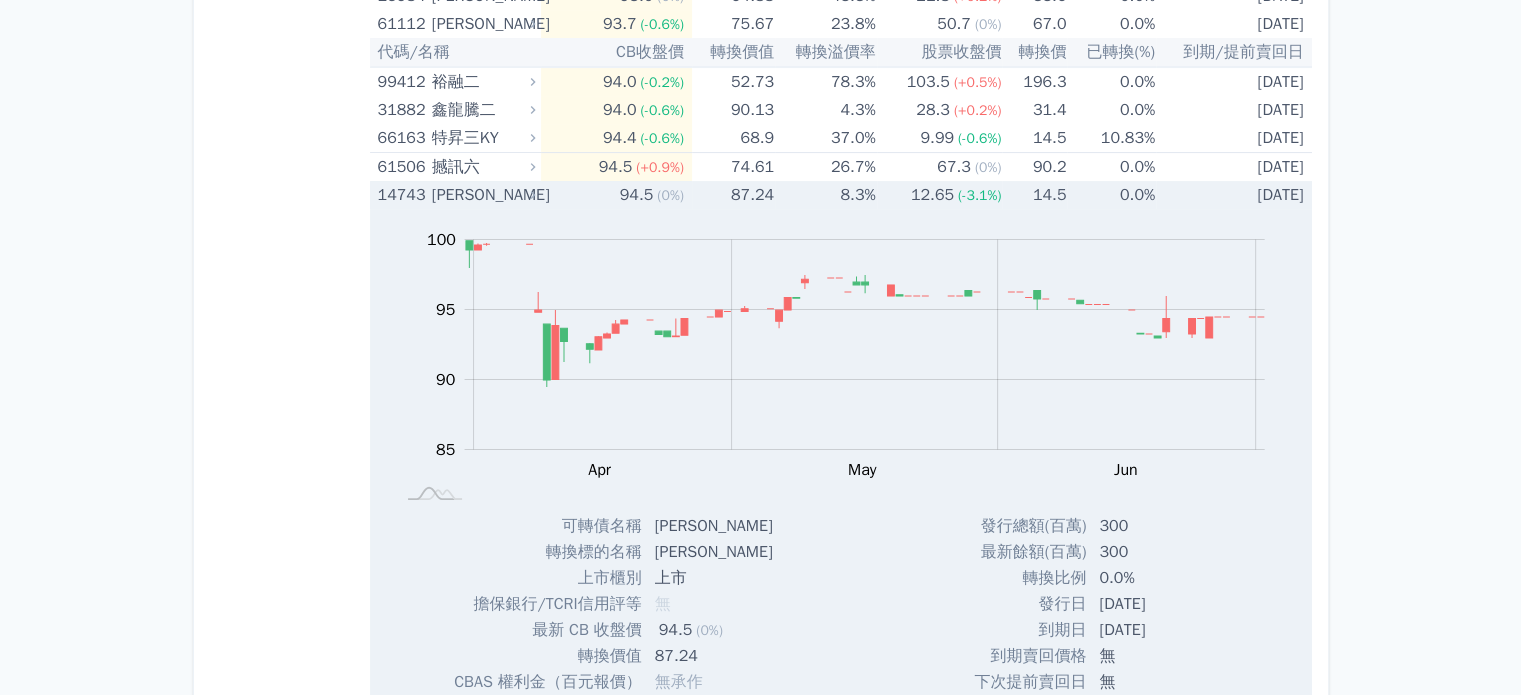 click on "8.3%" at bounding box center [825, 195] 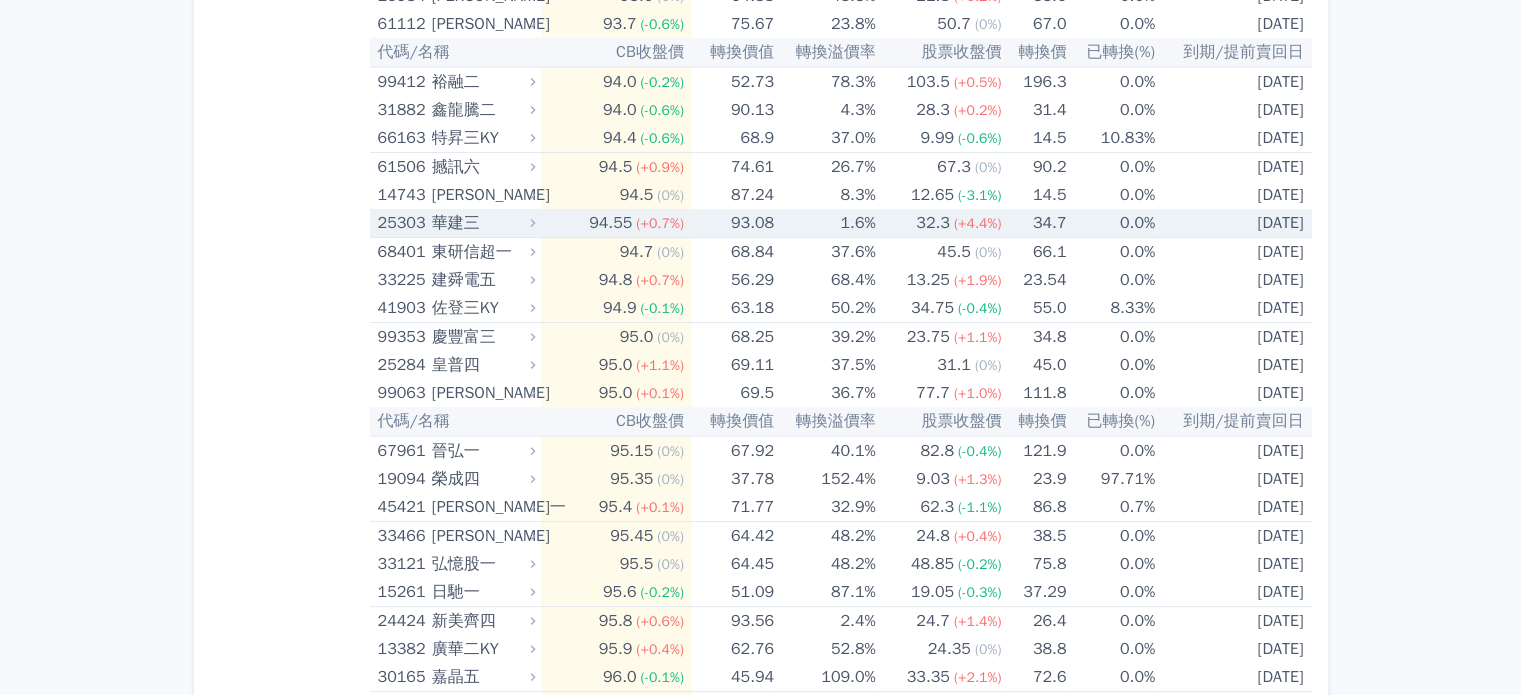 click on "1.6%" at bounding box center [825, 223] 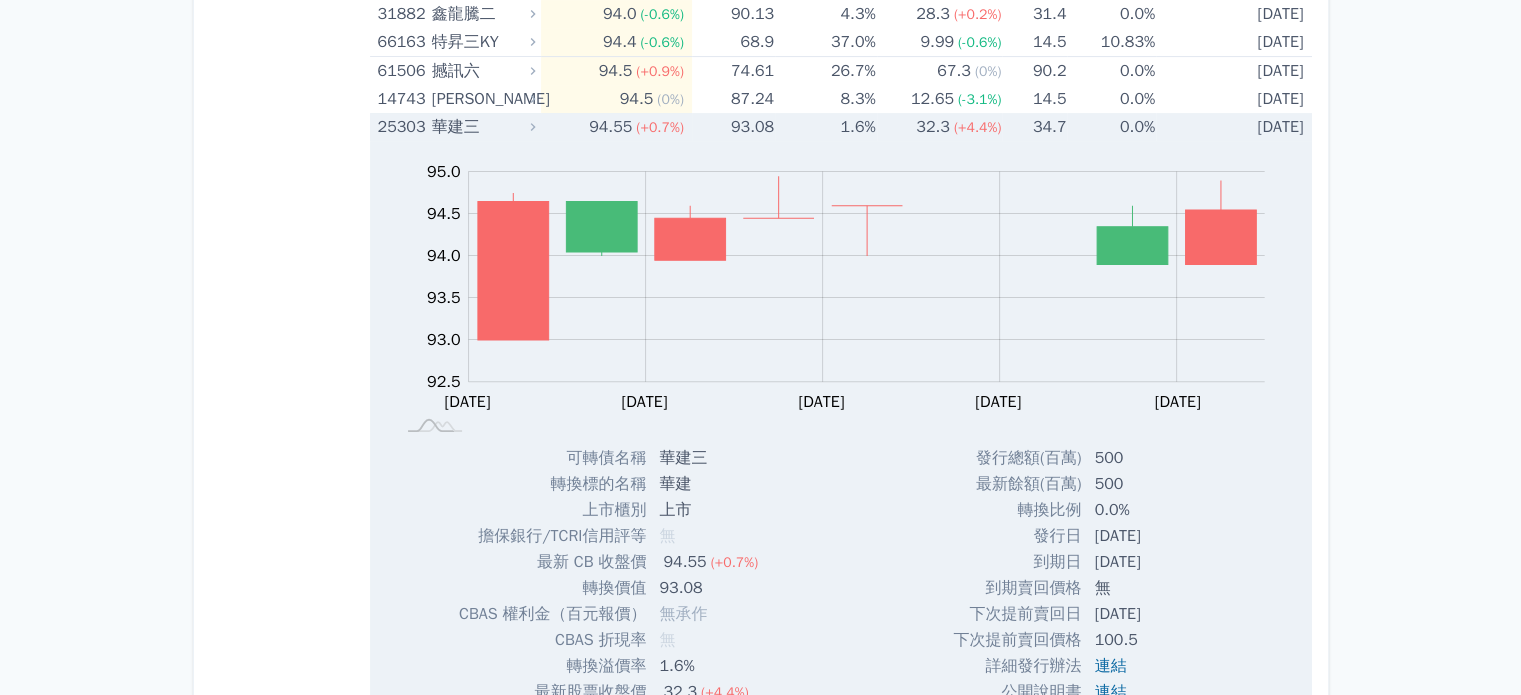 scroll, scrollTop: 600, scrollLeft: 0, axis: vertical 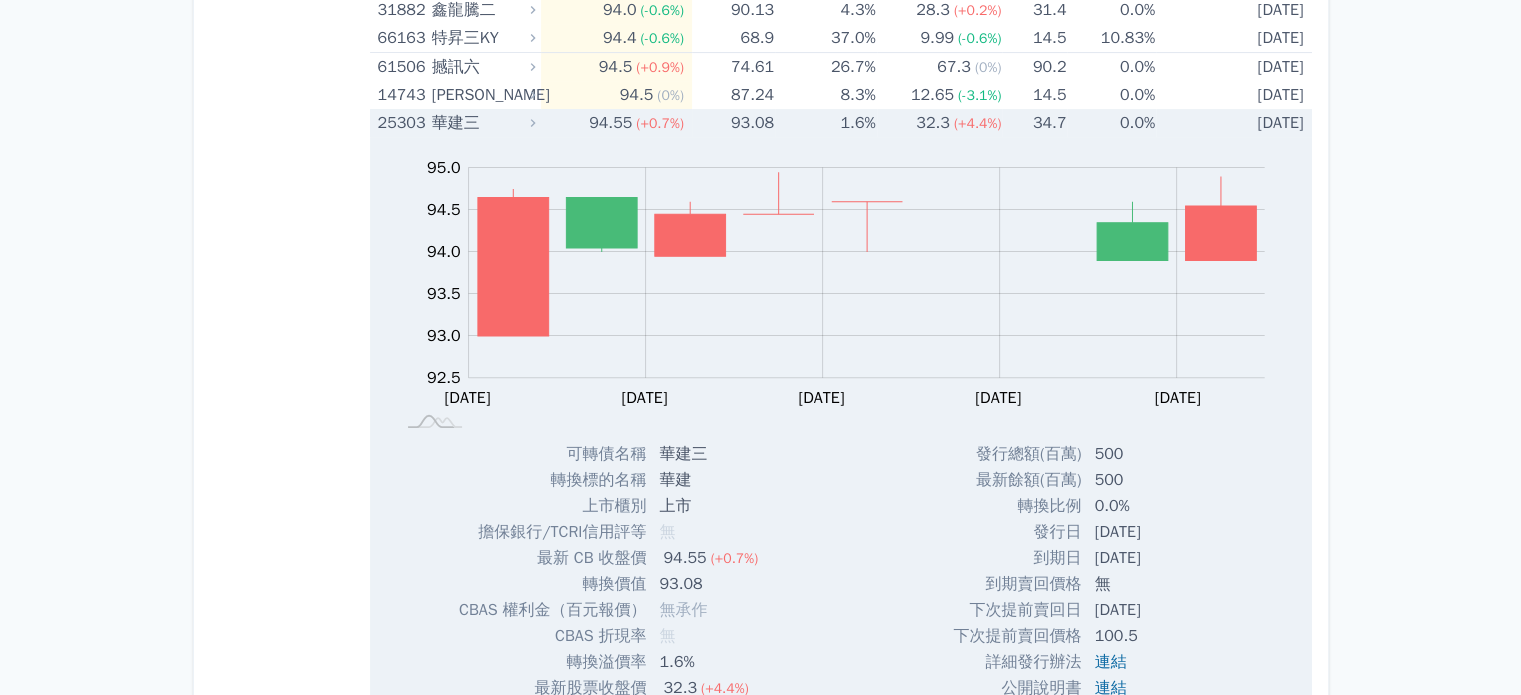 click on "32.3 (+4.4%)" at bounding box center [940, 123] 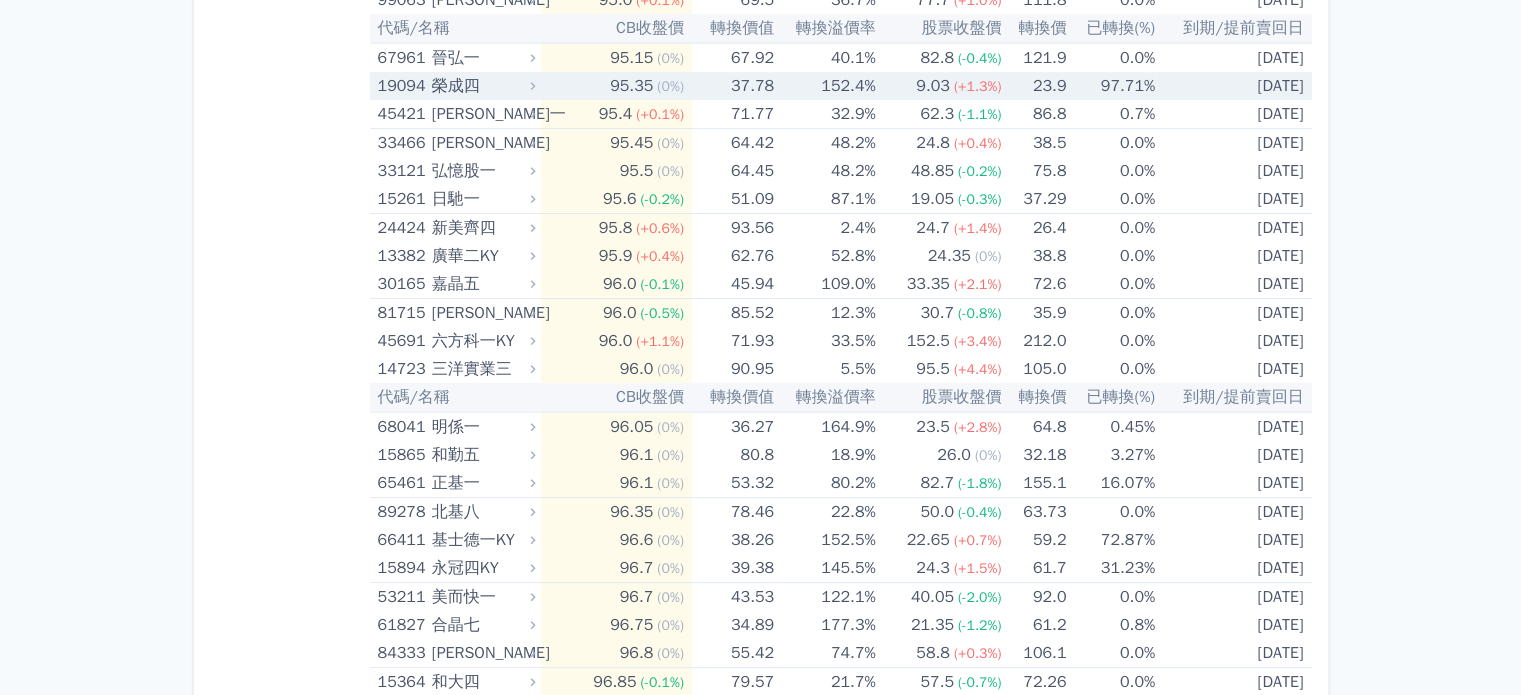 scroll, scrollTop: 900, scrollLeft: 0, axis: vertical 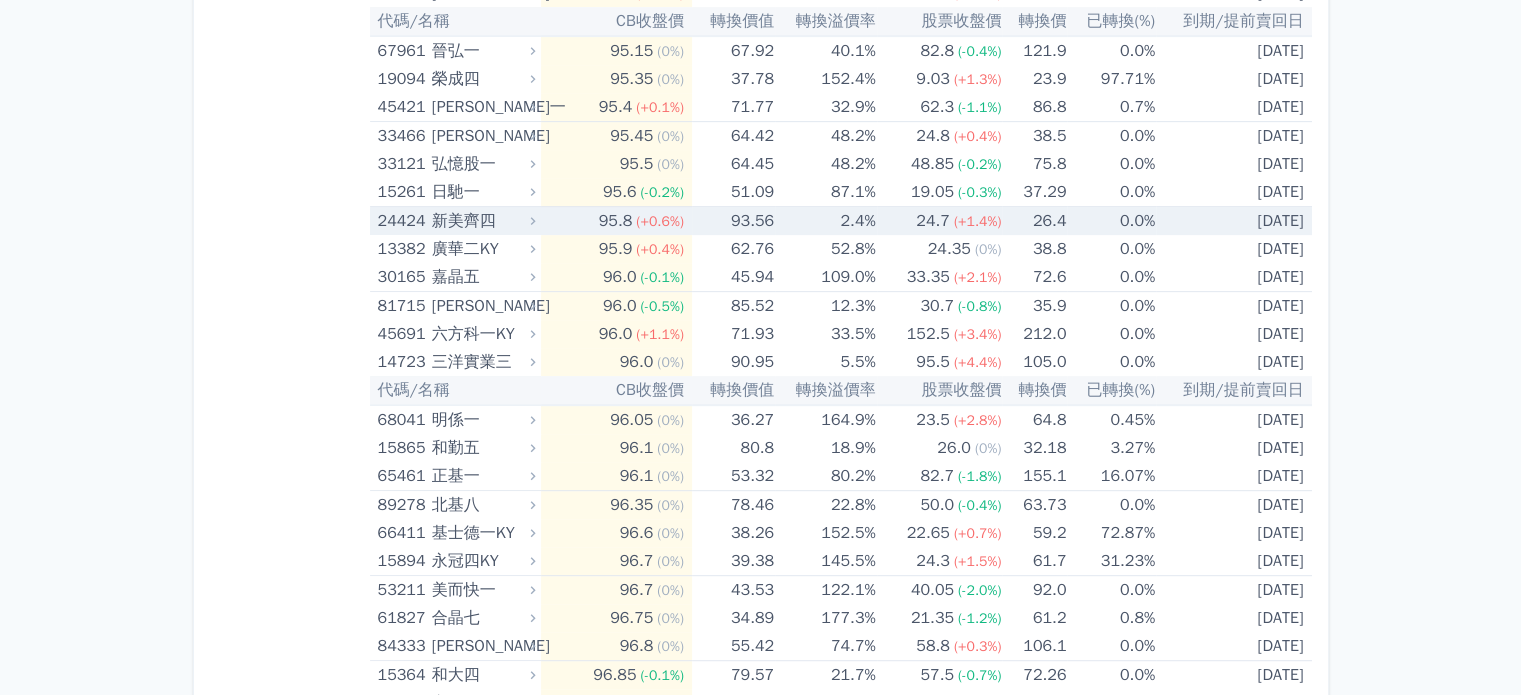 click on "24.7" at bounding box center (933, 221) 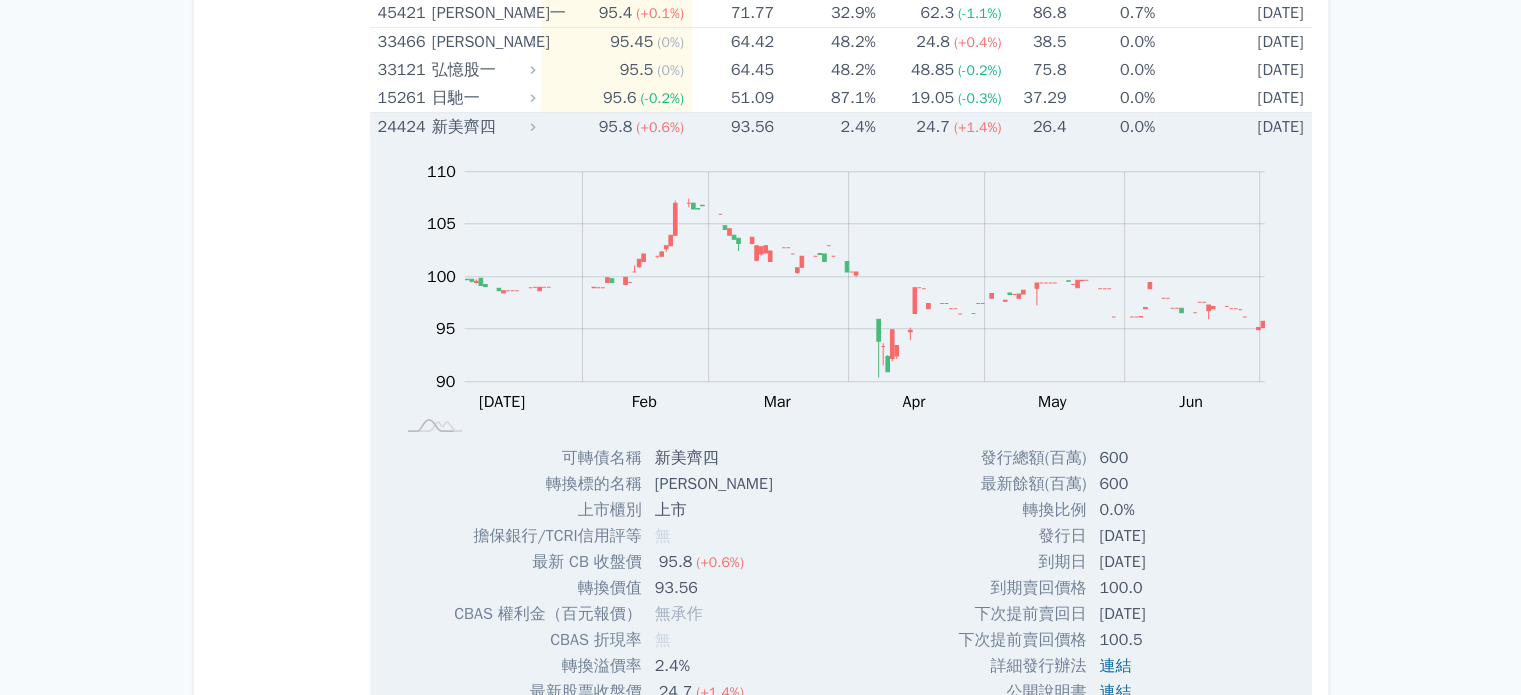 scroll, scrollTop: 1000, scrollLeft: 0, axis: vertical 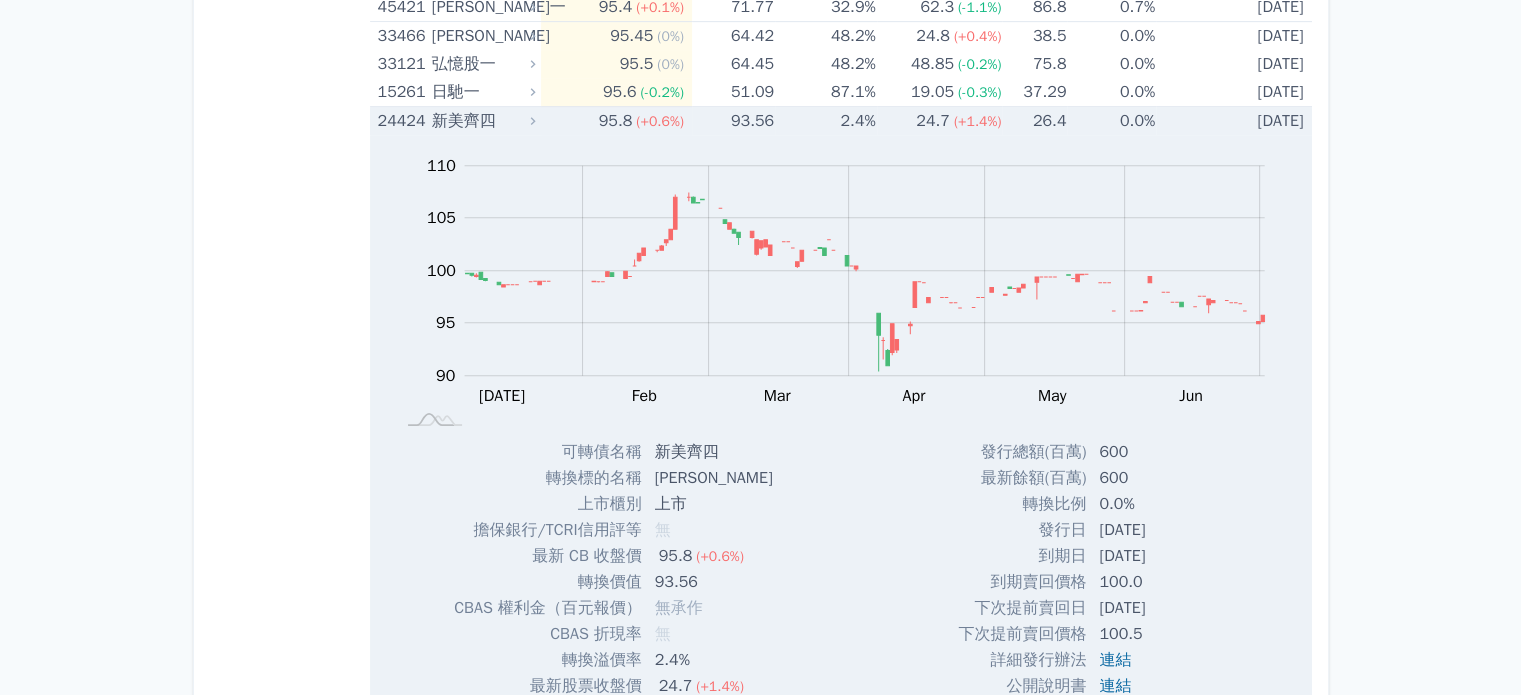 click on "24.7 (+1.4%)" at bounding box center [940, 121] 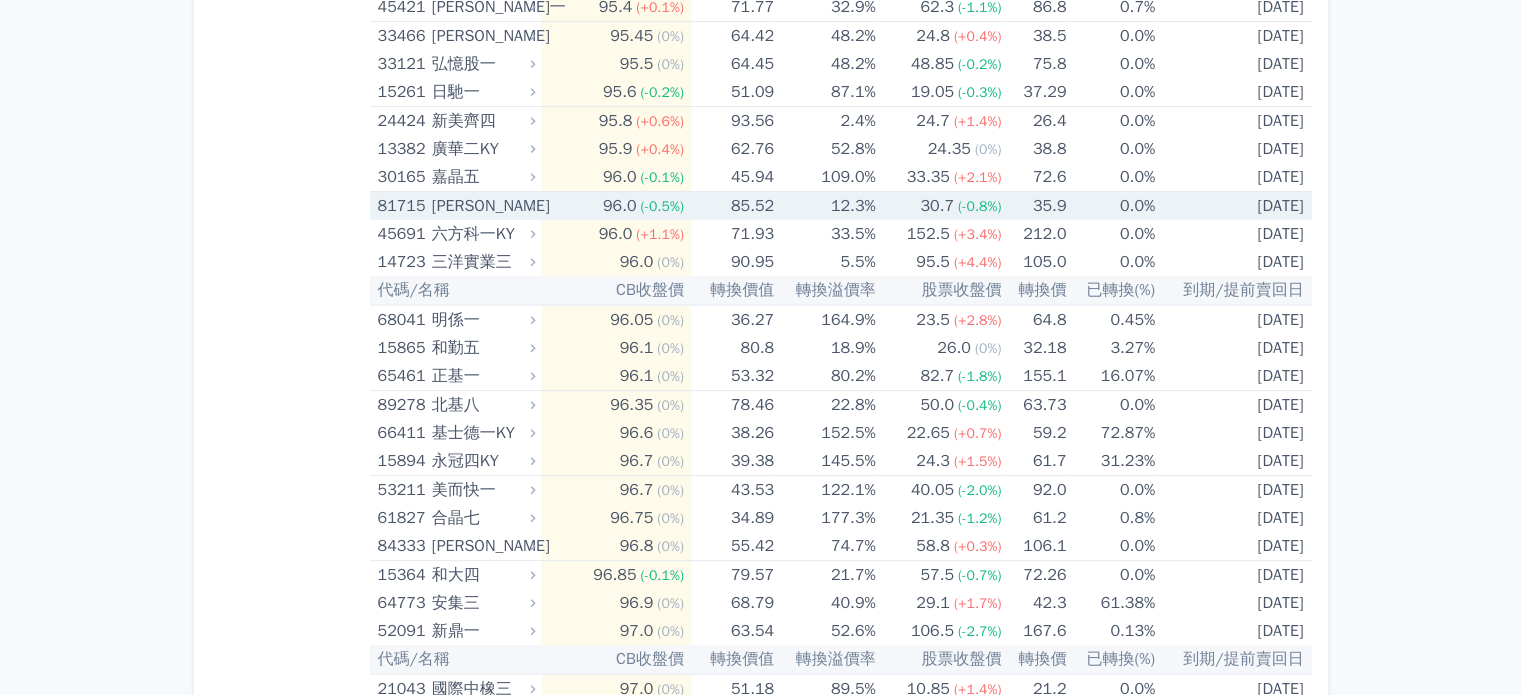 click on "12.3%" at bounding box center [825, 206] 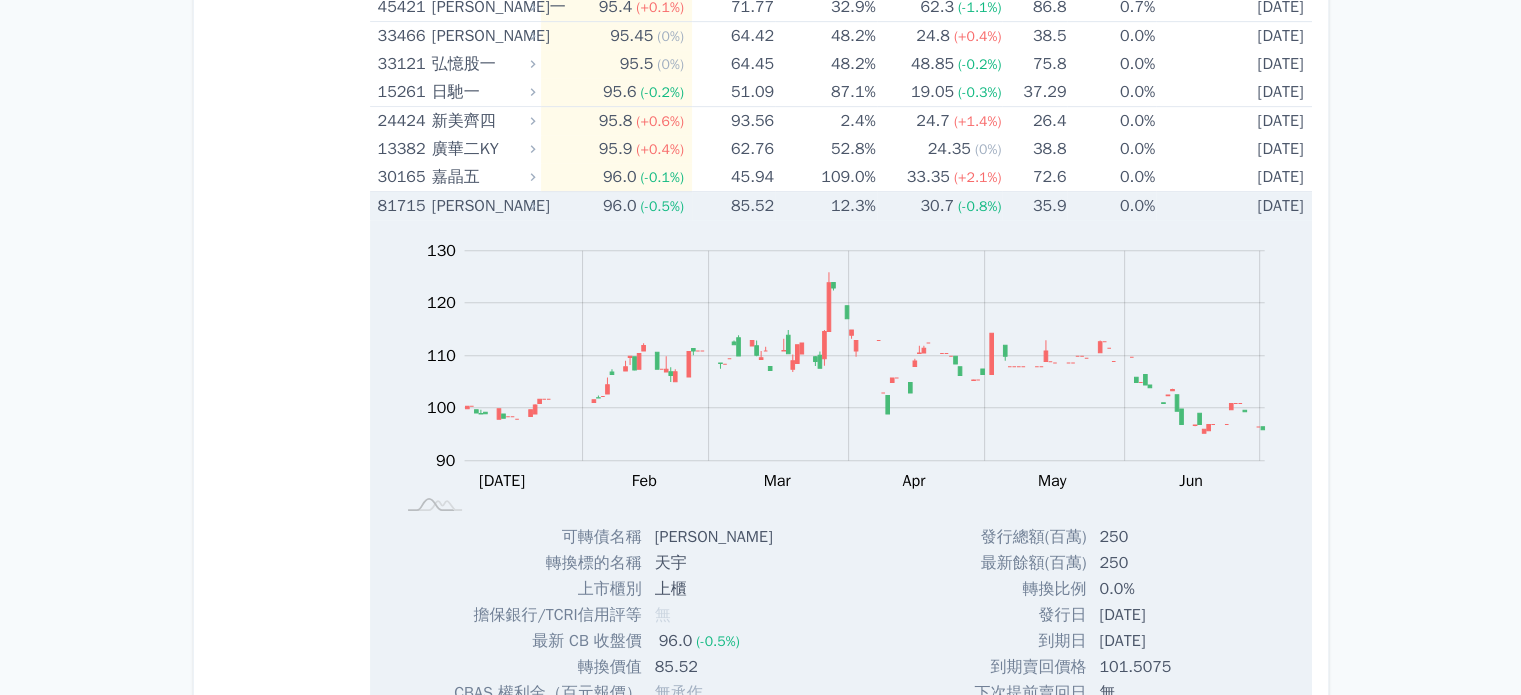 click on "12.3%" at bounding box center [825, 206] 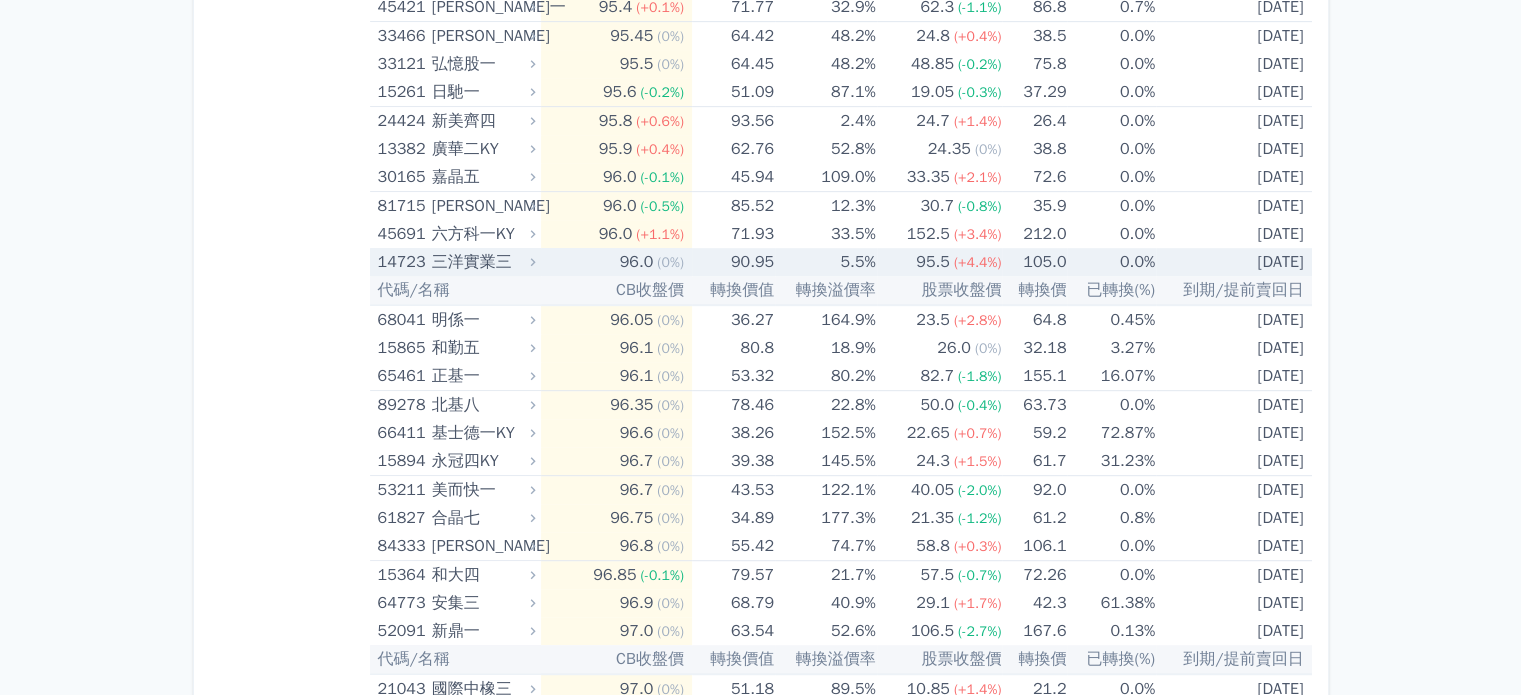 click on "5.5%" at bounding box center [825, 262] 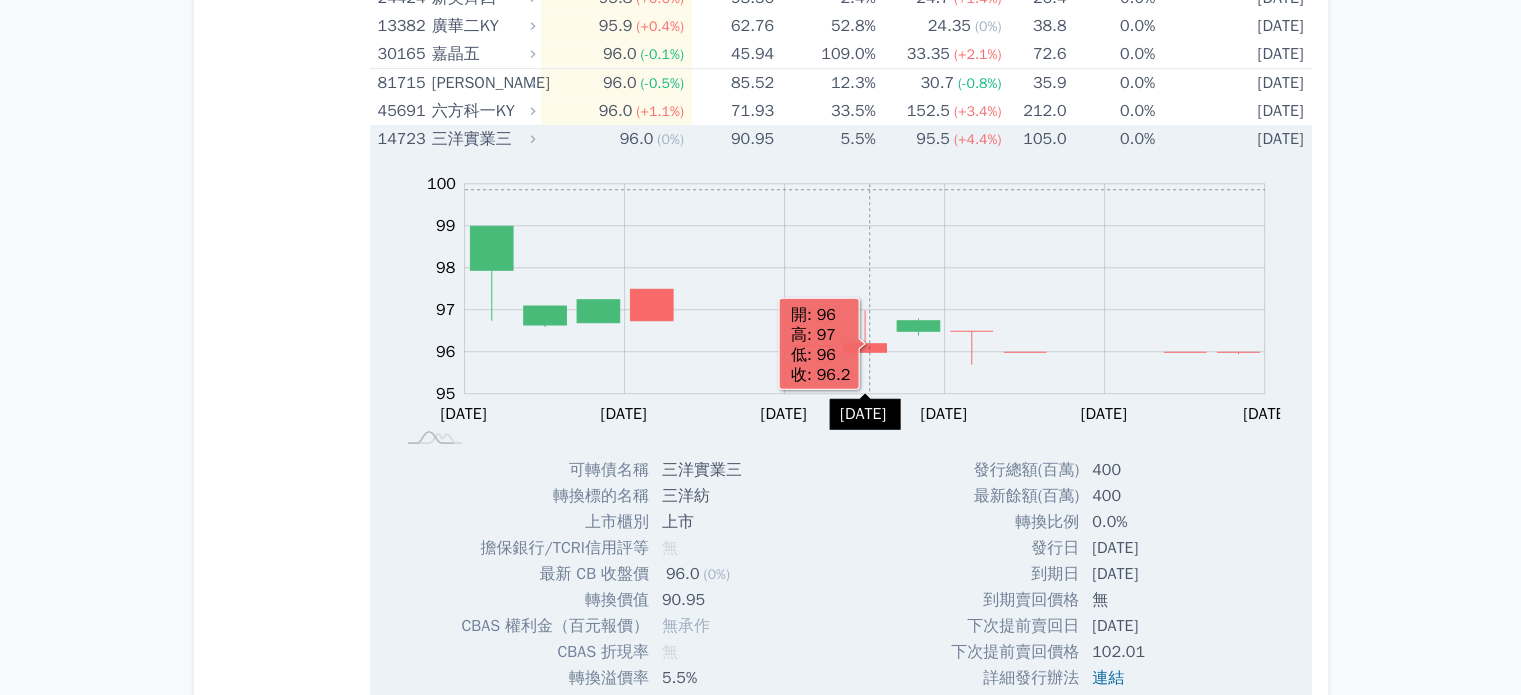 scroll, scrollTop: 1100, scrollLeft: 0, axis: vertical 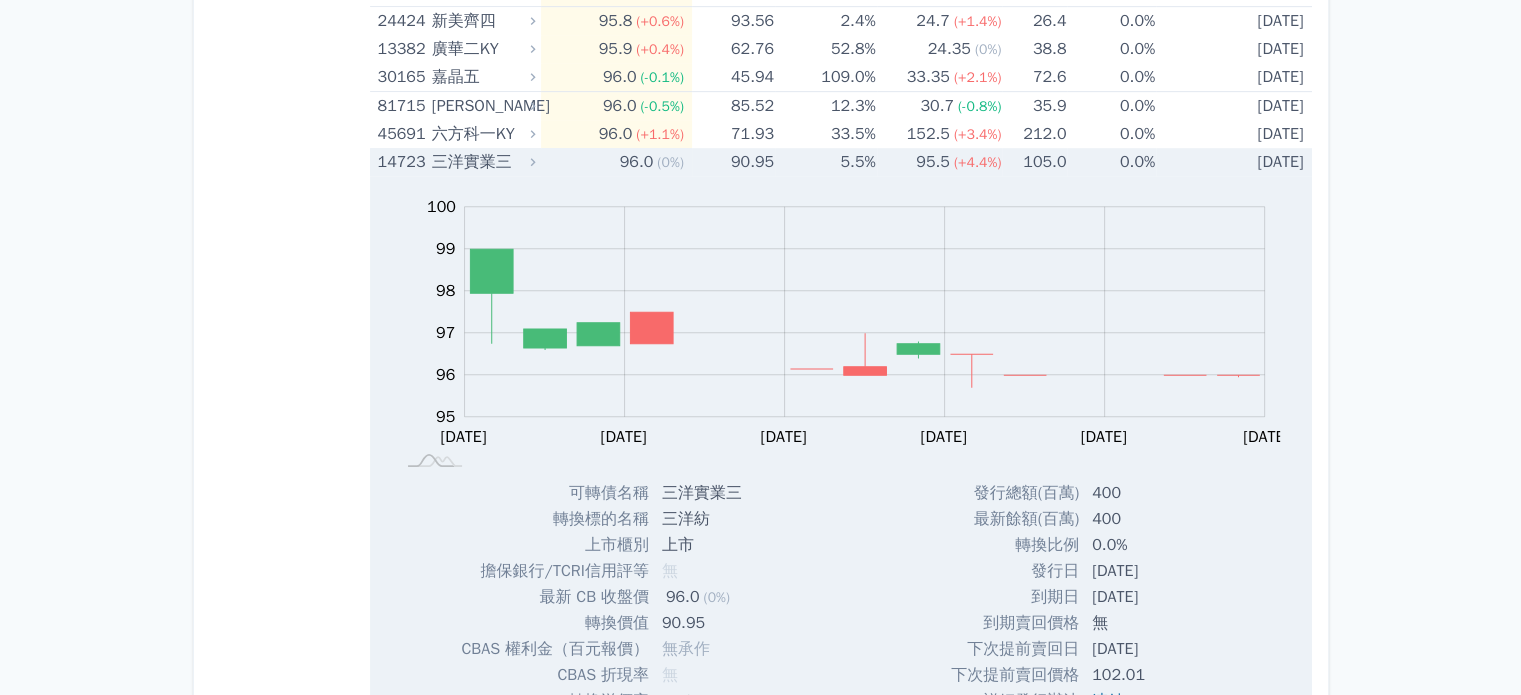 click on "5.5%" at bounding box center [825, 162] 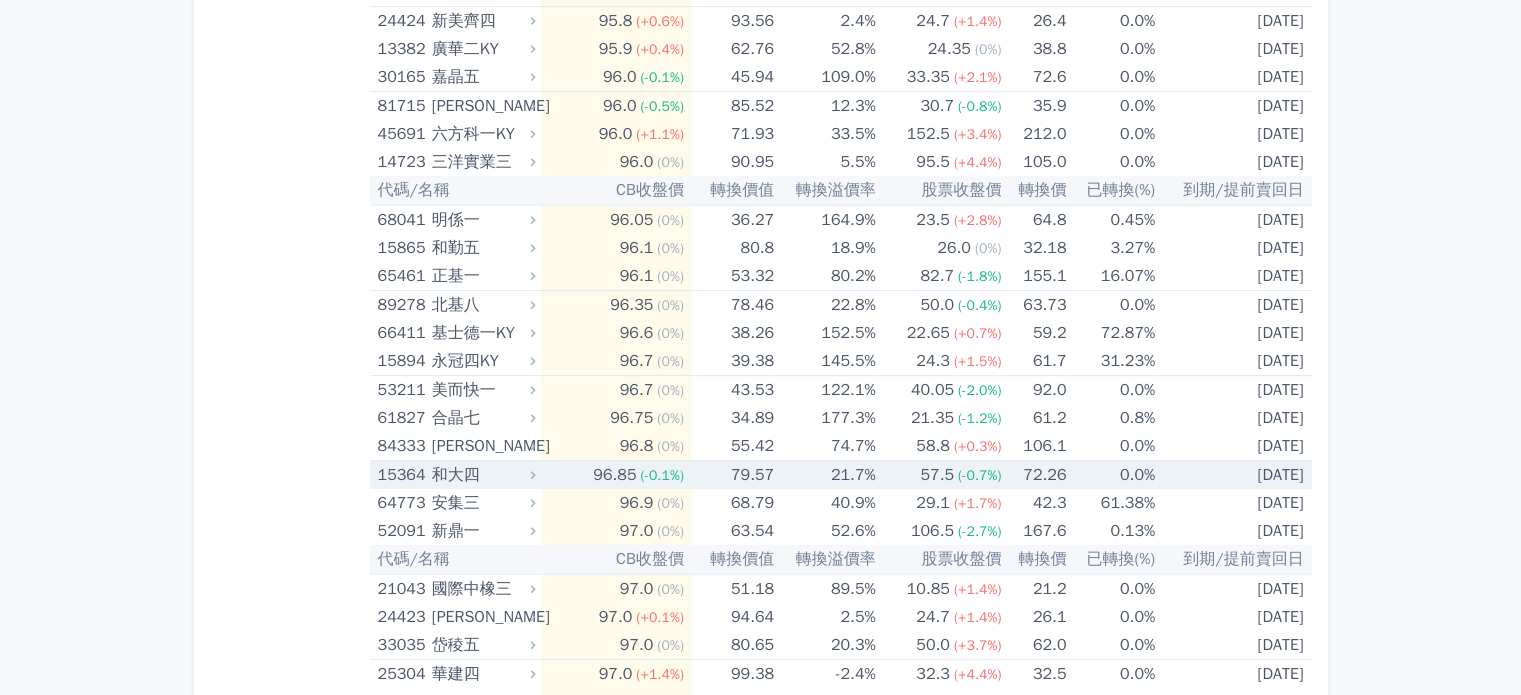 click on "57.5 (-0.7%)" at bounding box center (940, 475) 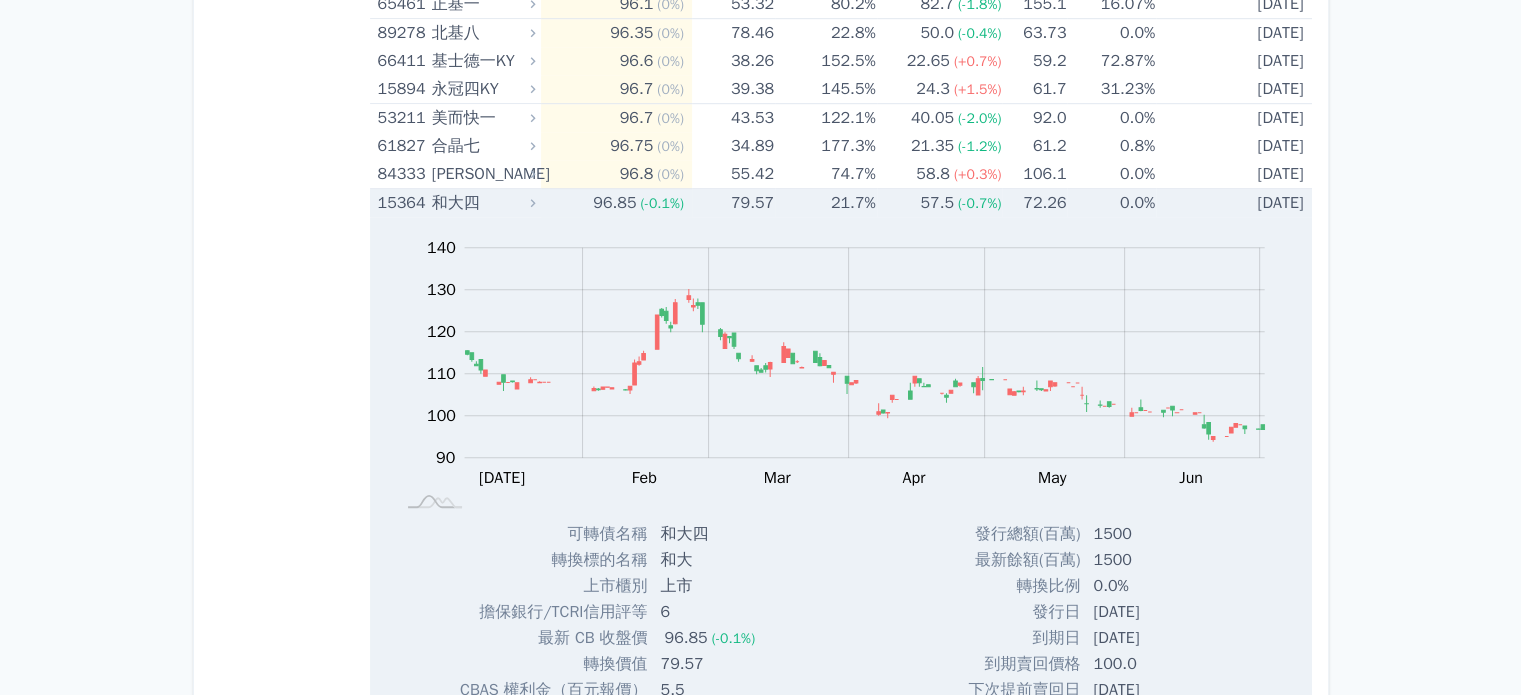 scroll, scrollTop: 1400, scrollLeft: 0, axis: vertical 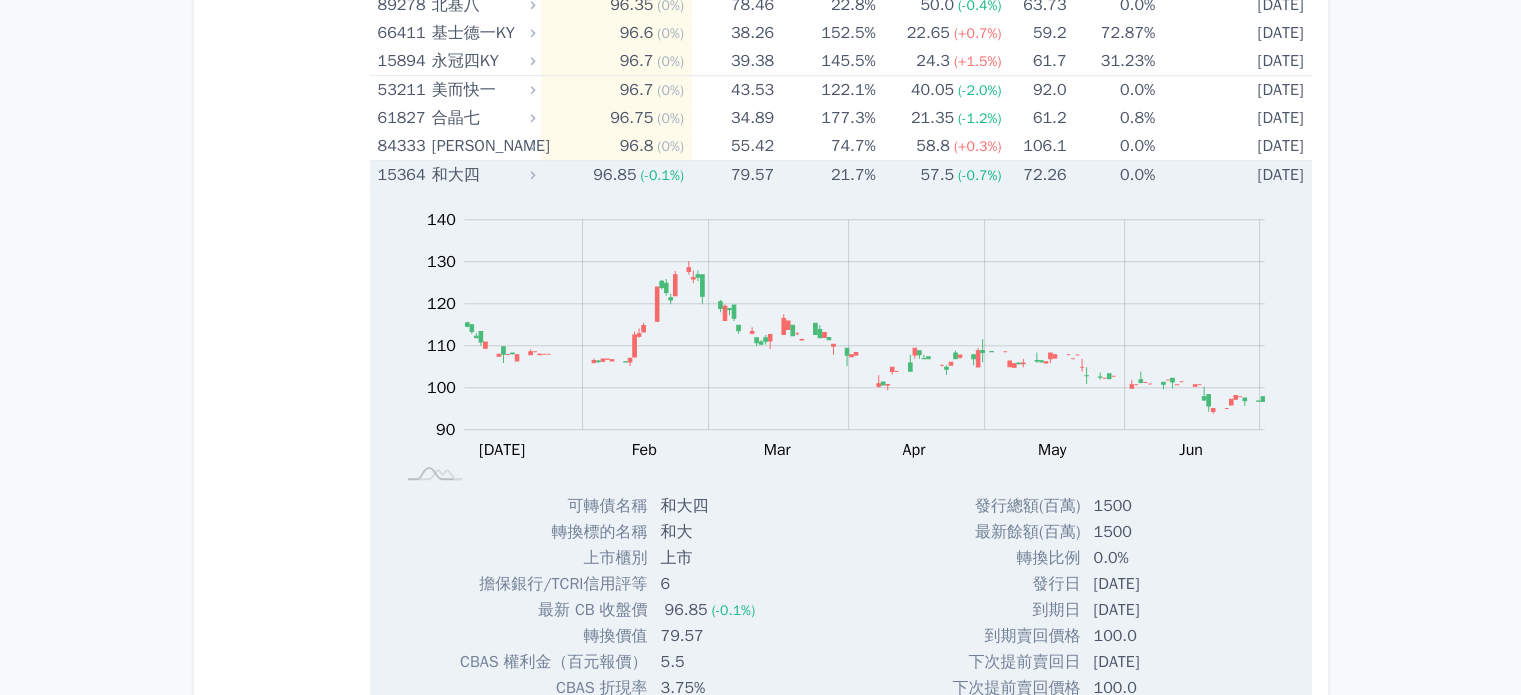 click on "21.7%" at bounding box center (825, 175) 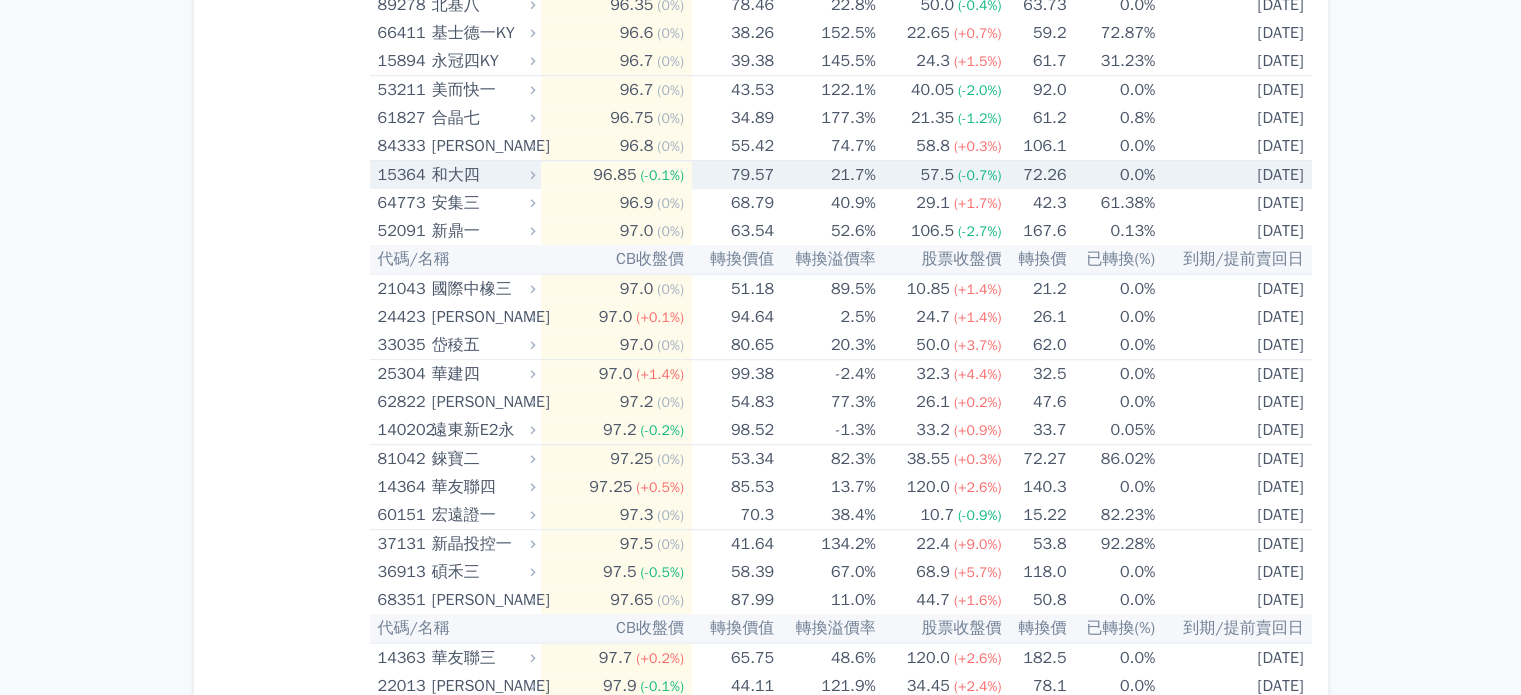 click on "21.7%" at bounding box center [825, 175] 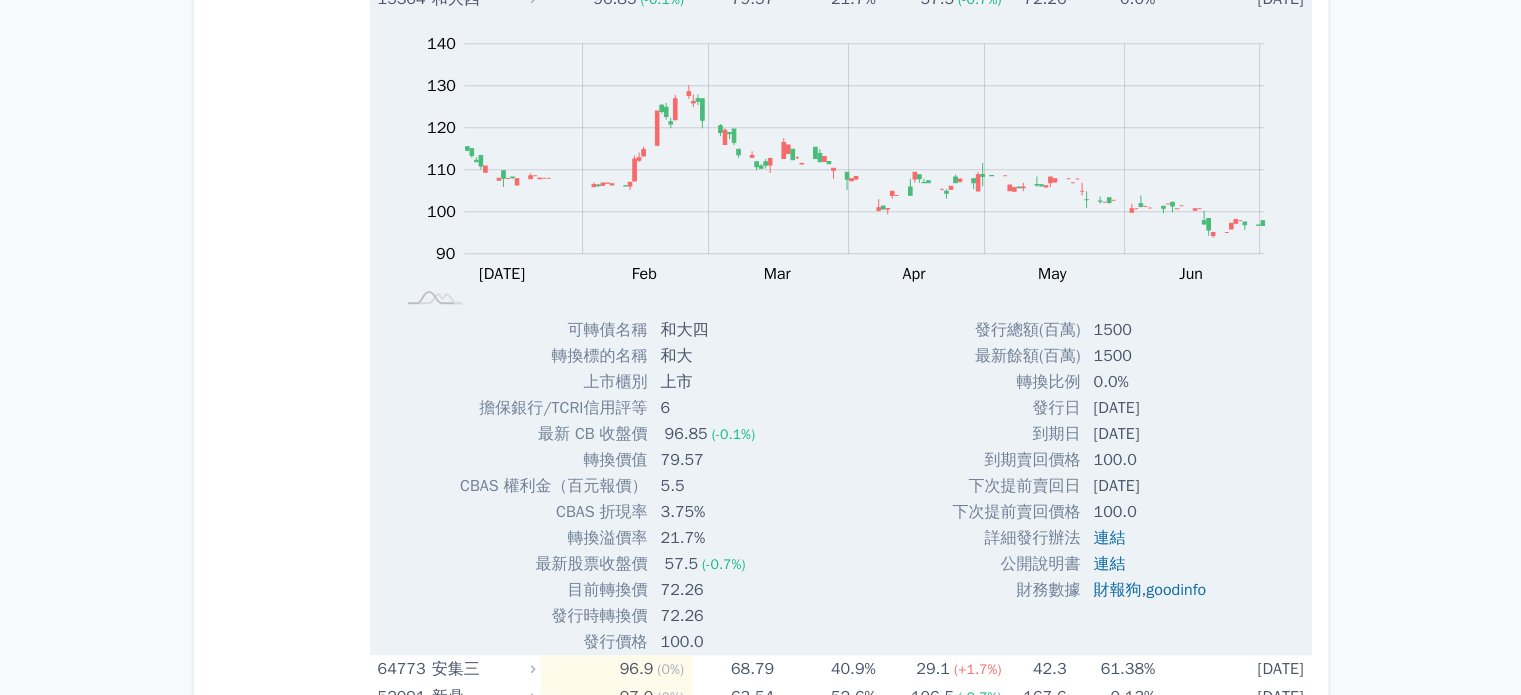 scroll, scrollTop: 1500, scrollLeft: 0, axis: vertical 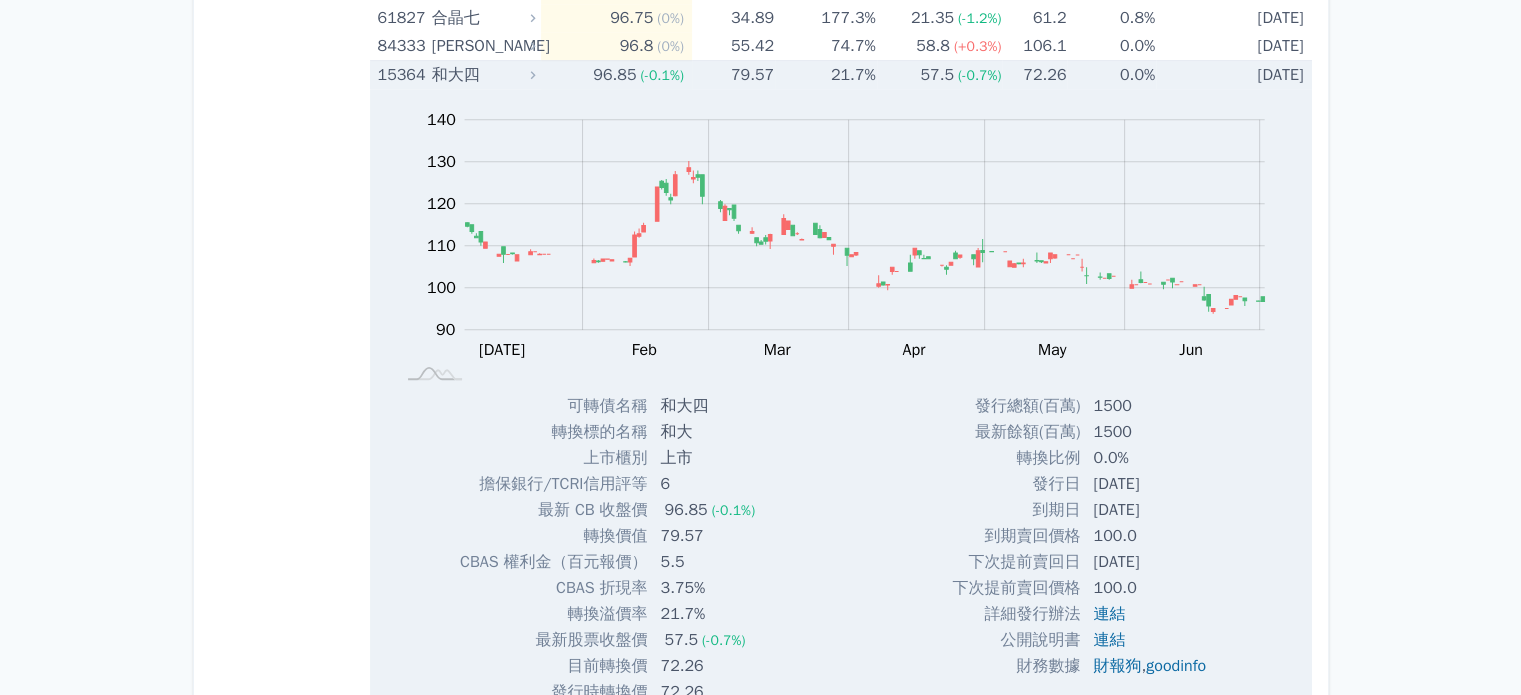 click on "79.57" at bounding box center [733, 75] 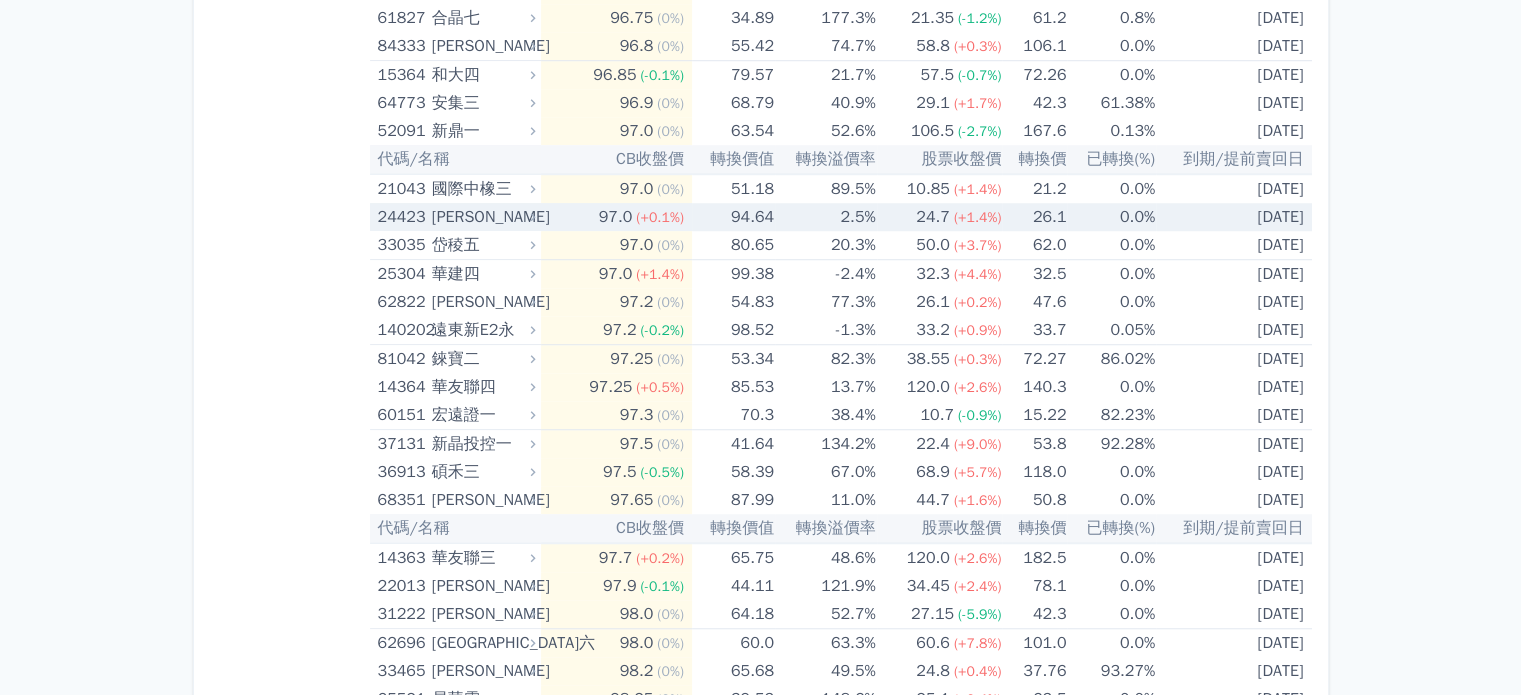 click on "24.7 (+1.4%)" at bounding box center (940, 217) 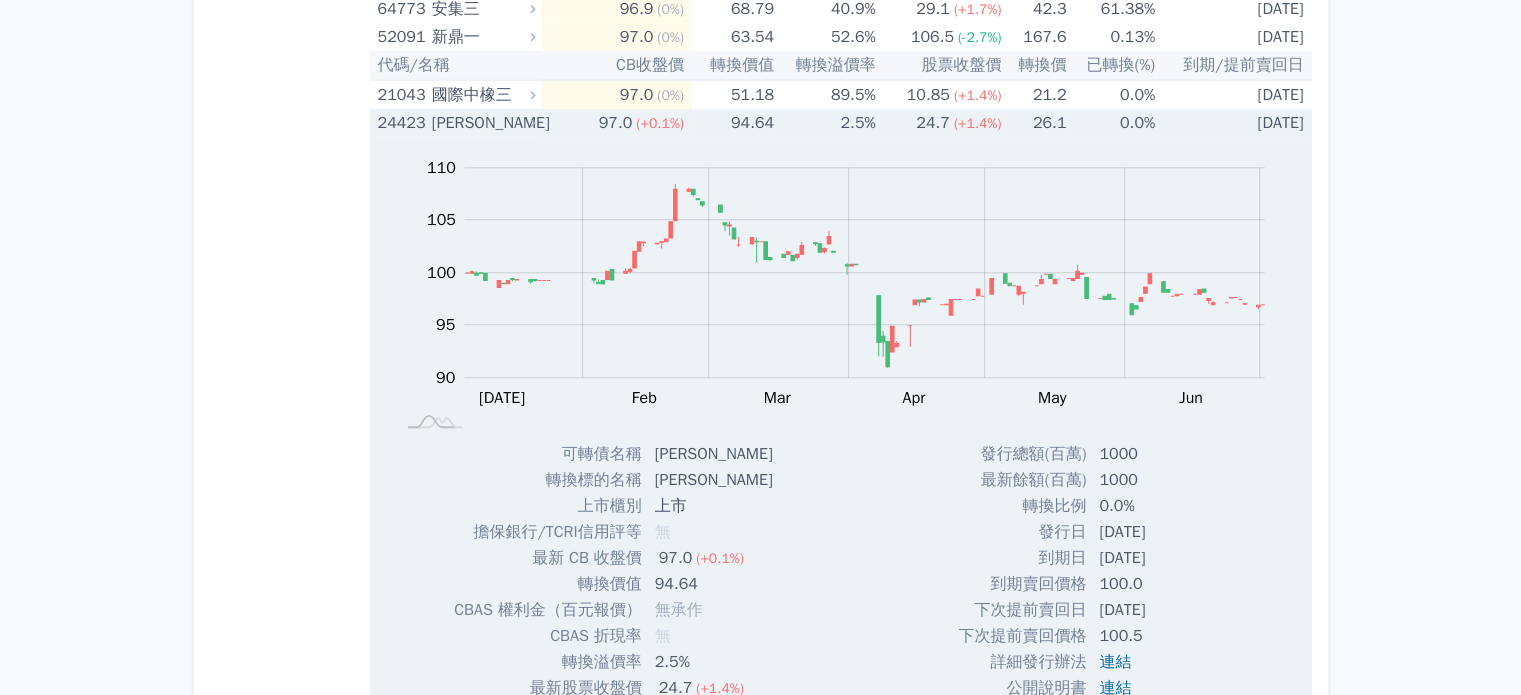 scroll, scrollTop: 1600, scrollLeft: 0, axis: vertical 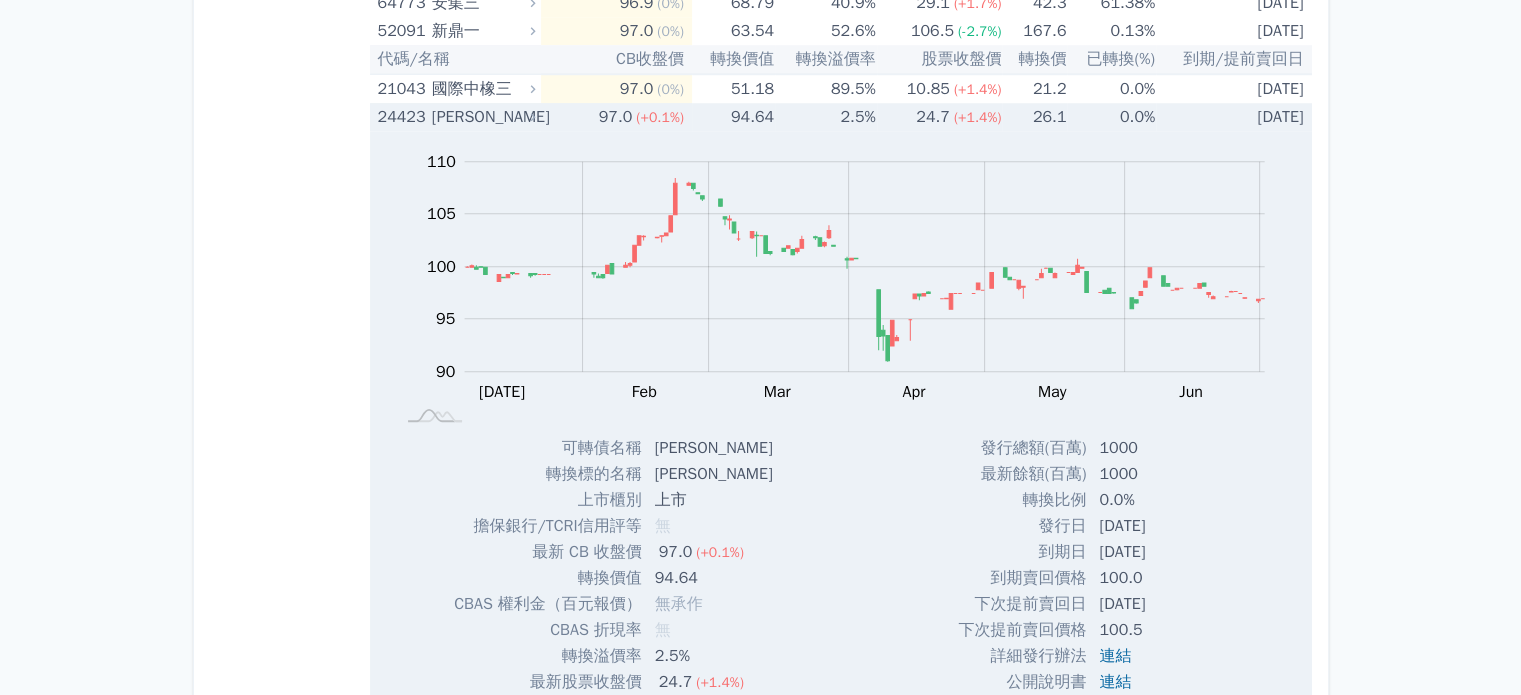 click on "2.5%" at bounding box center [825, 117] 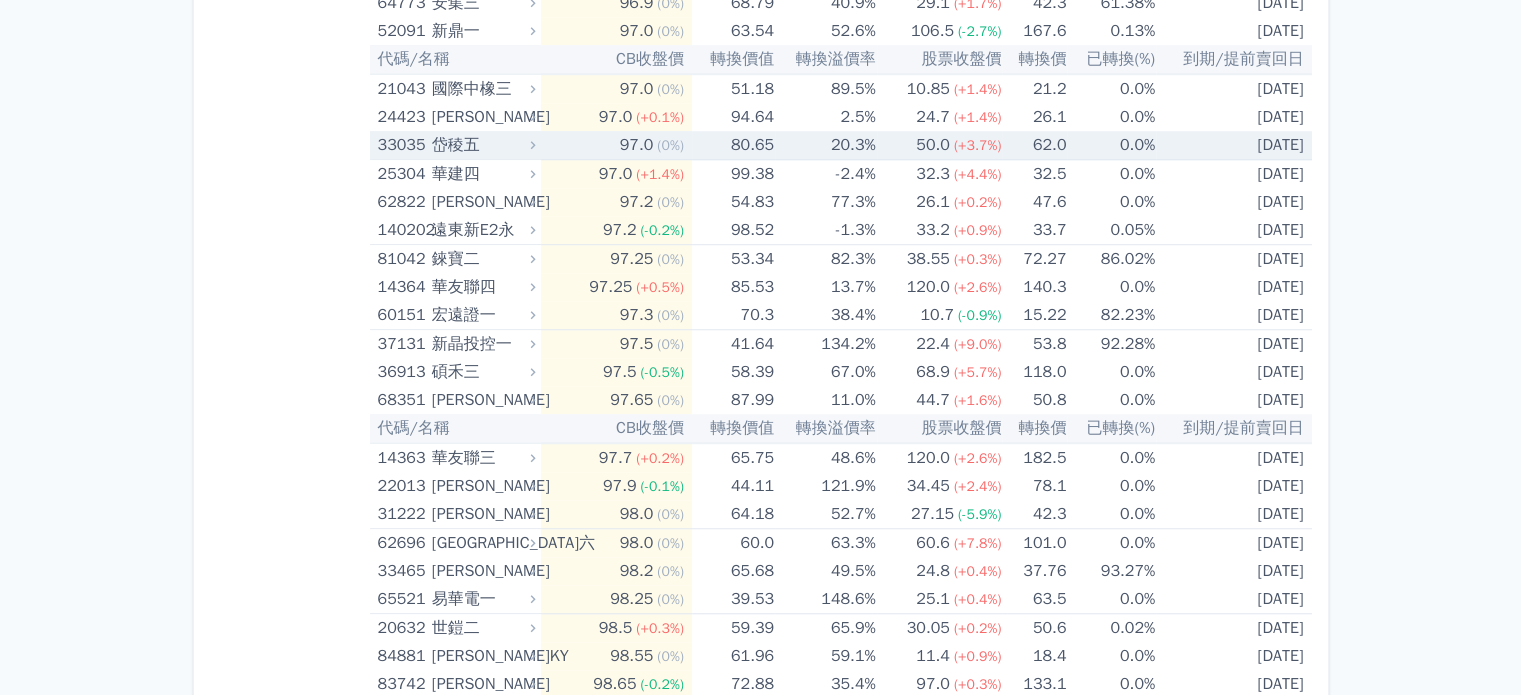 click on "50.0 (+3.7%)" at bounding box center [940, 145] 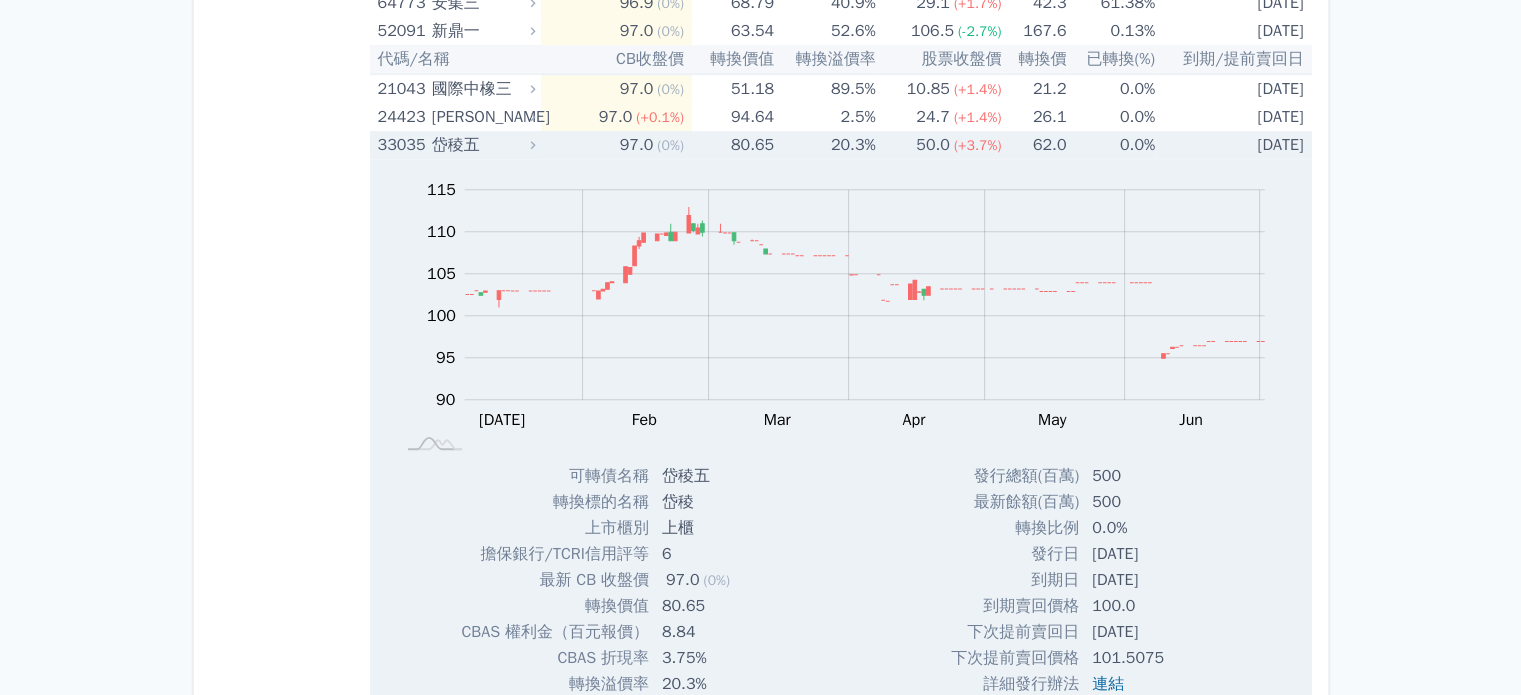 click on "(+3.7%)" at bounding box center [978, 145] 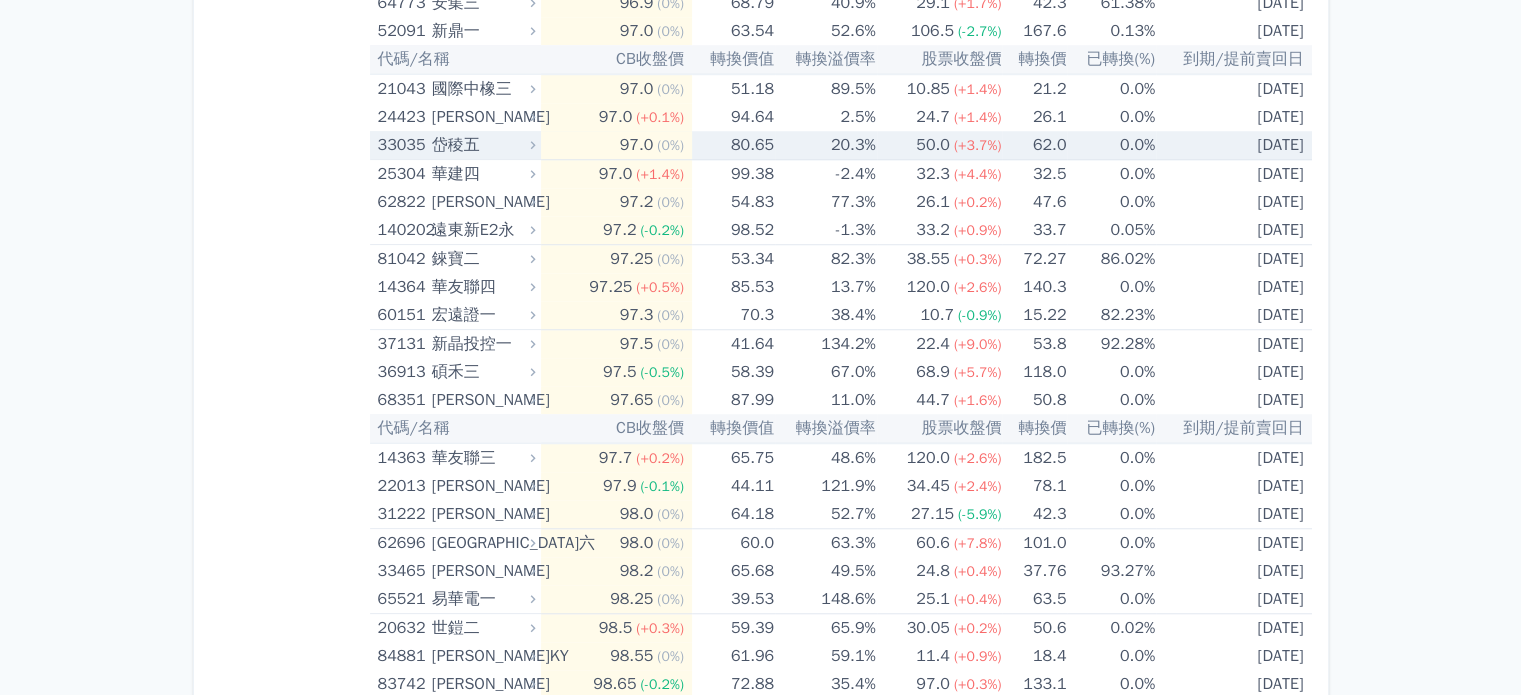 click on "(+3.7%)" at bounding box center [978, 145] 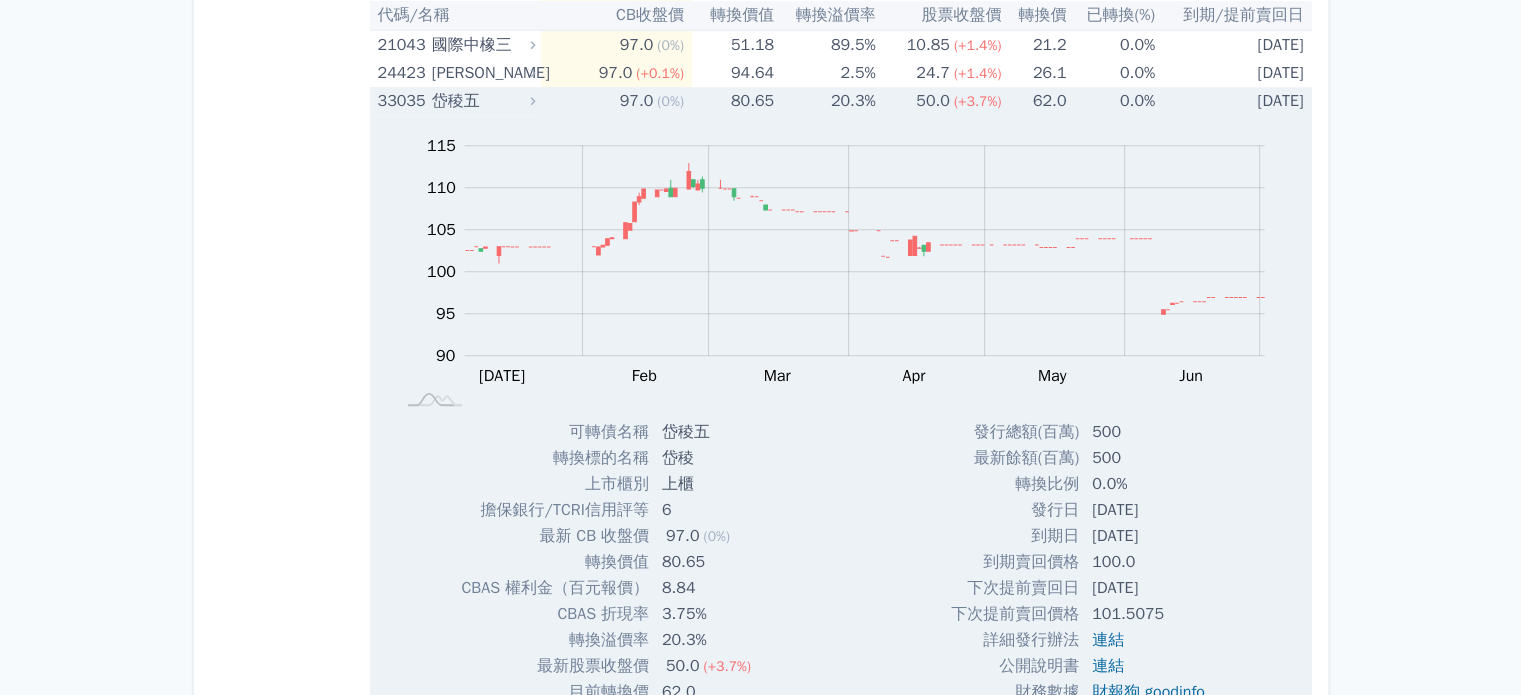 scroll, scrollTop: 1600, scrollLeft: 0, axis: vertical 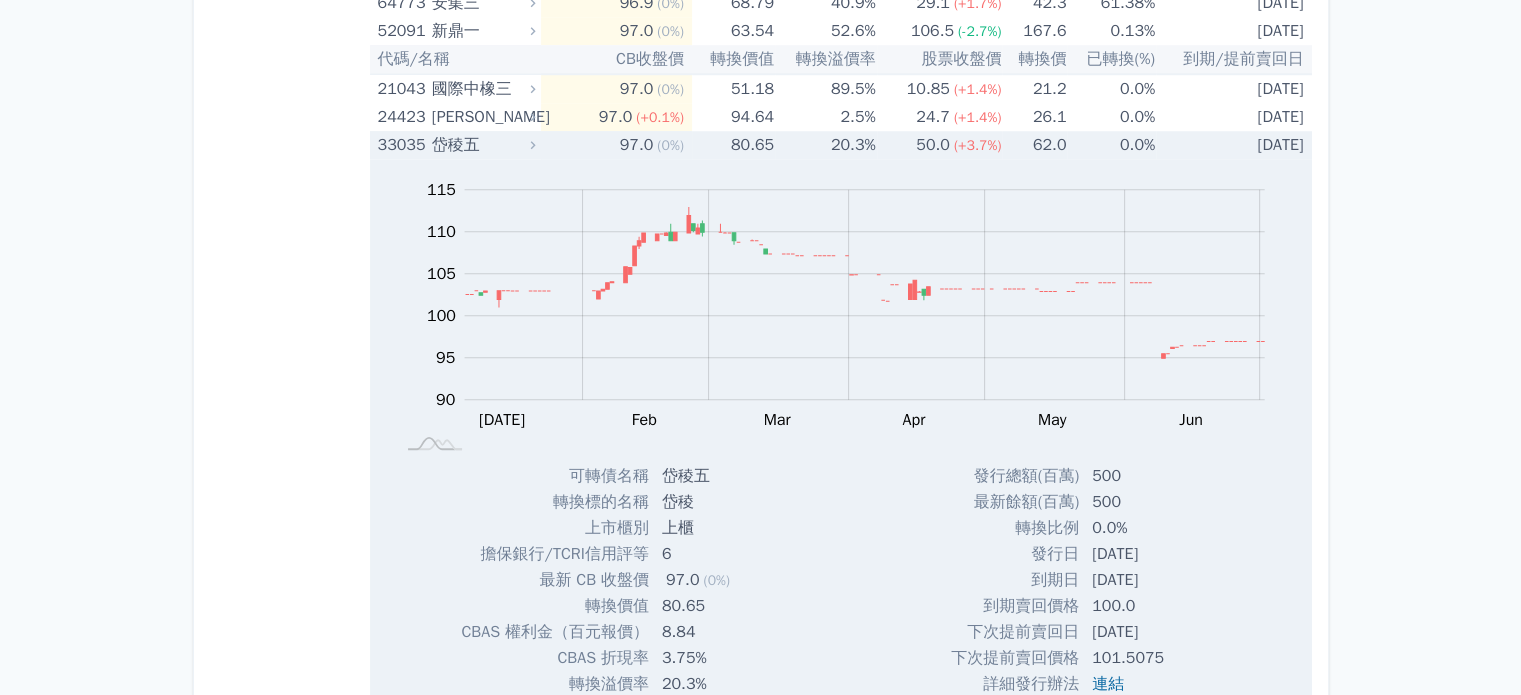 click on "(+3.7%)" at bounding box center (978, 145) 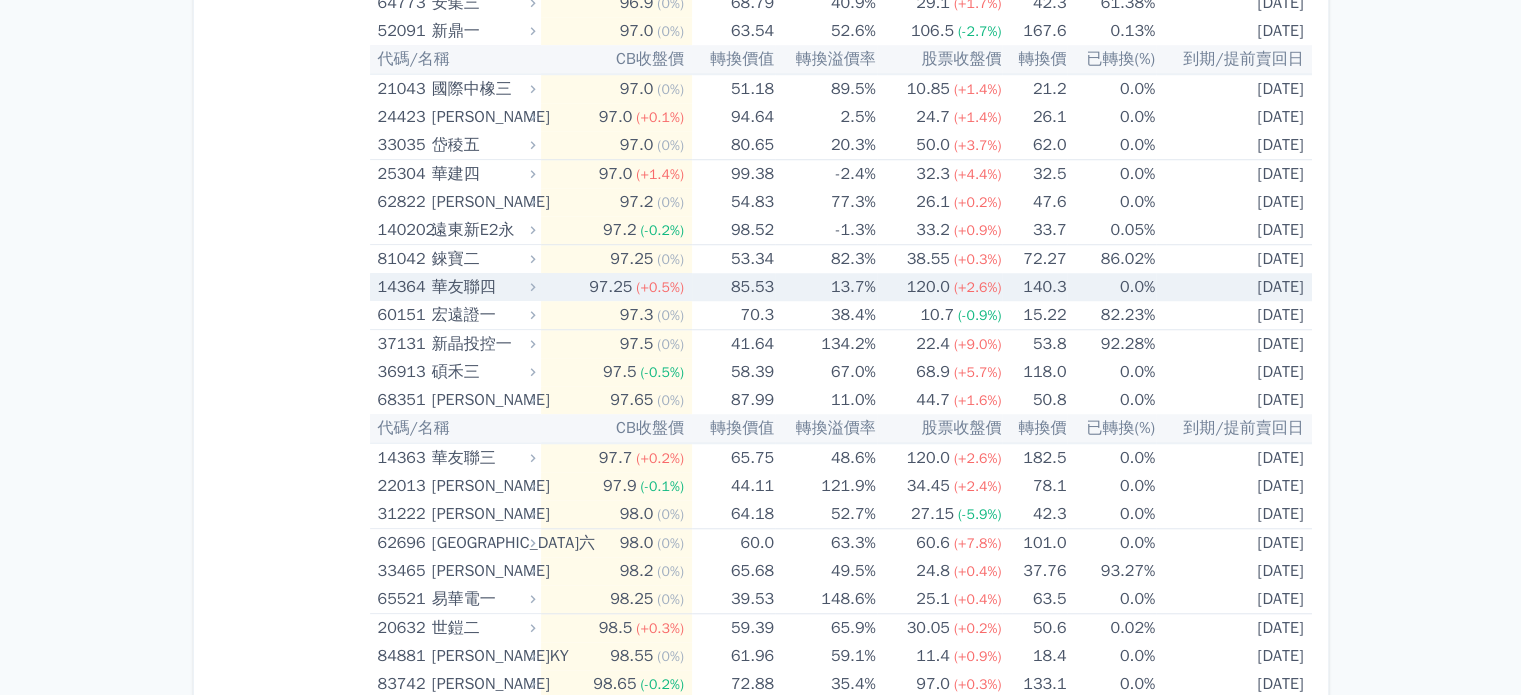 click on "13.7%" at bounding box center [825, 287] 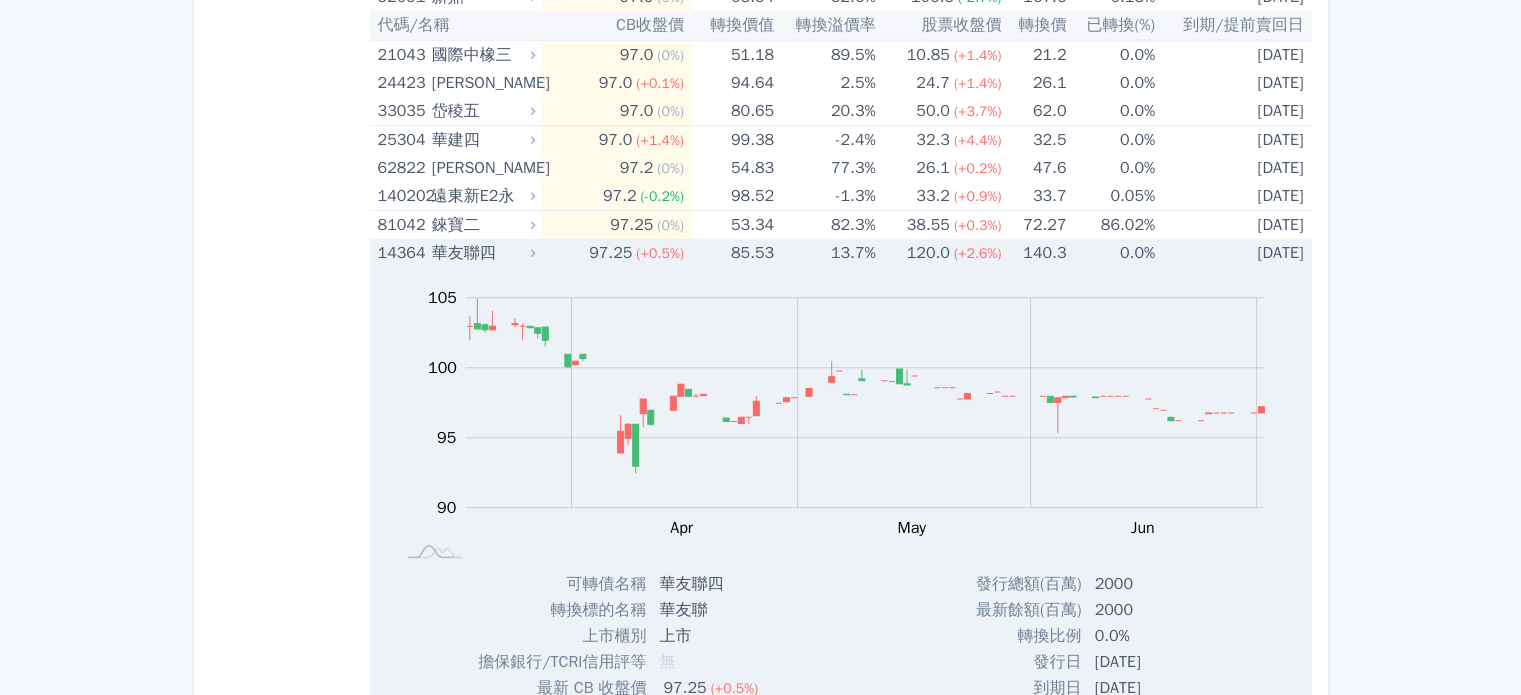 scroll, scrollTop: 1600, scrollLeft: 0, axis: vertical 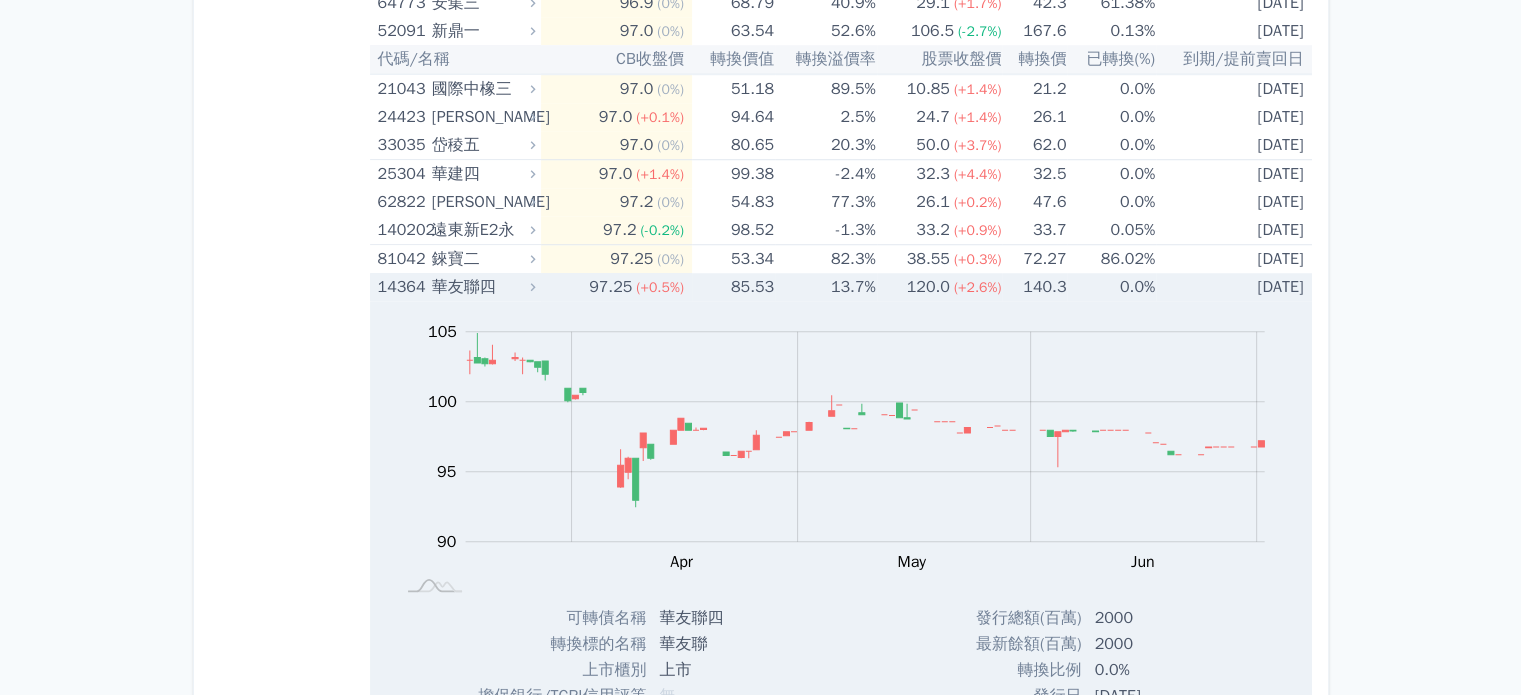 click on "13.7%" at bounding box center [825, 287] 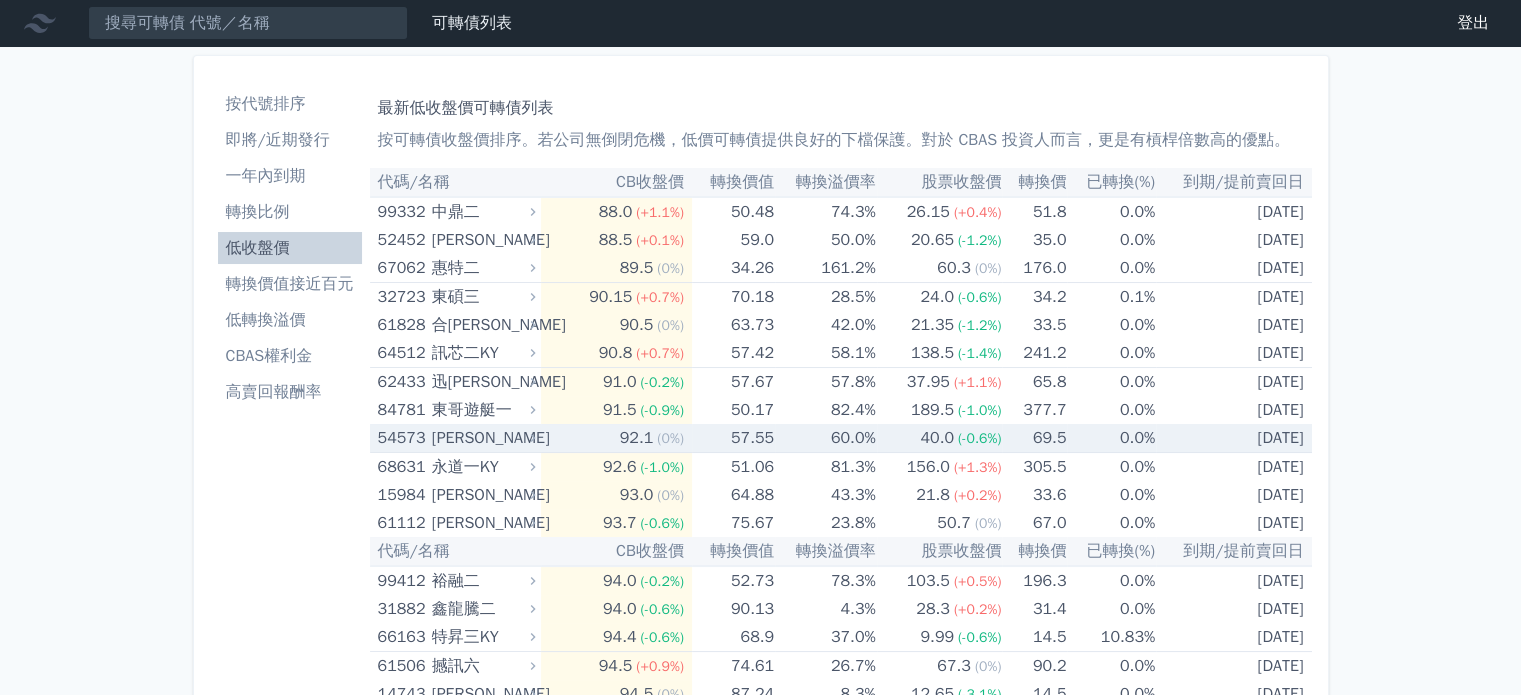 scroll, scrollTop: 0, scrollLeft: 0, axis: both 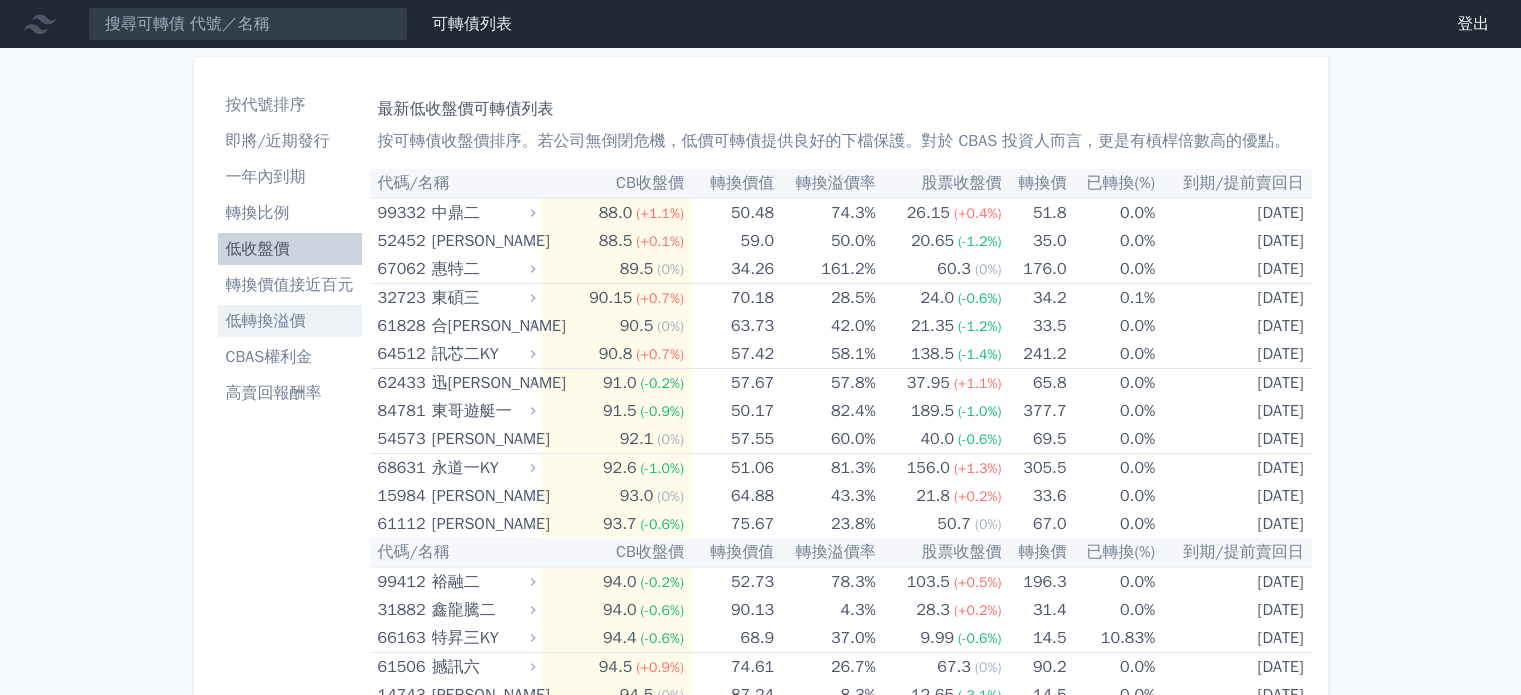 click on "低轉換溢價" at bounding box center (290, 321) 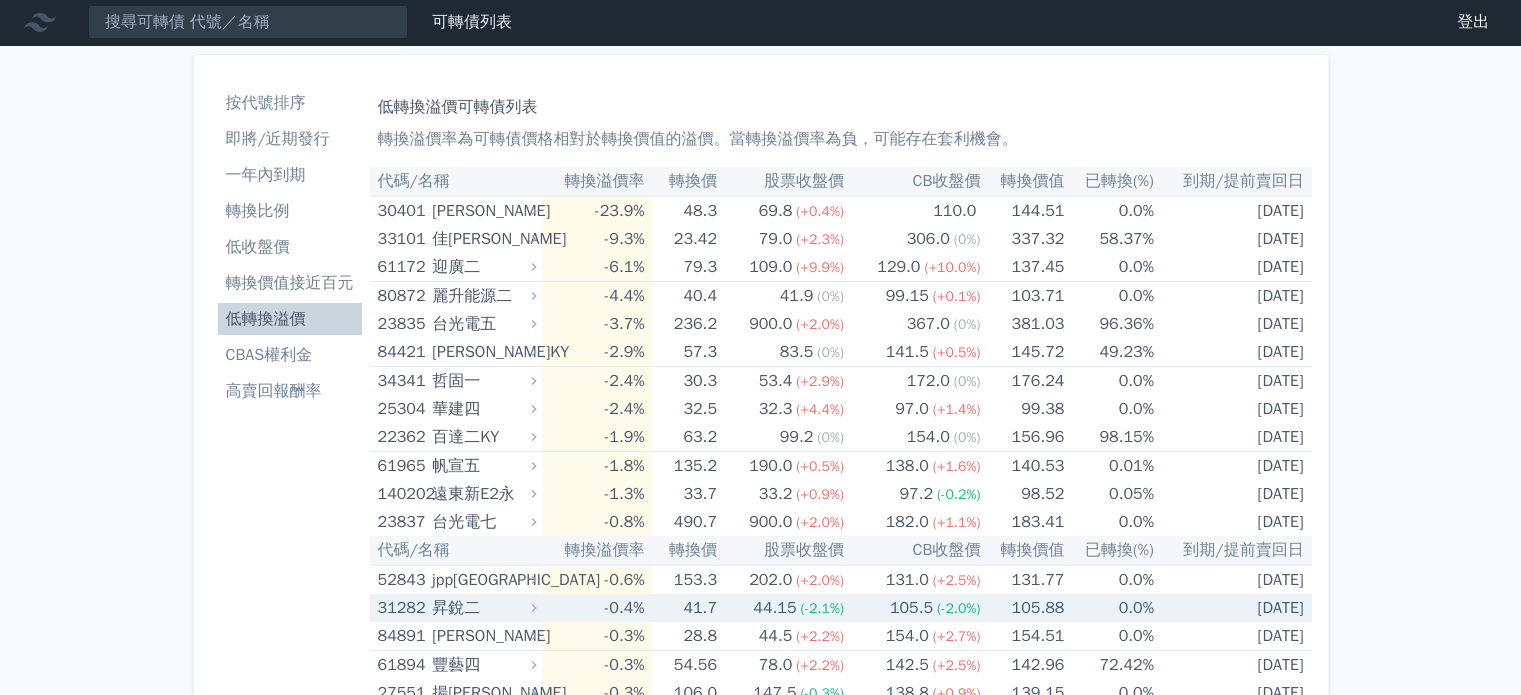 scroll, scrollTop: 0, scrollLeft: 0, axis: both 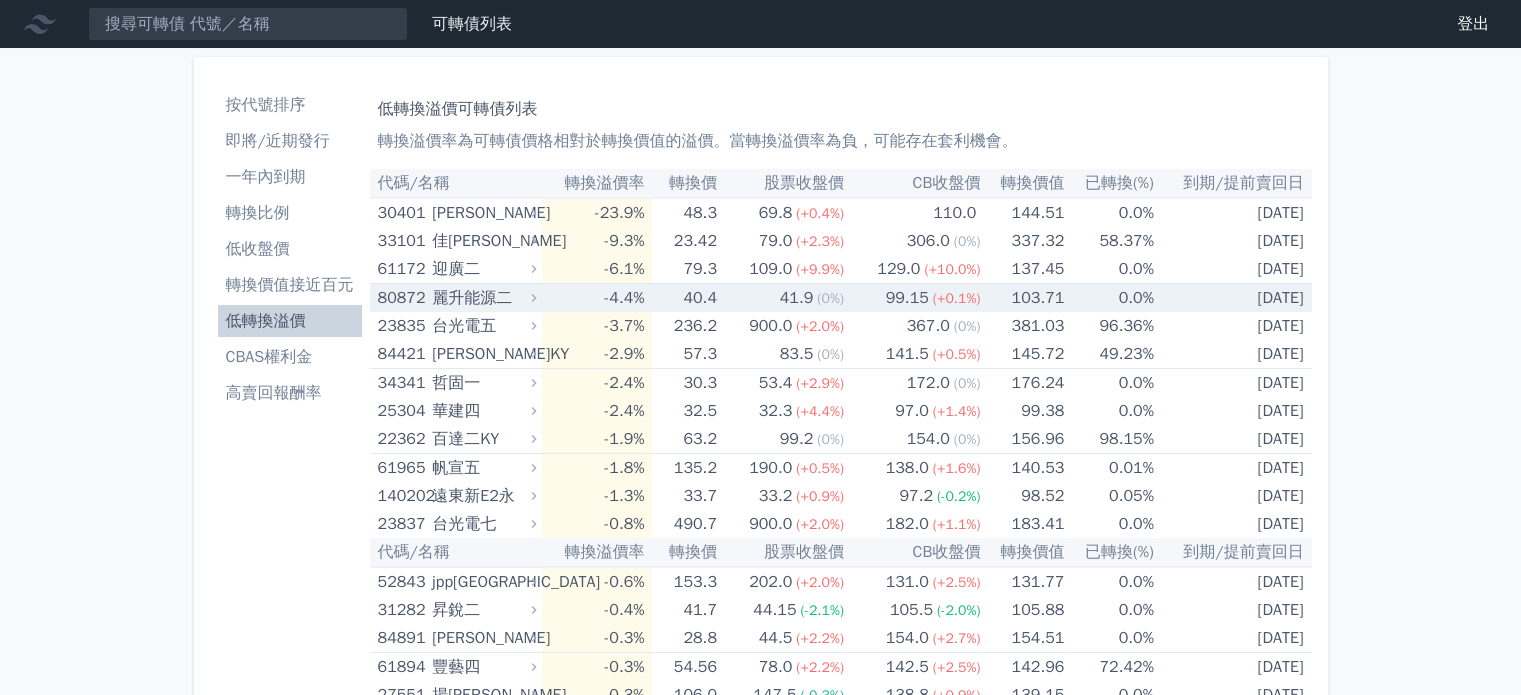 click on "(+0.1%)" at bounding box center [957, 298] 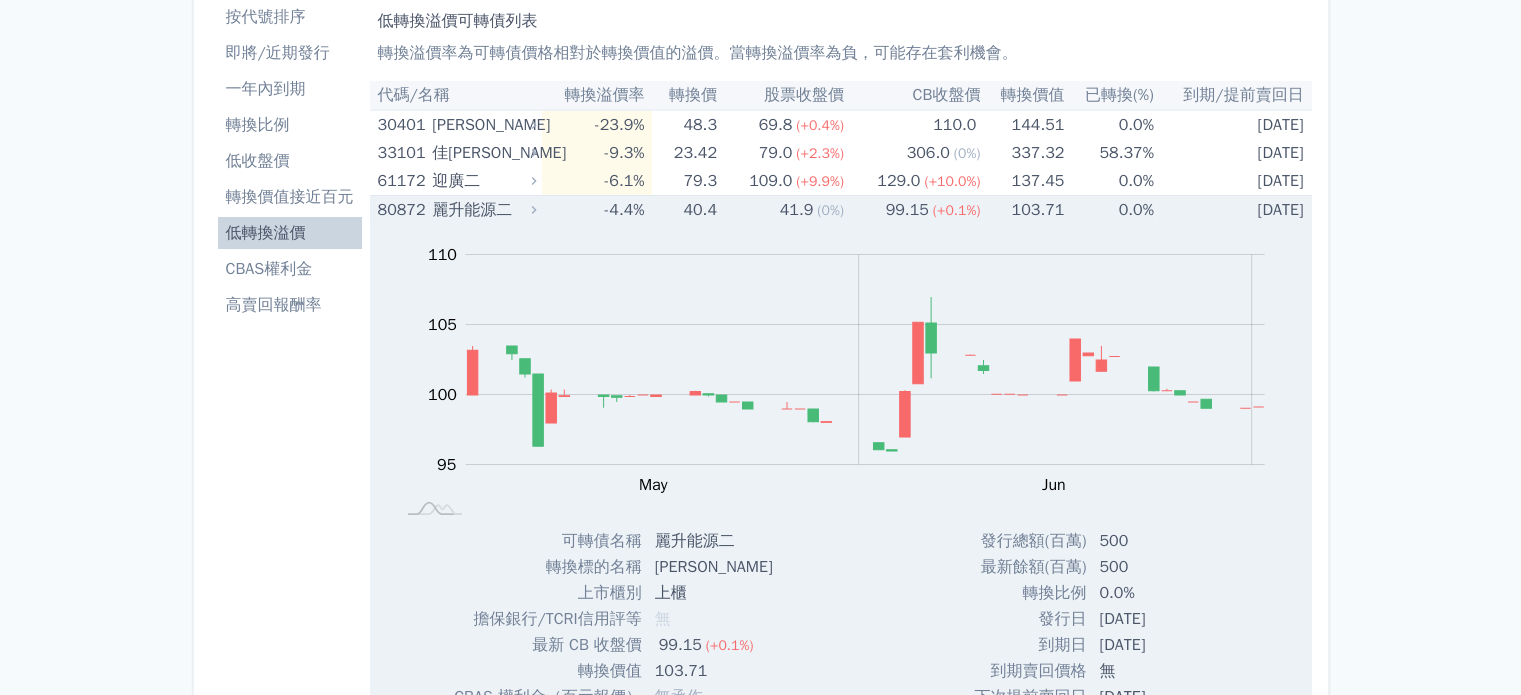 scroll, scrollTop: 0, scrollLeft: 0, axis: both 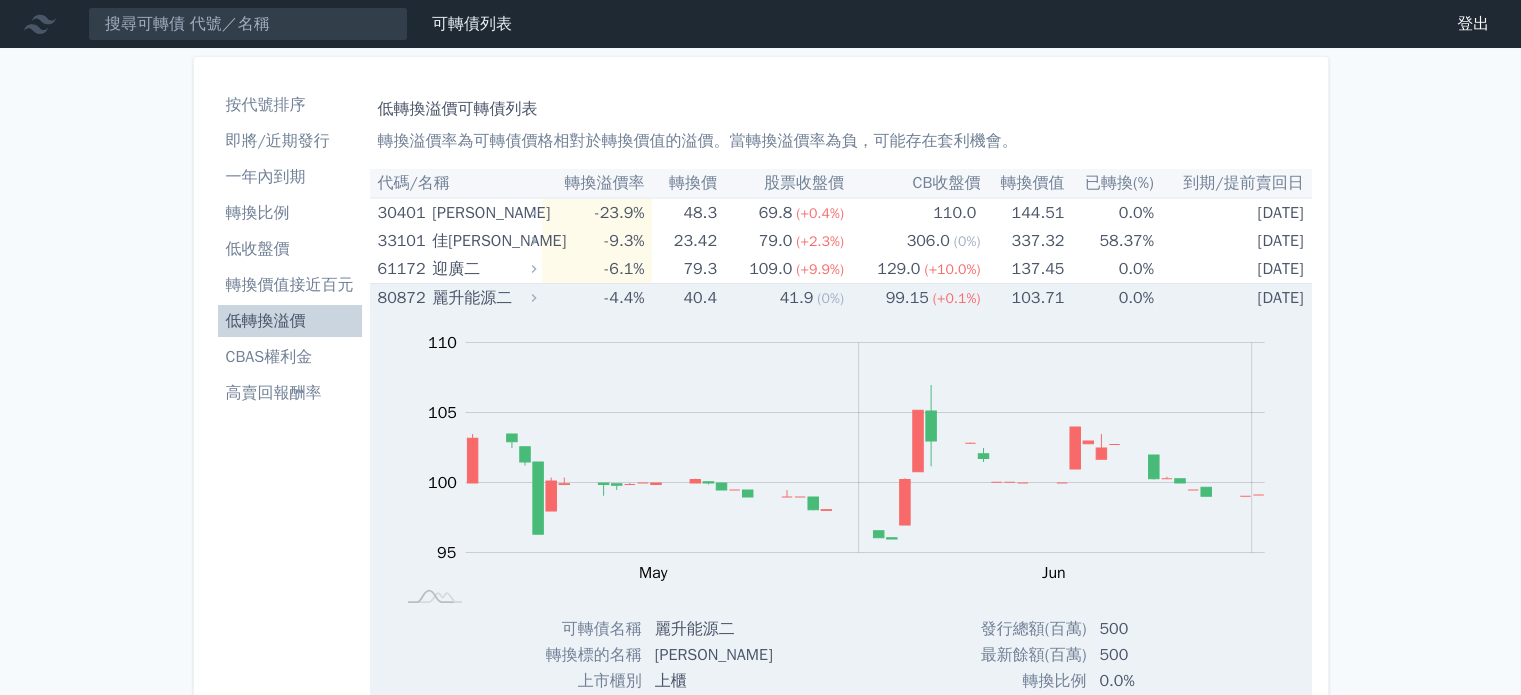 click on "(+0.1%)" at bounding box center (957, 298) 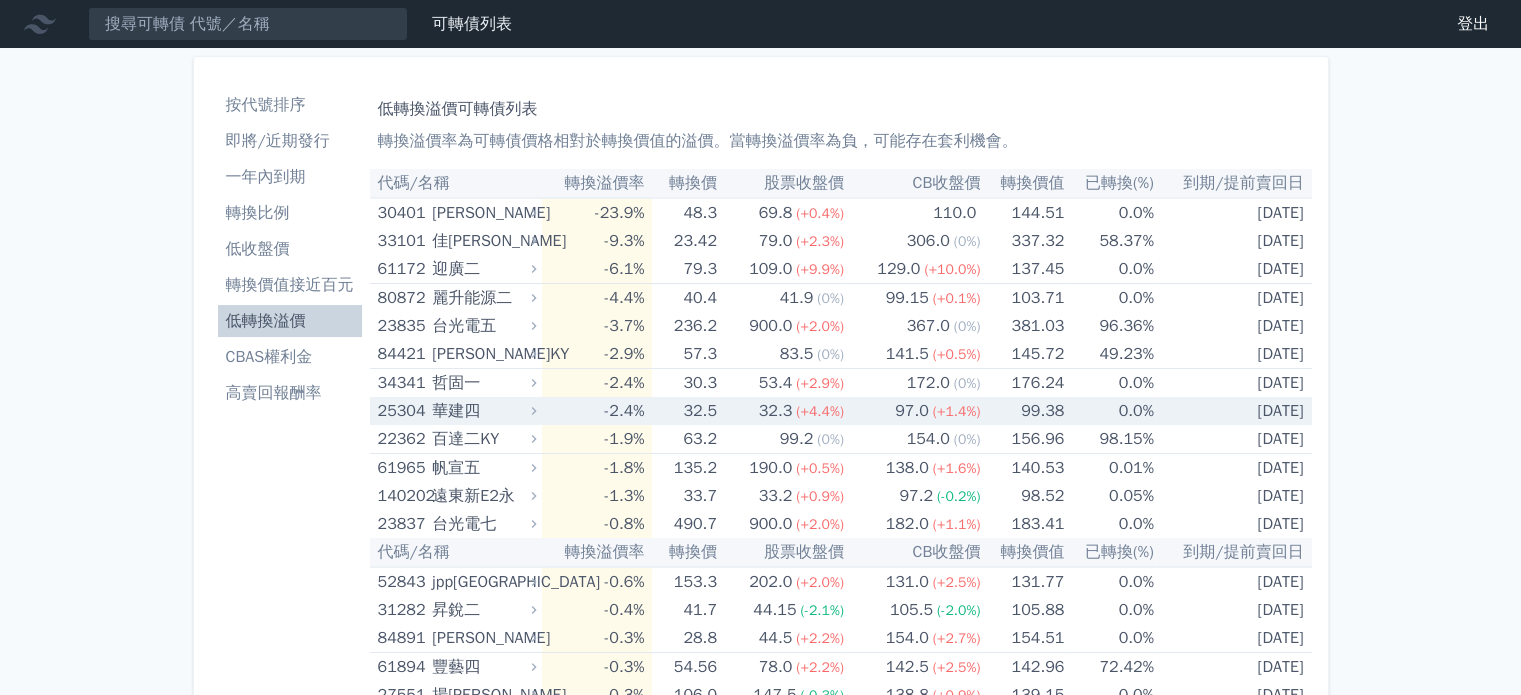 click on "(+1.4%)" at bounding box center (957, 411) 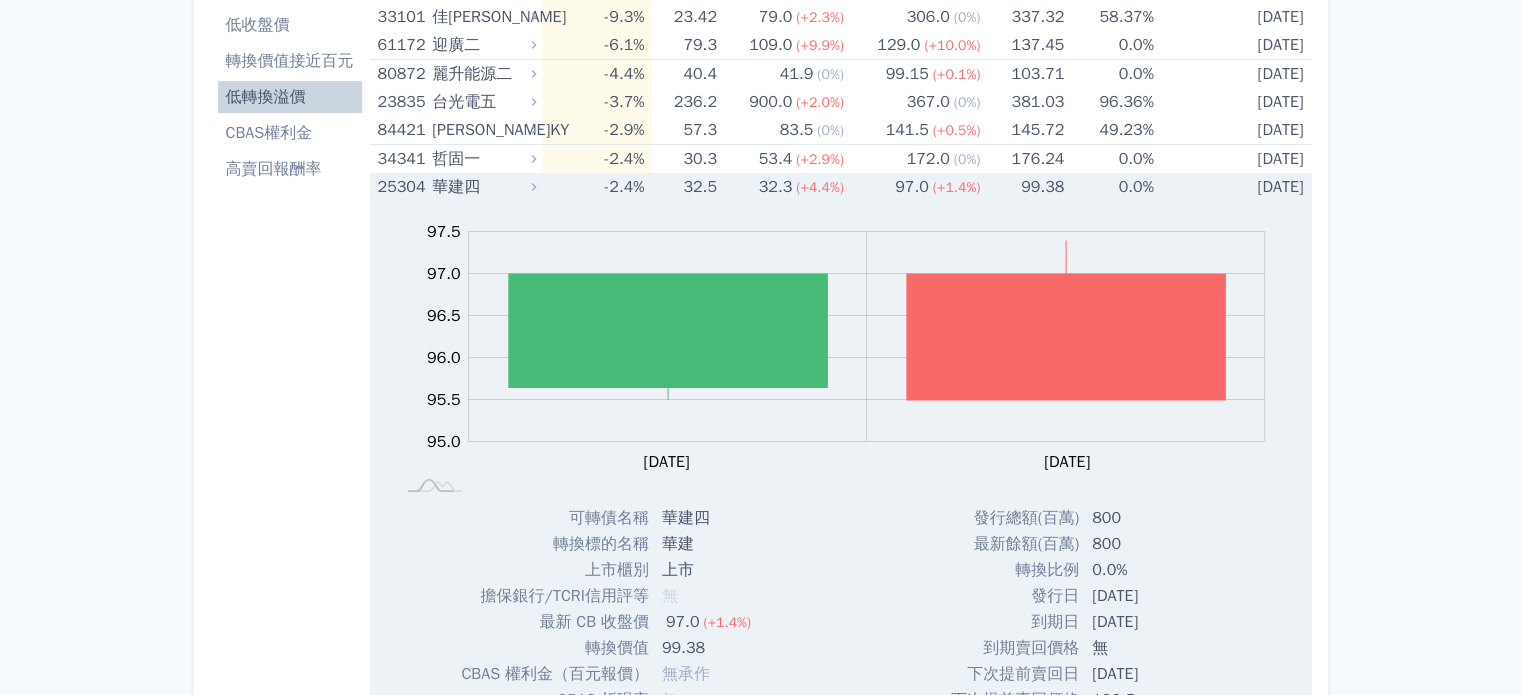 scroll, scrollTop: 300, scrollLeft: 0, axis: vertical 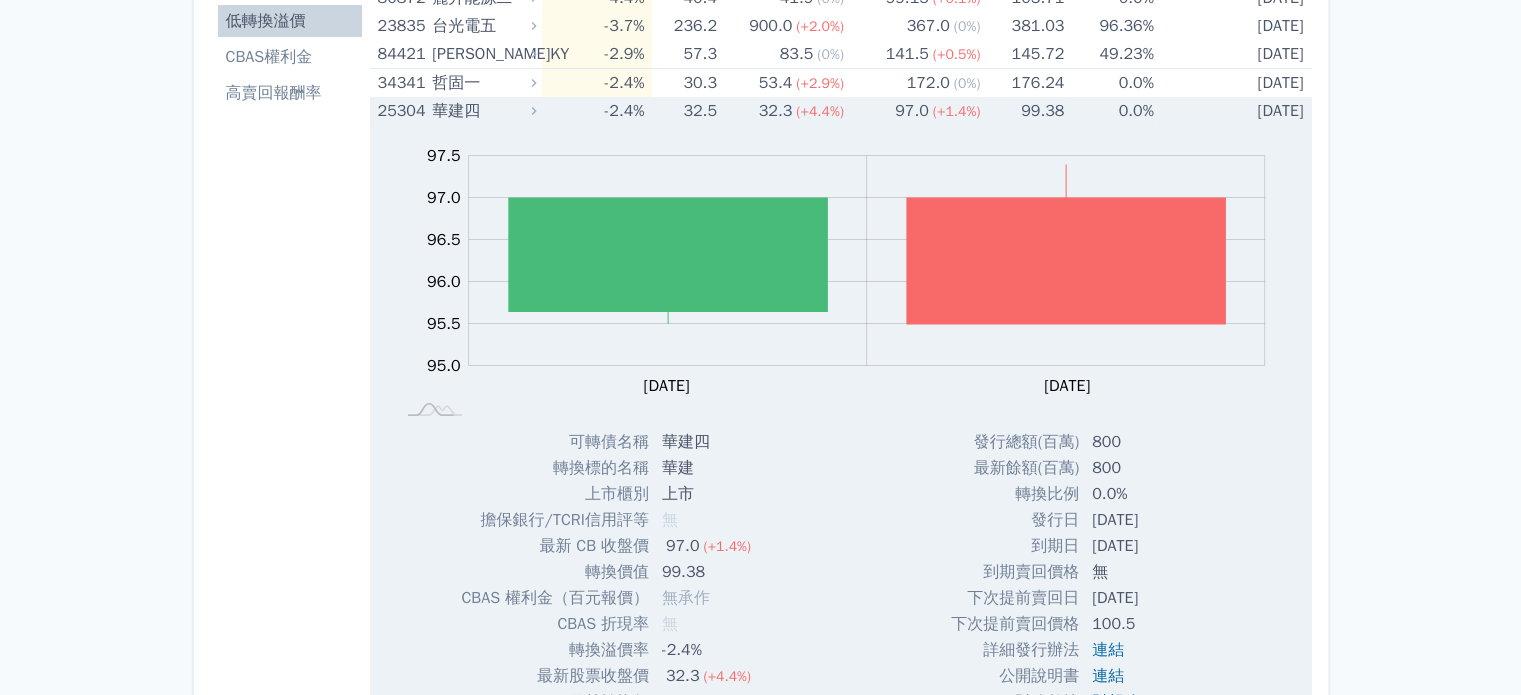 click on "97.0" at bounding box center [912, 111] 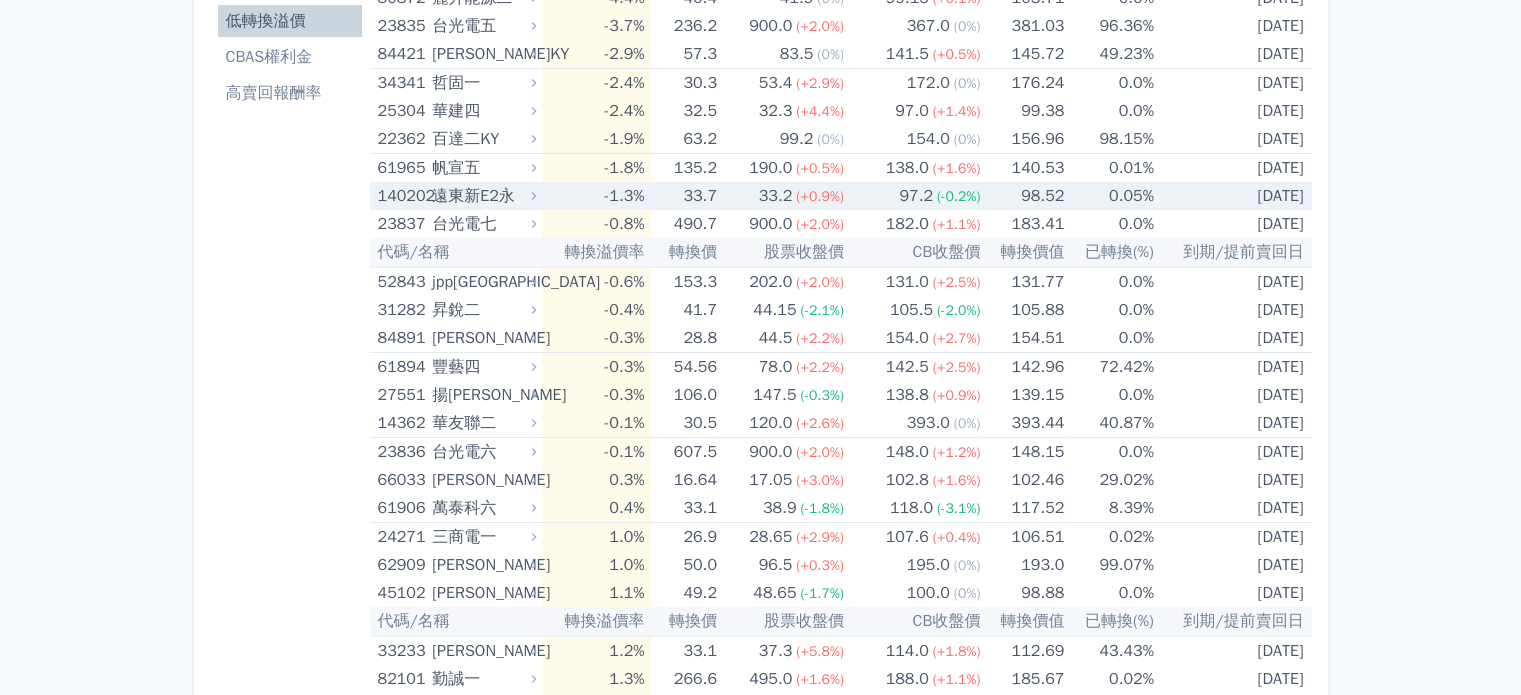 click on "97.2" at bounding box center [916, 196] 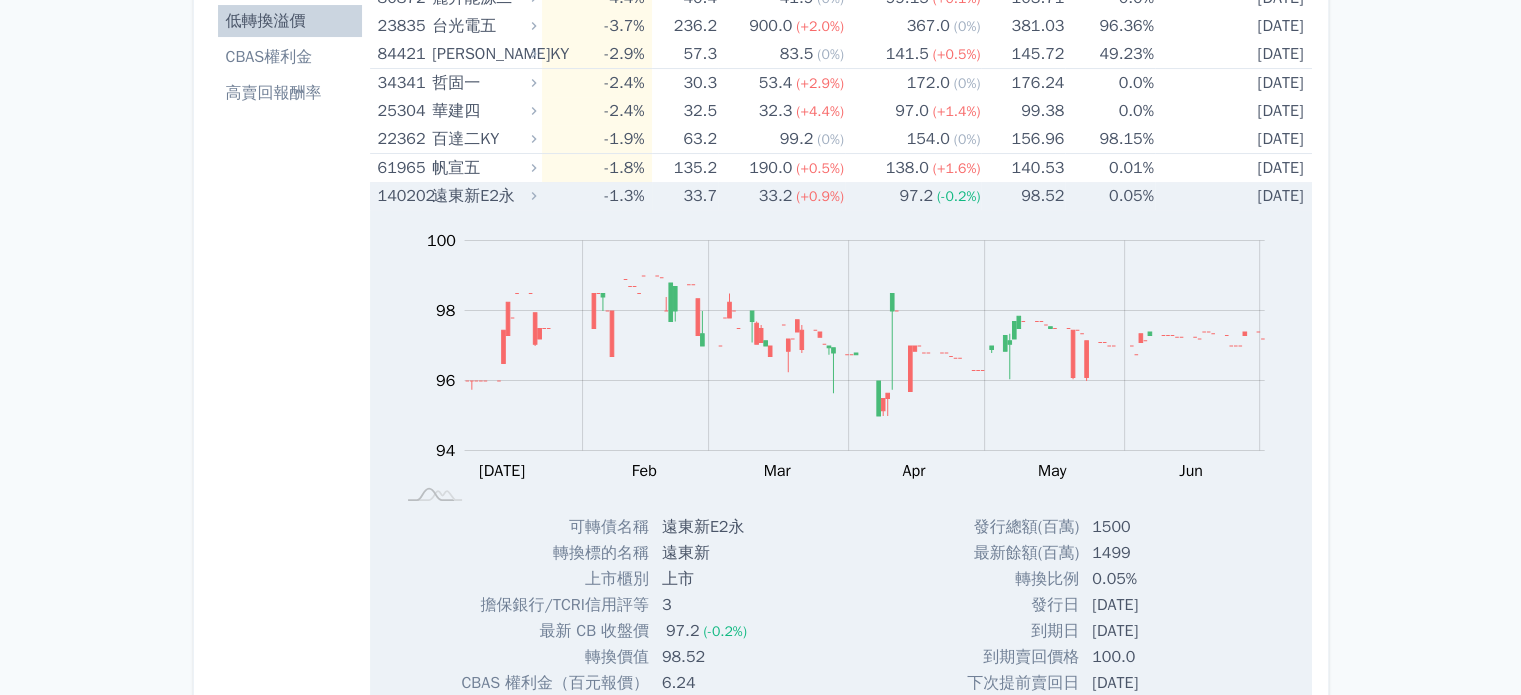 click on "97.2" at bounding box center (916, 196) 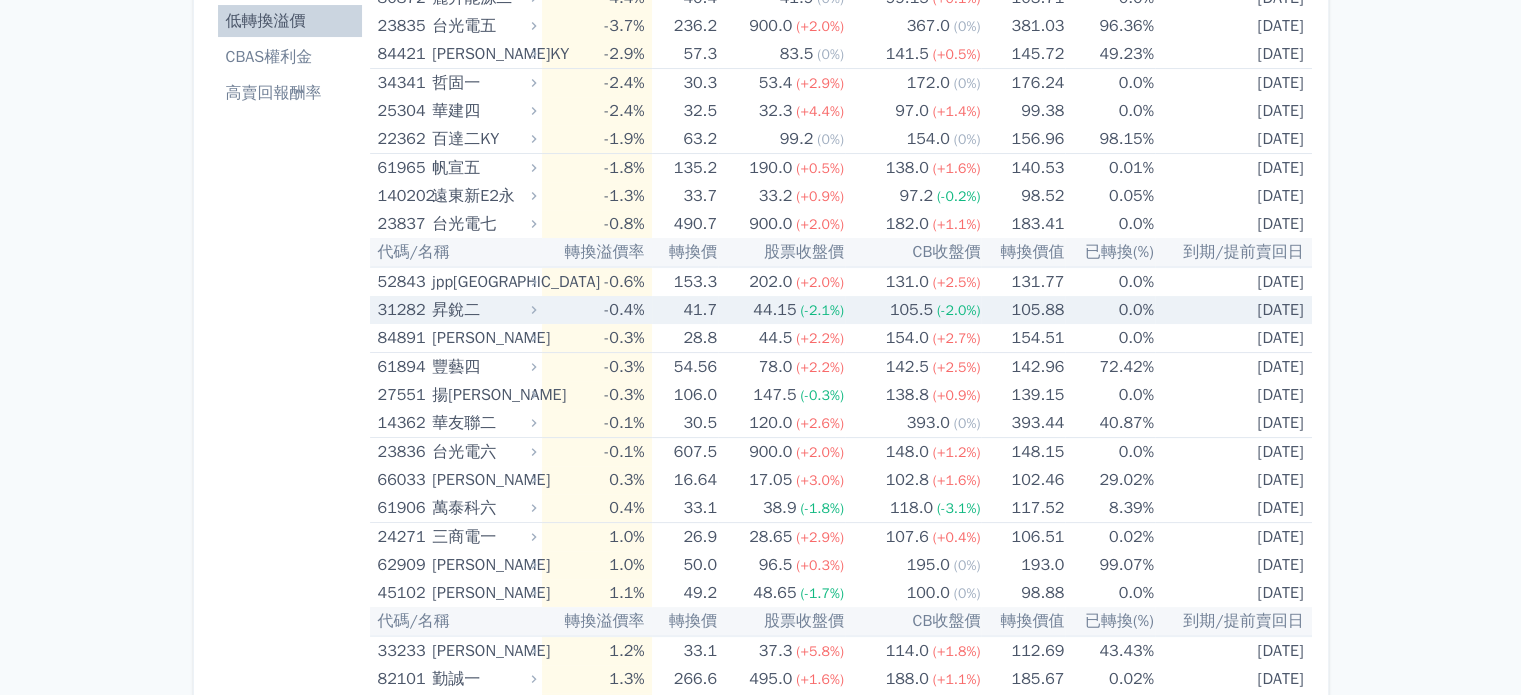 click on "105.5" at bounding box center (911, 310) 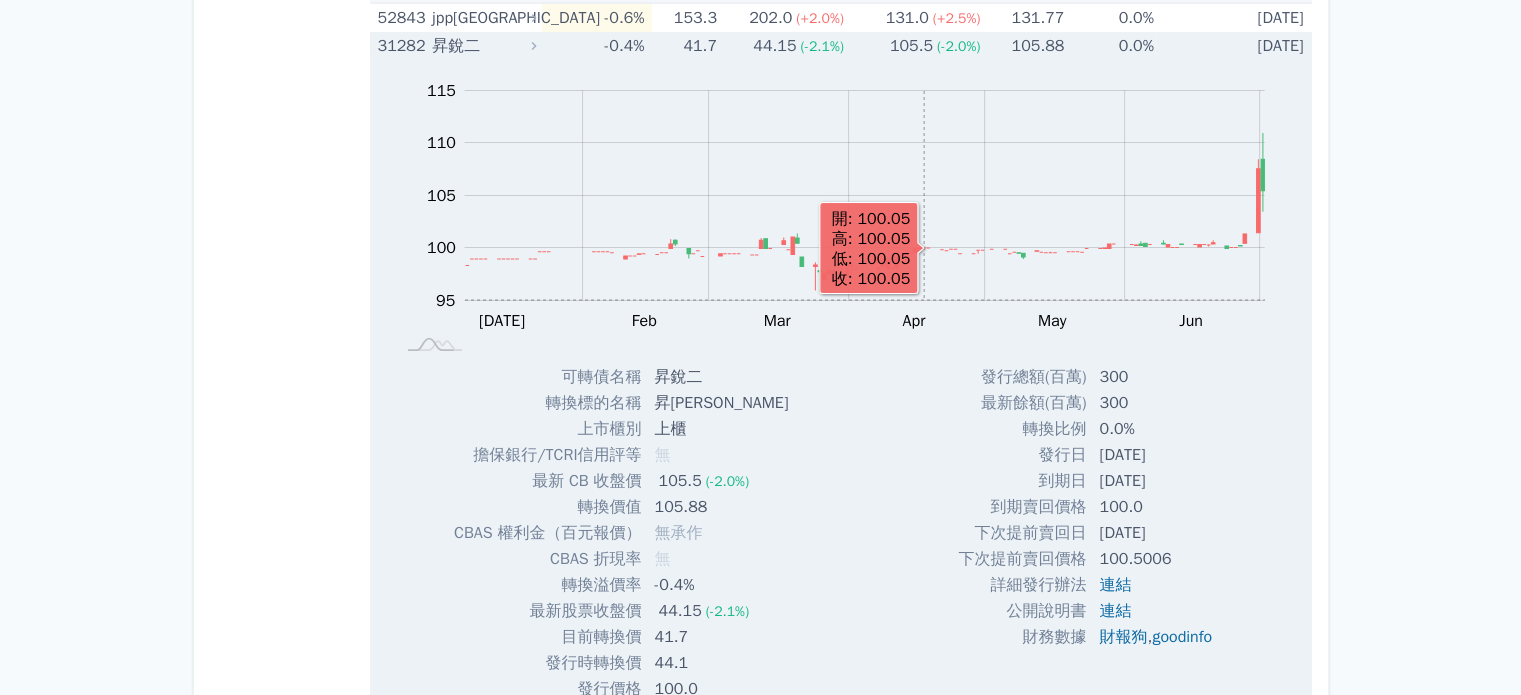 scroll, scrollTop: 500, scrollLeft: 0, axis: vertical 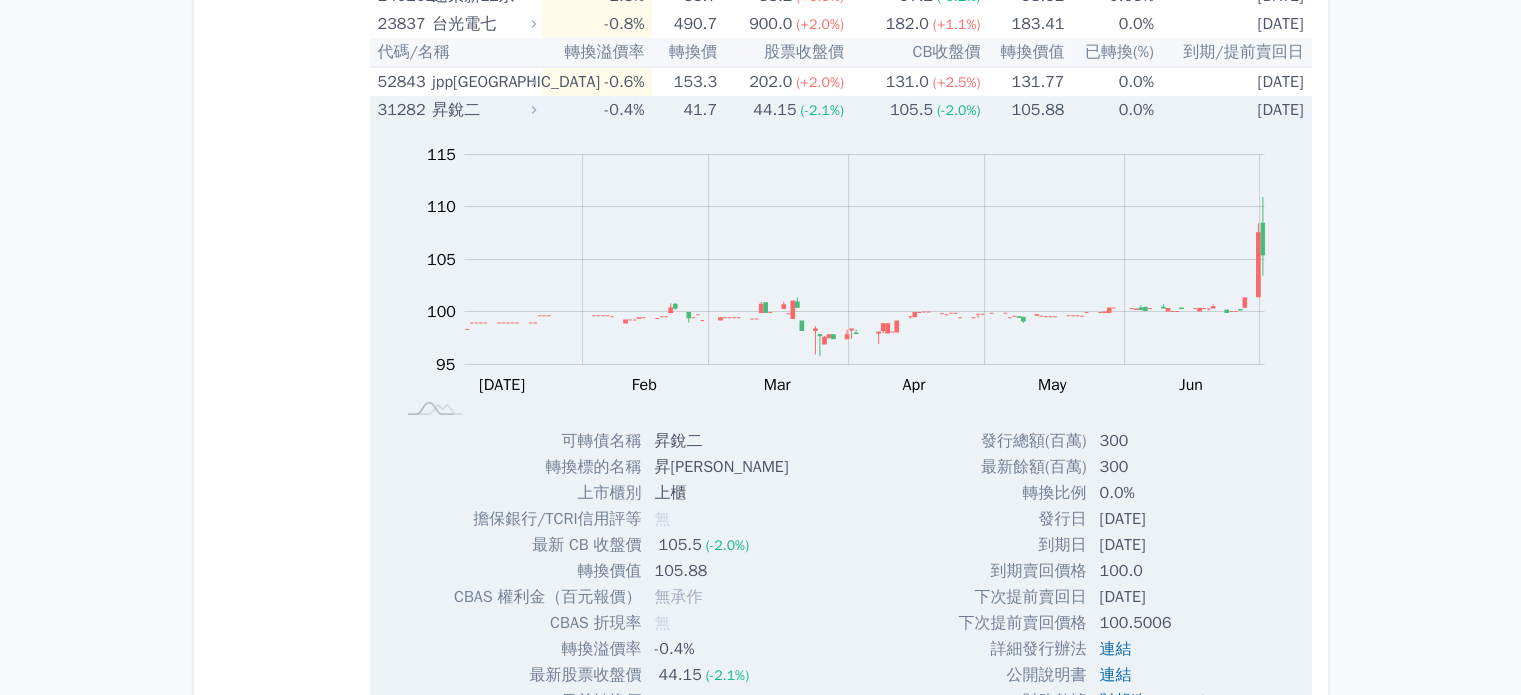 click on "105.5" at bounding box center (911, 110) 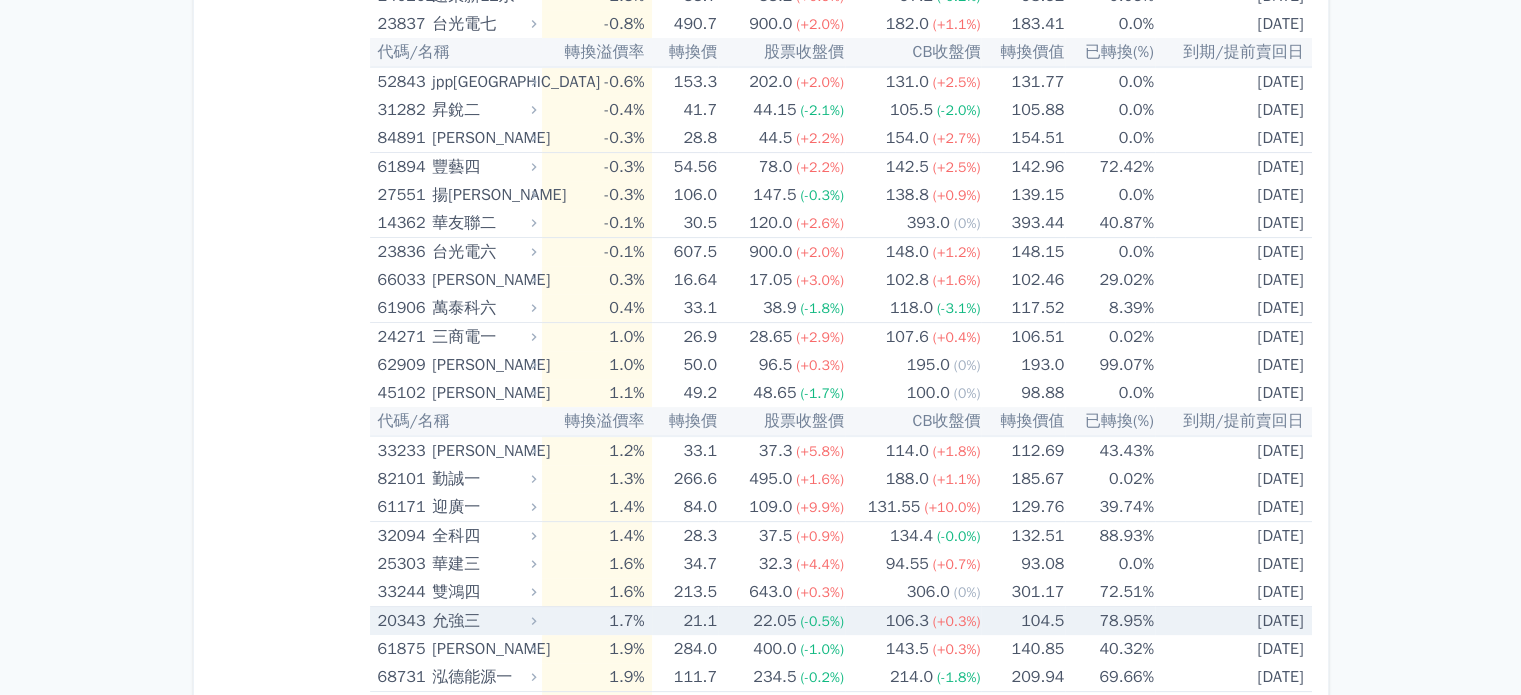 click on "106.3" at bounding box center (907, 621) 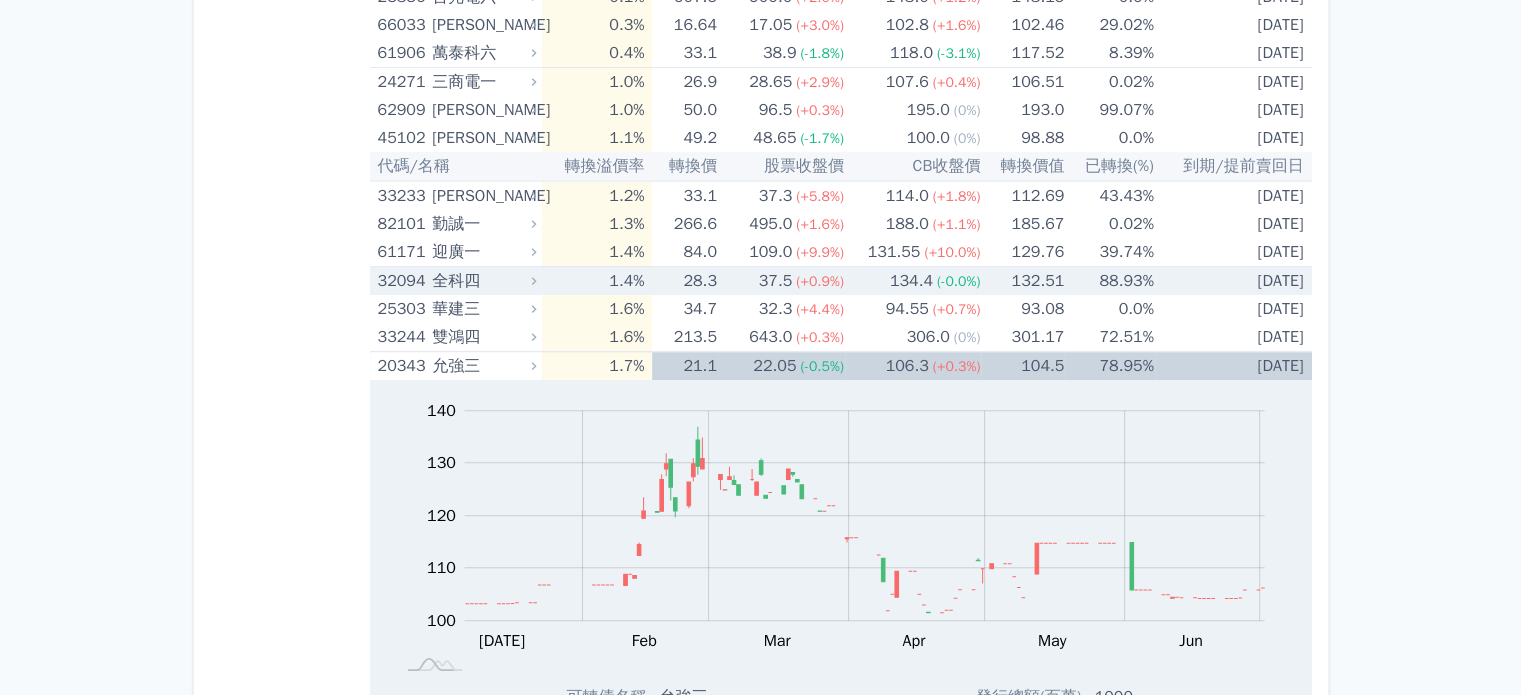 scroll, scrollTop: 800, scrollLeft: 0, axis: vertical 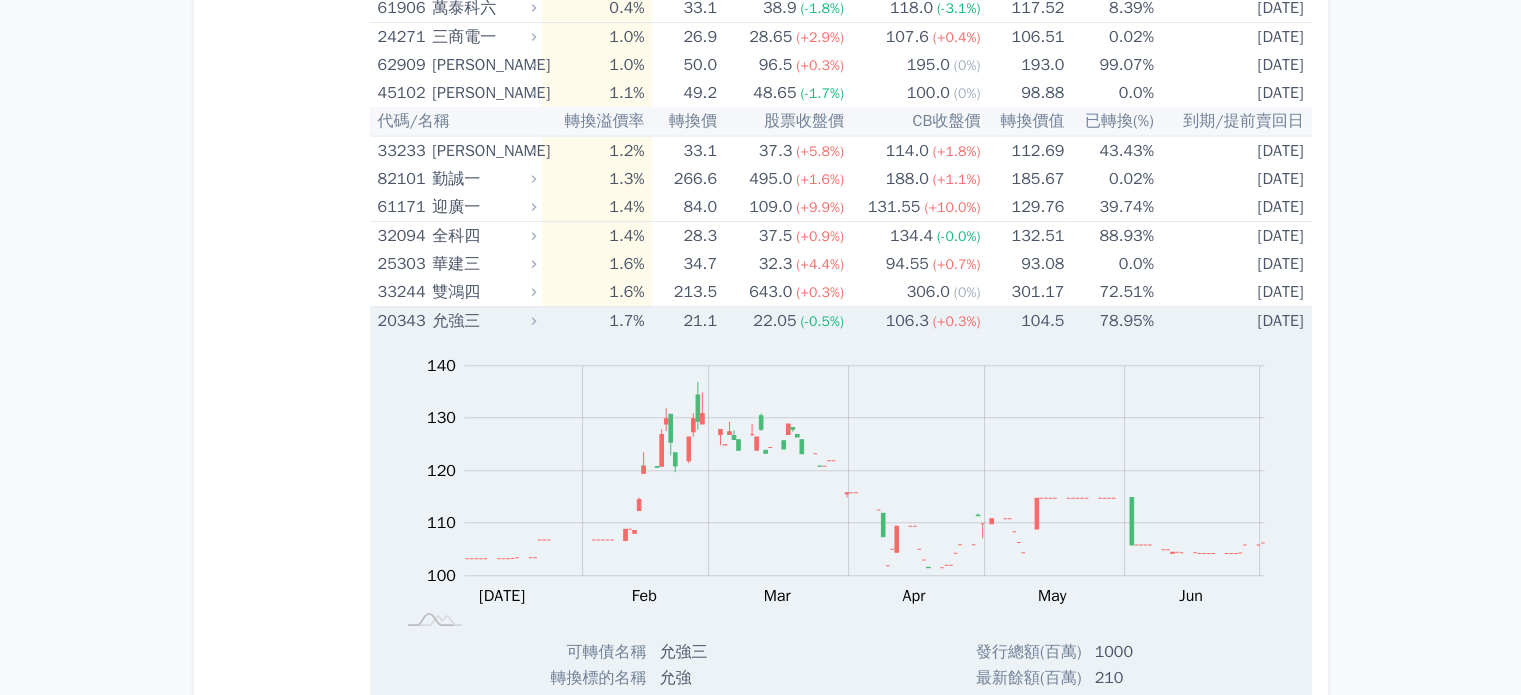 click on "104.5" at bounding box center (1023, 321) 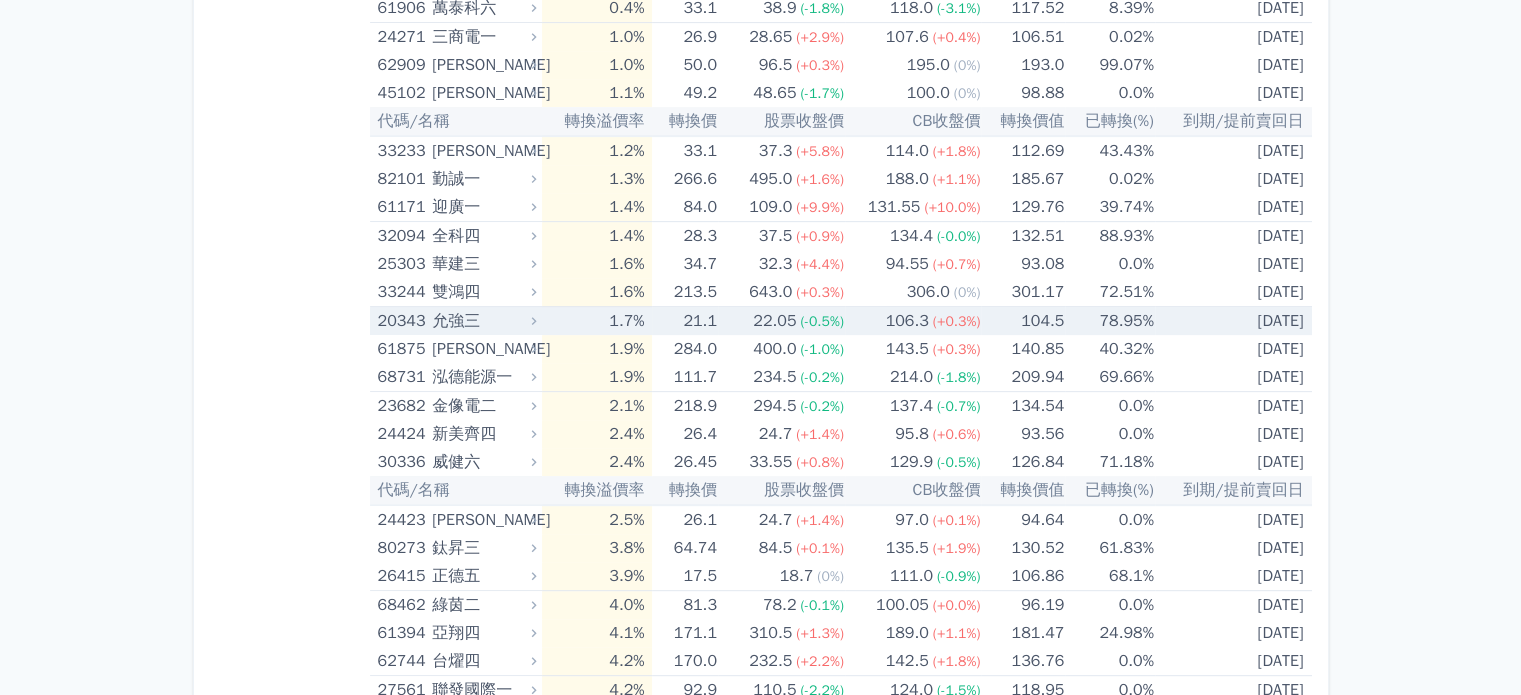click on "104.5" at bounding box center (1023, 321) 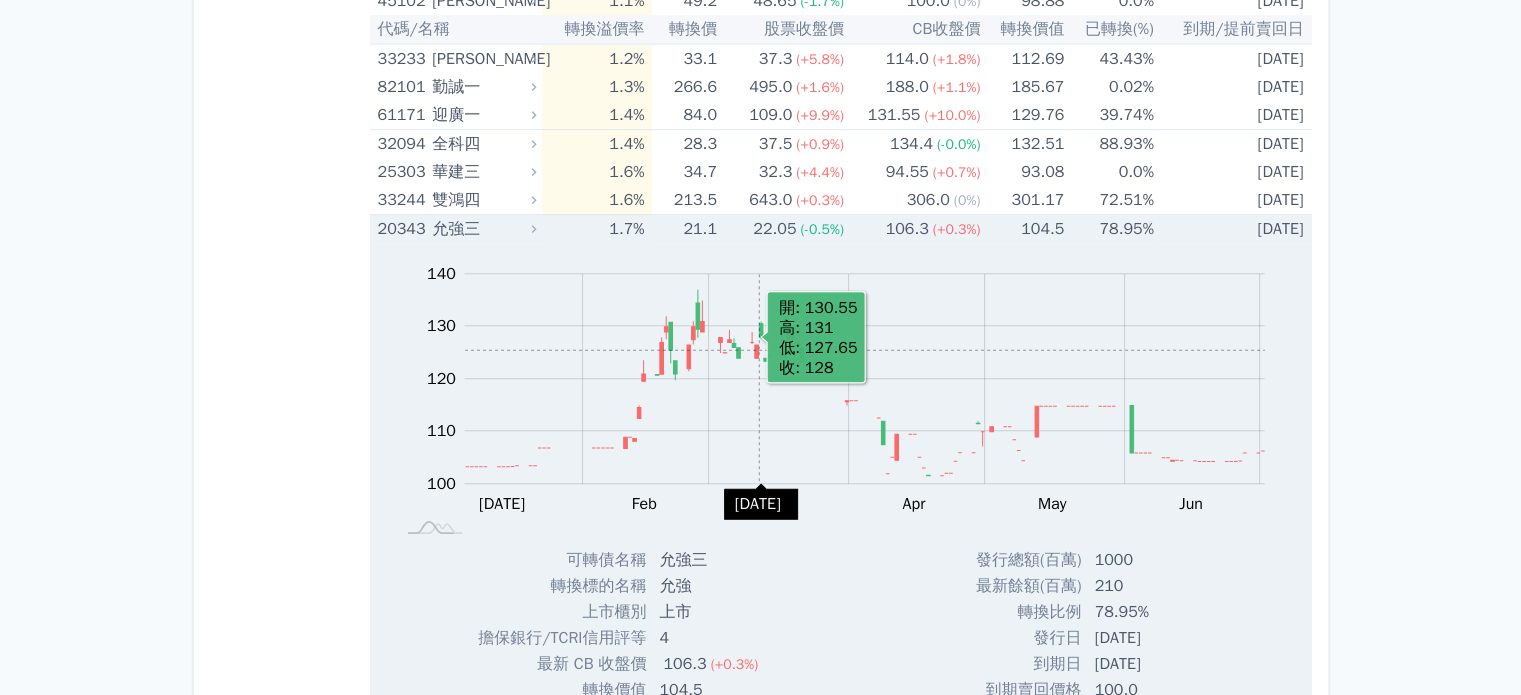 scroll, scrollTop: 900, scrollLeft: 0, axis: vertical 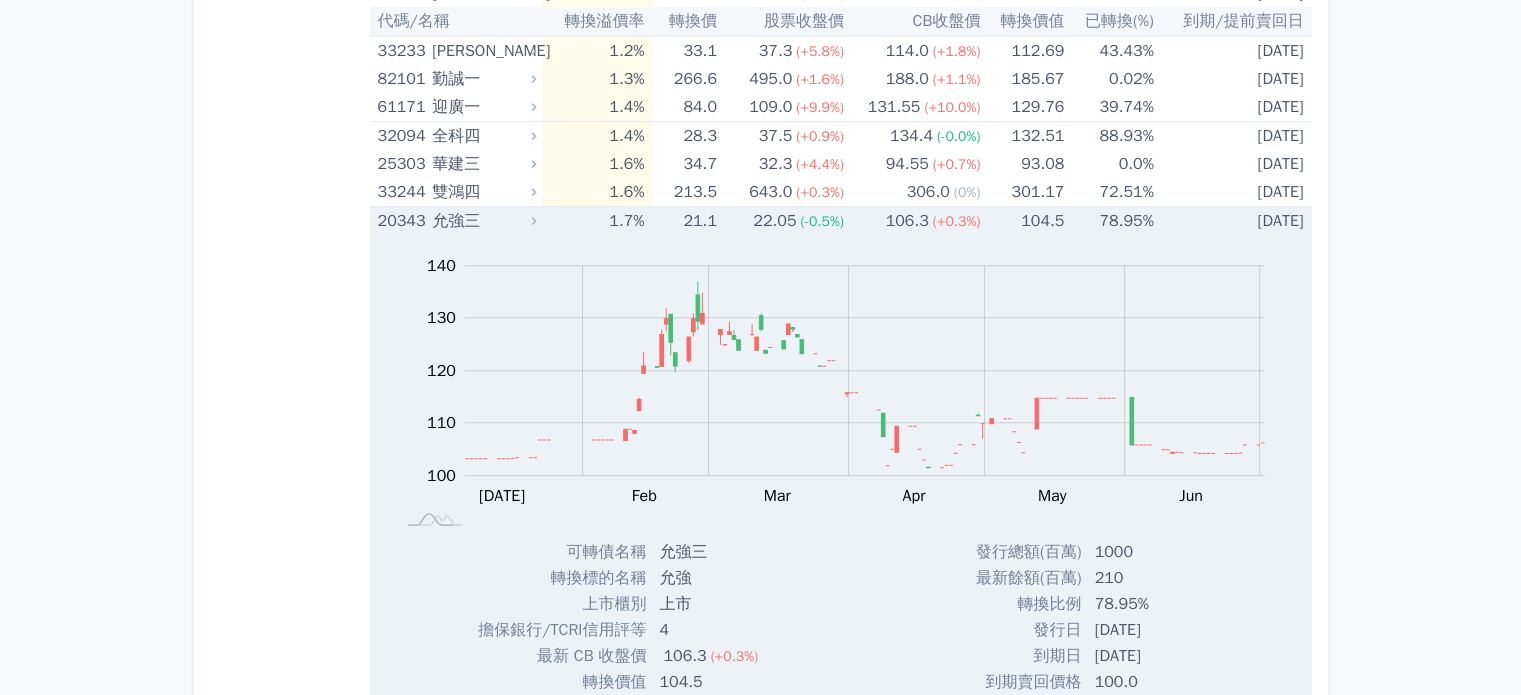 click on "104.5" at bounding box center (1023, 221) 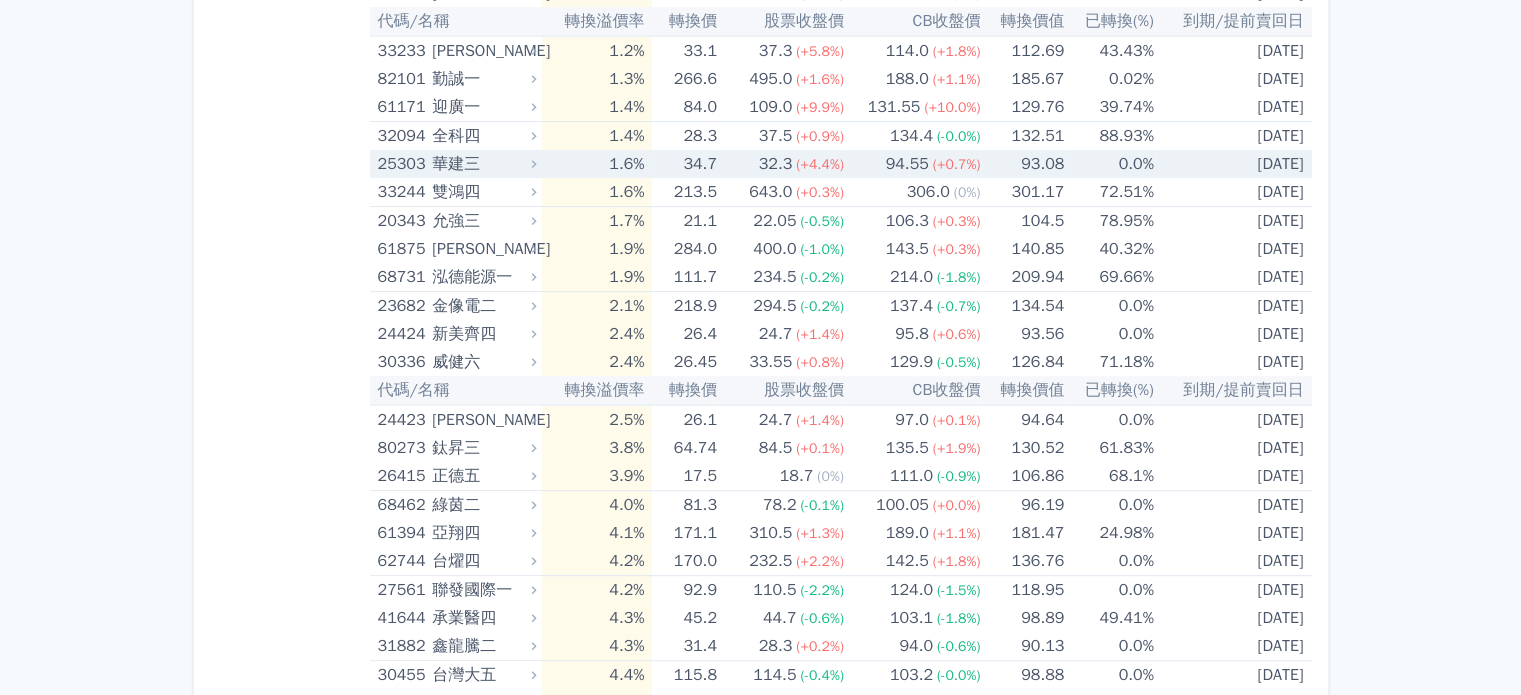 click on "93.08" at bounding box center (1023, 164) 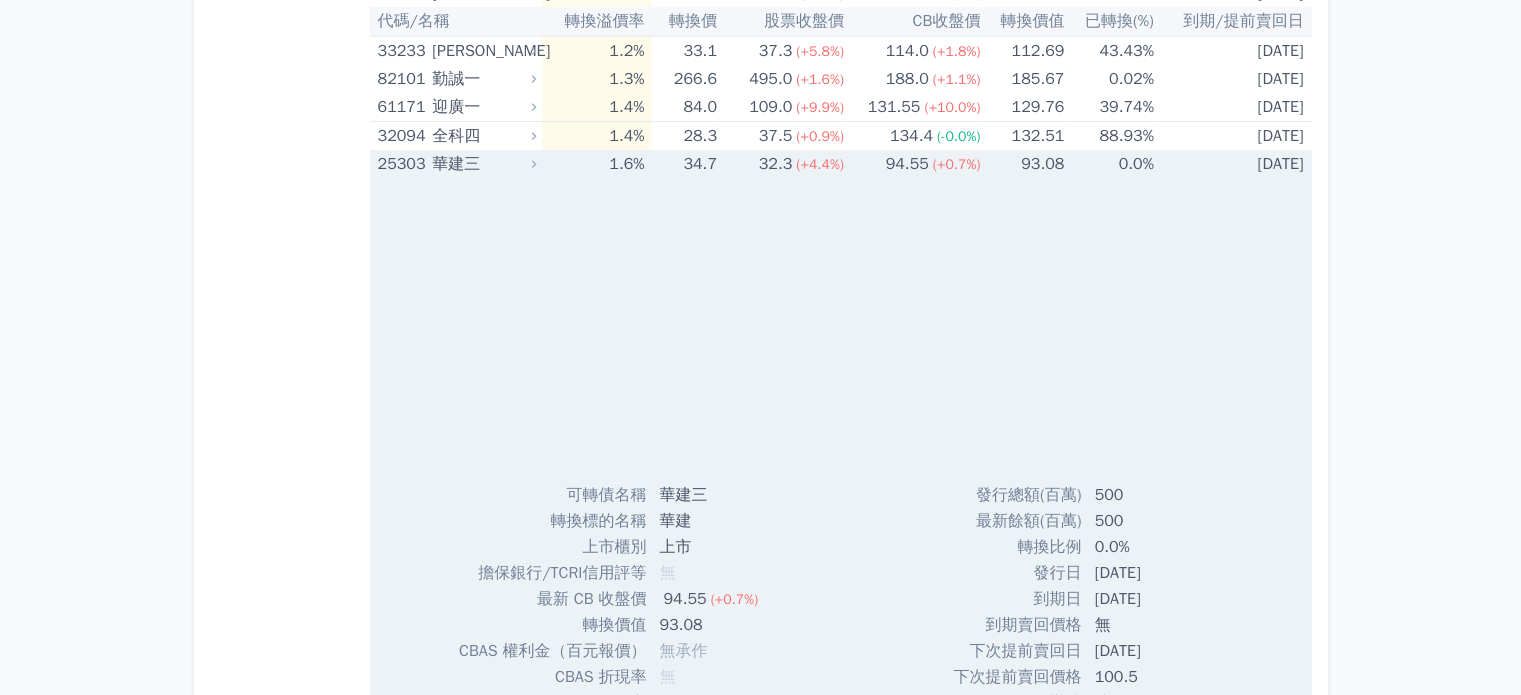 click on "0.0%" at bounding box center (1109, 164) 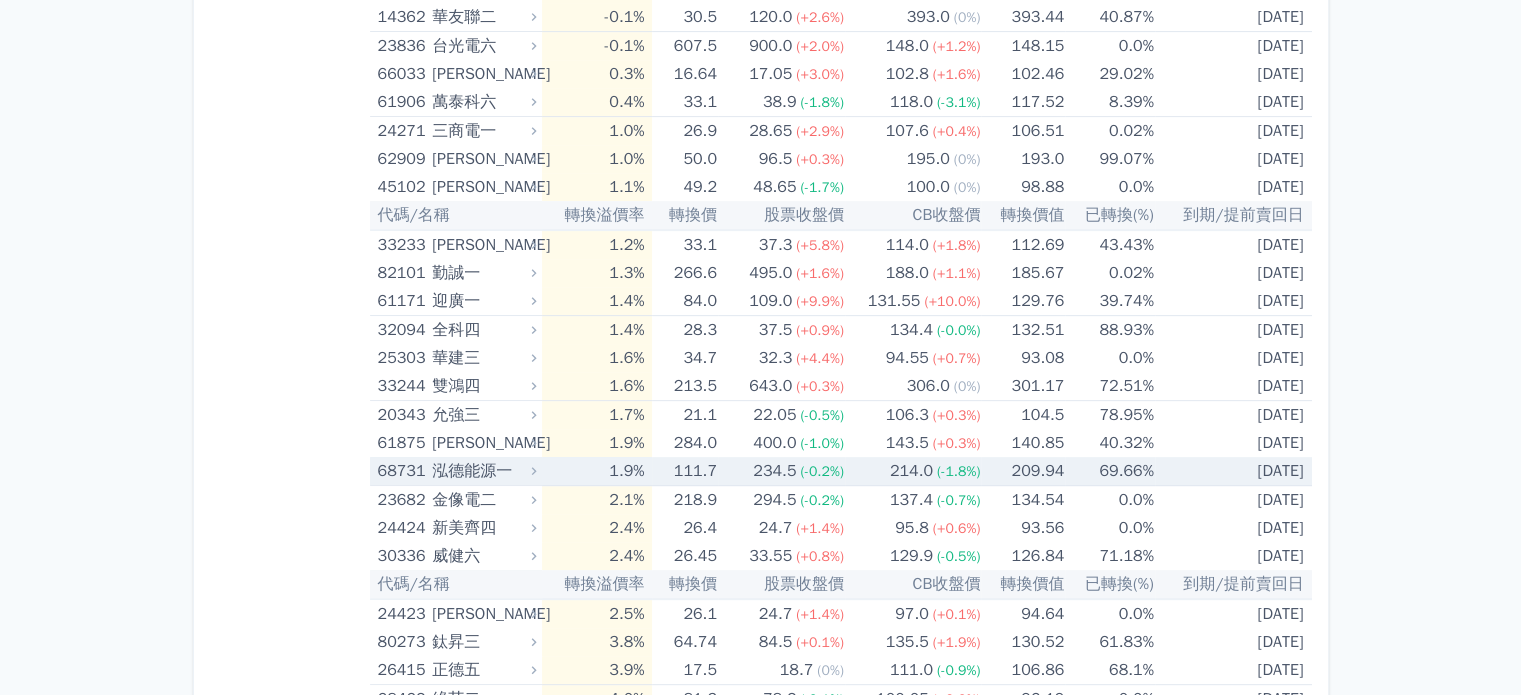 scroll, scrollTop: 700, scrollLeft: 0, axis: vertical 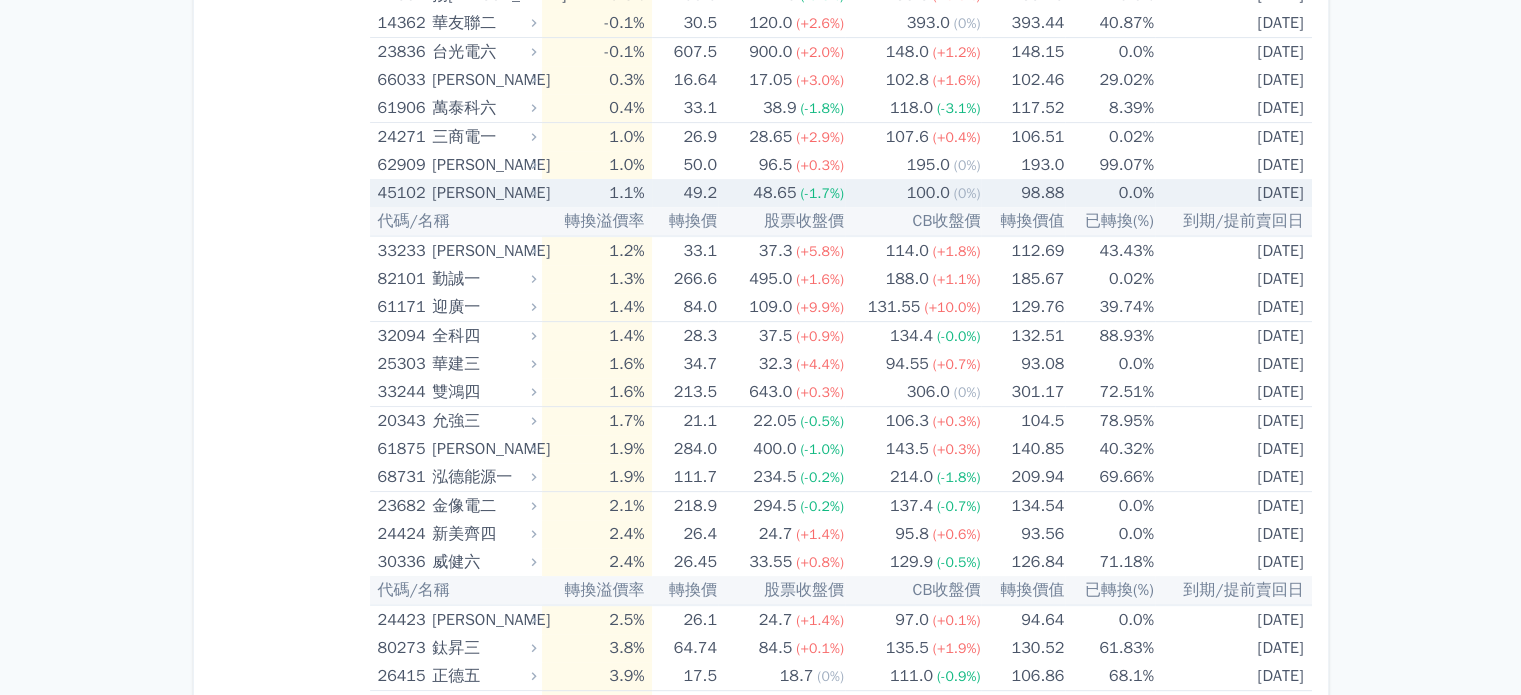 click on "98.88" at bounding box center (1023, 193) 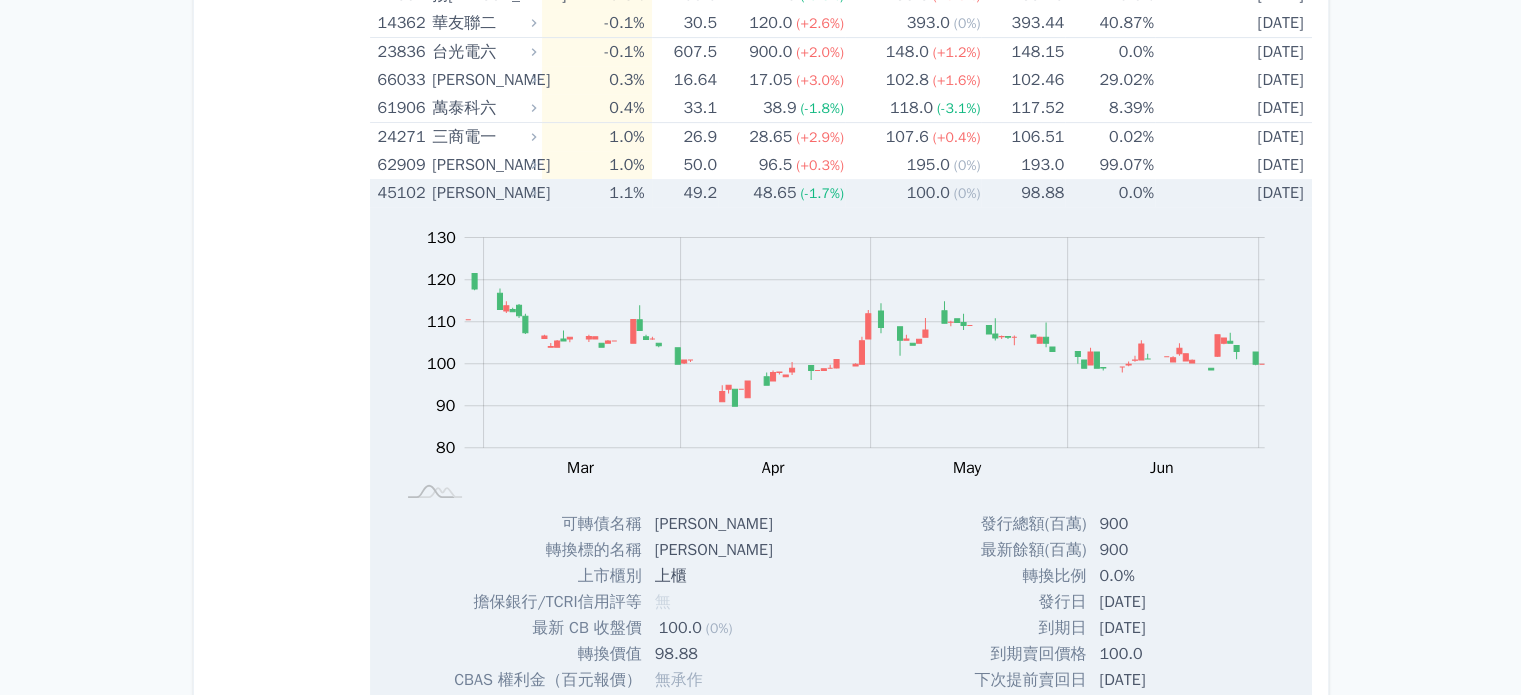 click on "98.88" at bounding box center (1023, 193) 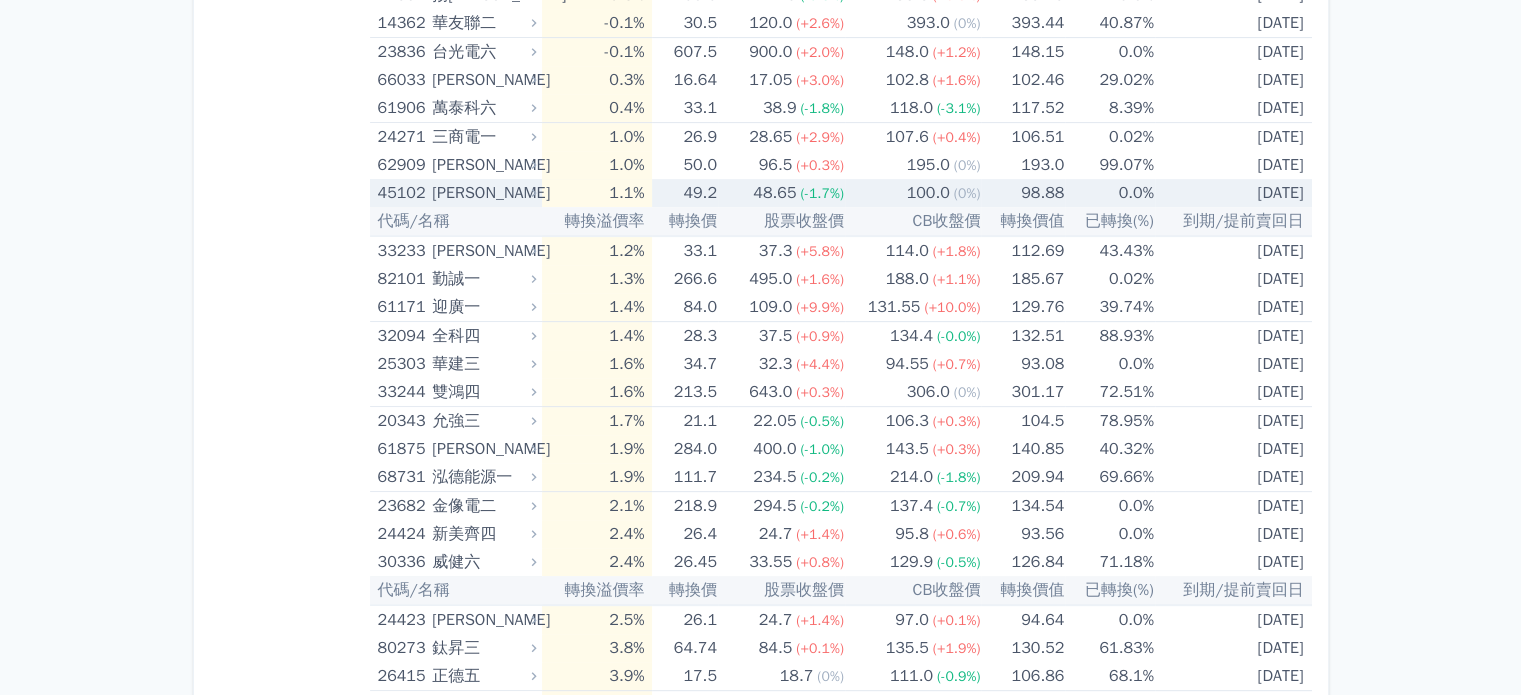 click on "(0%)" at bounding box center [967, 193] 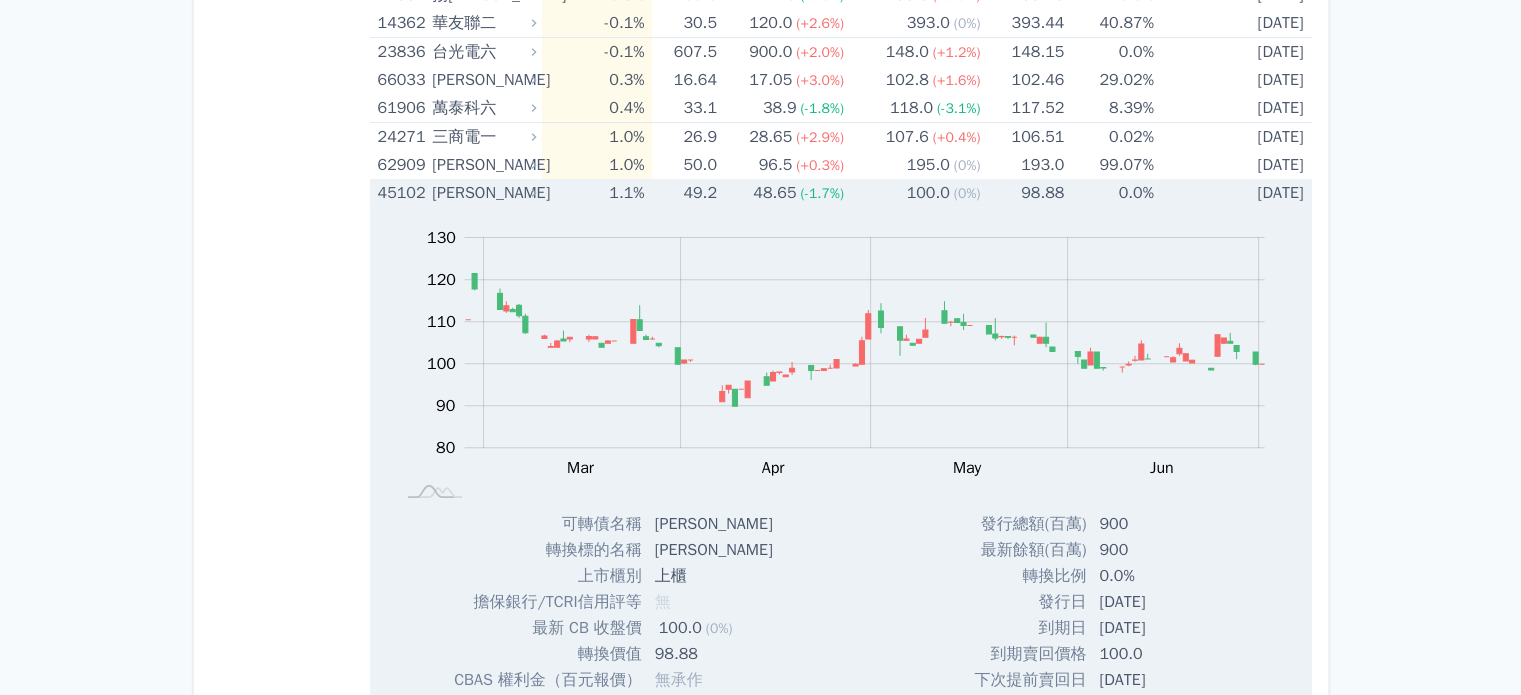 click on "(0%)" at bounding box center (967, 193) 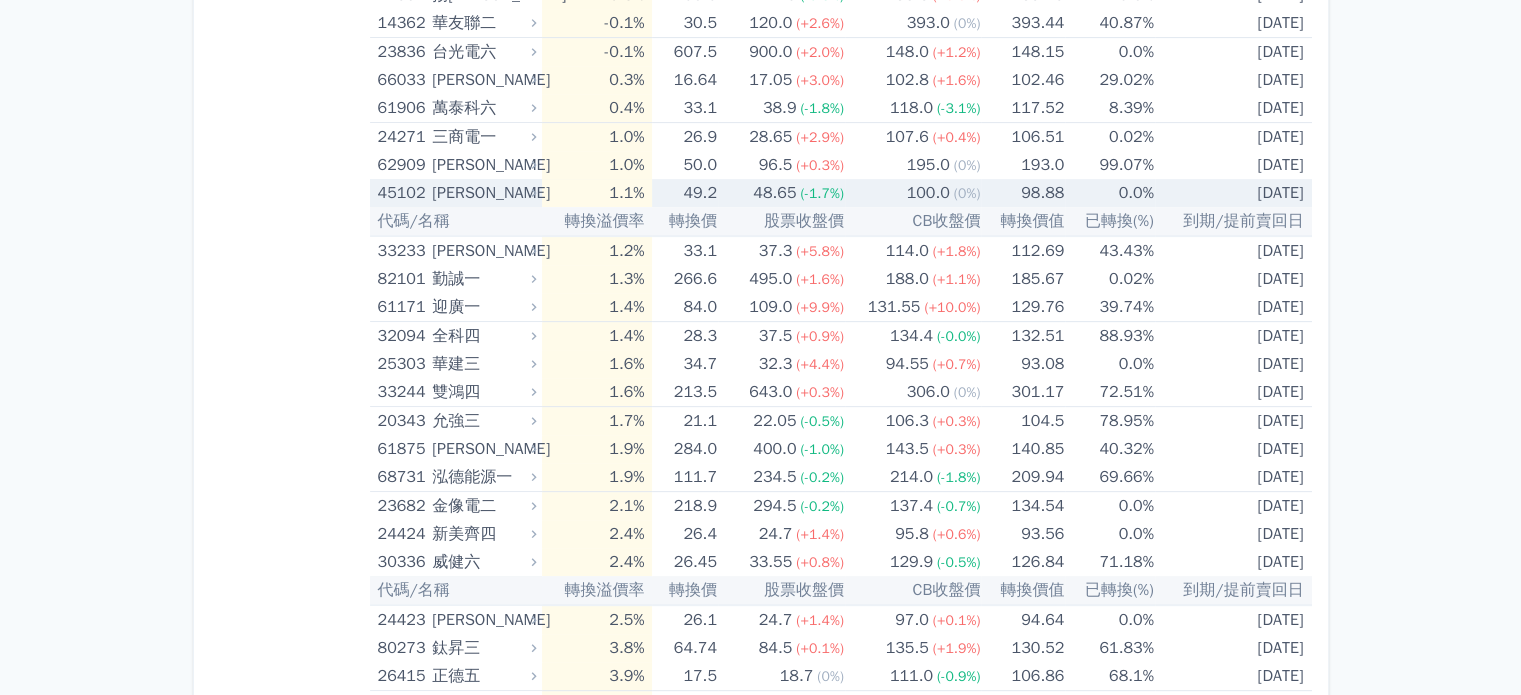 click on "(0%)" at bounding box center (967, 193) 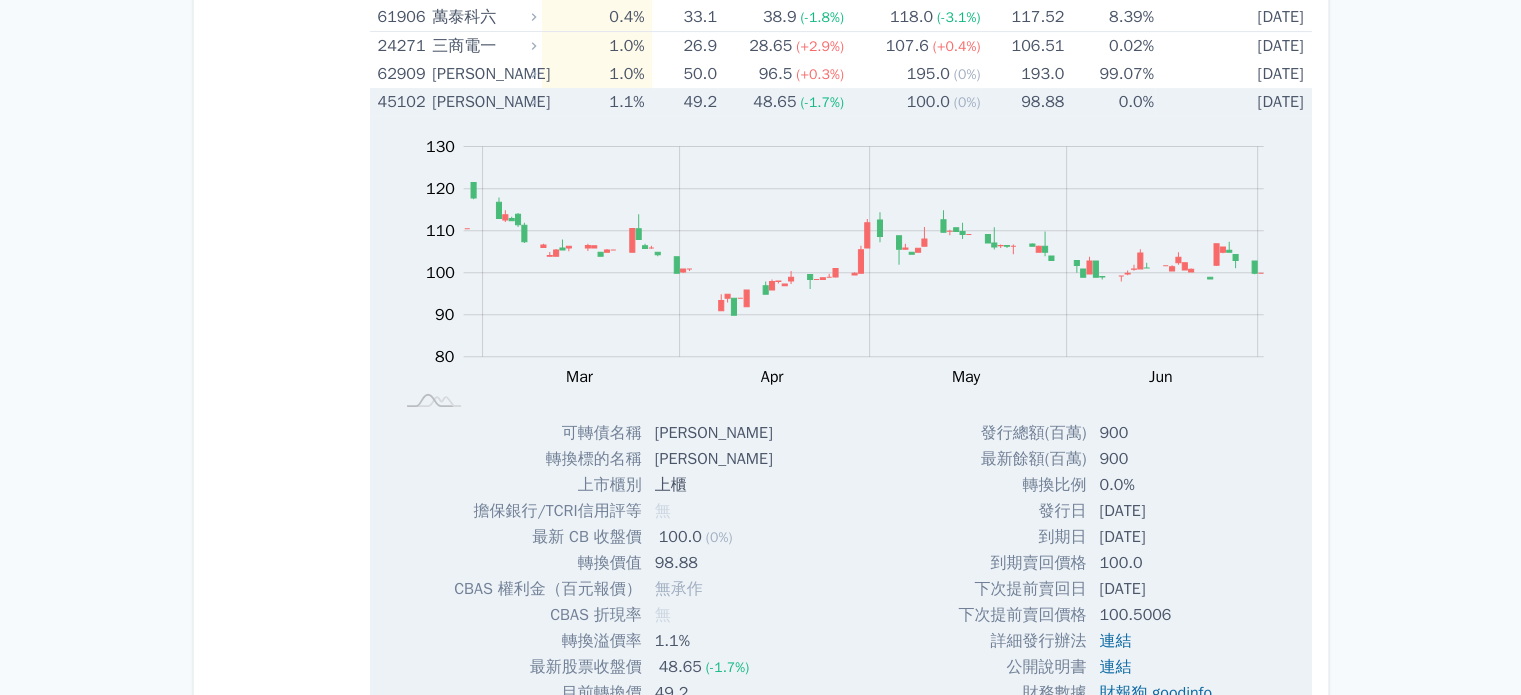 scroll, scrollTop: 700, scrollLeft: 0, axis: vertical 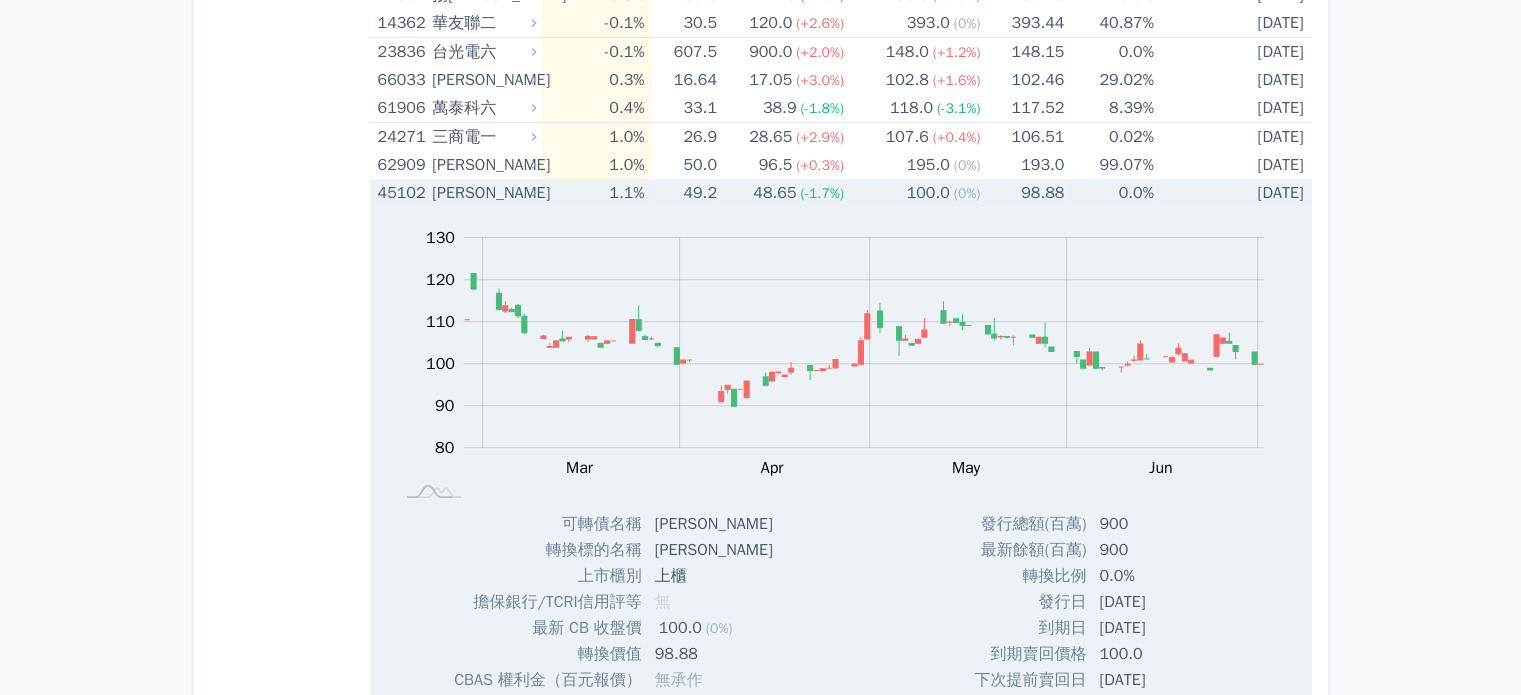 click on "(0%)" at bounding box center (967, 193) 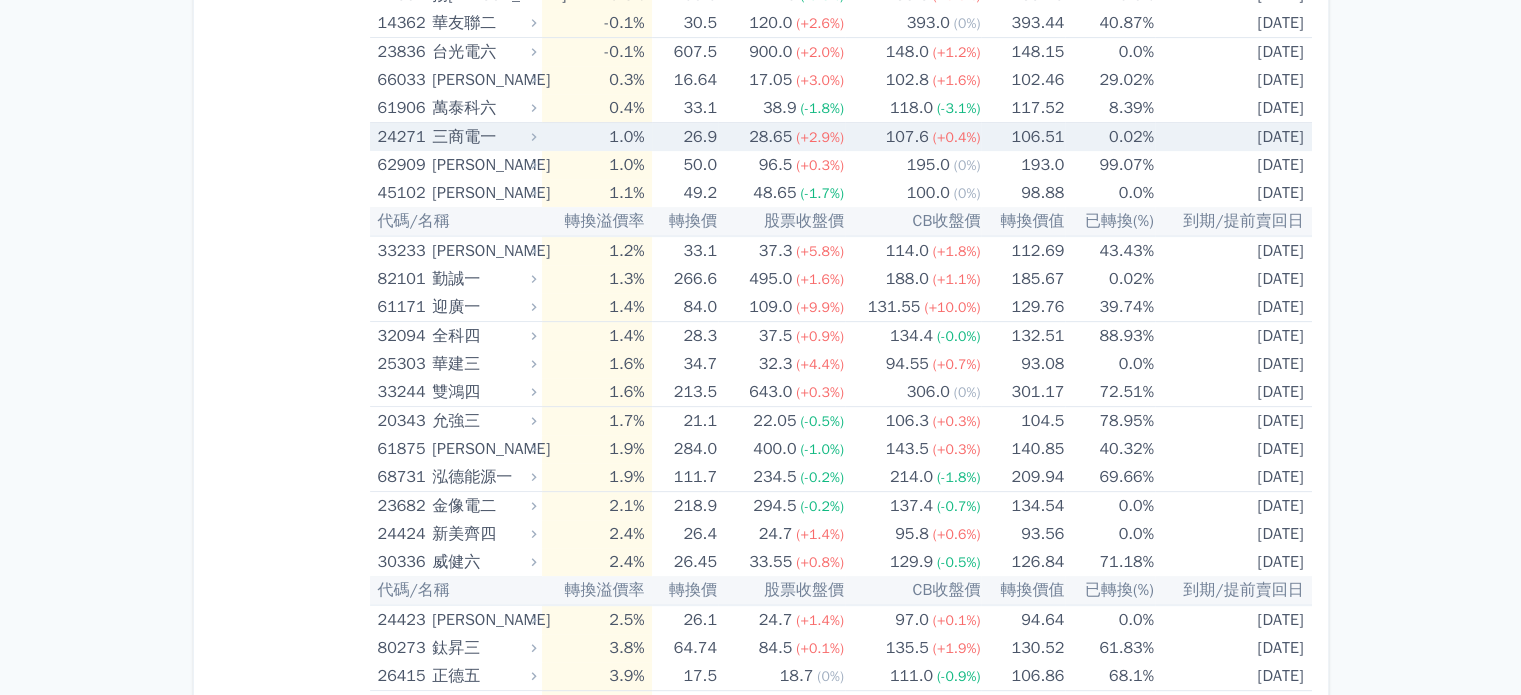 click on "(+0.4%)" at bounding box center [957, 137] 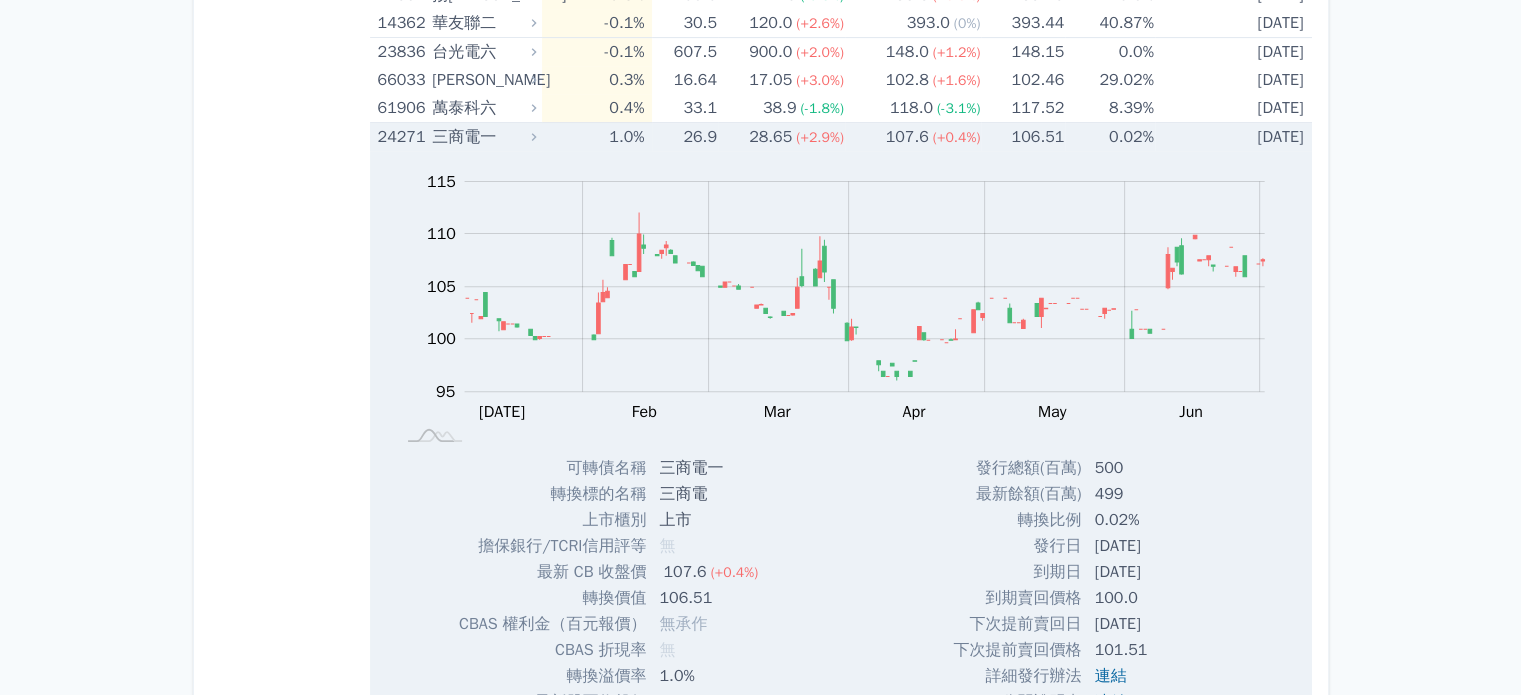 click on "(+0.4%)" at bounding box center (957, 137) 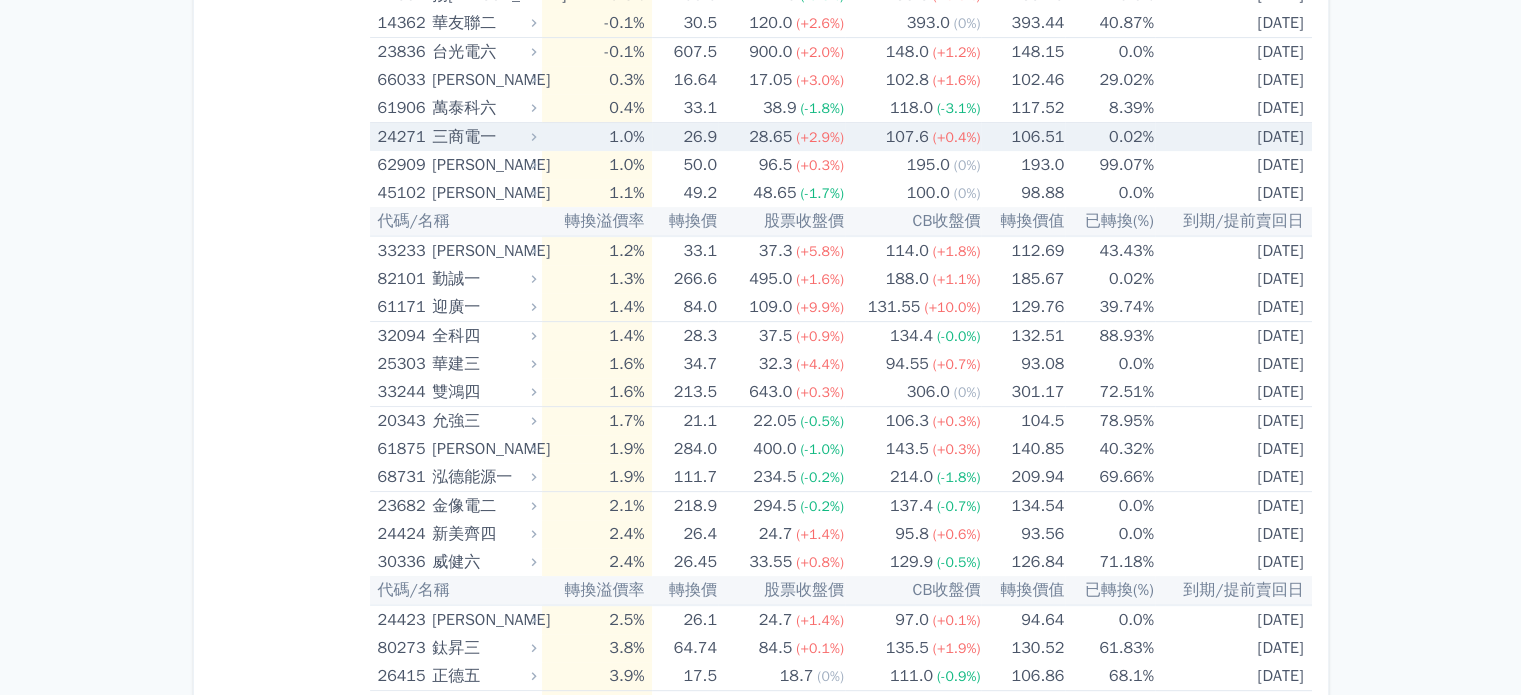 click on "(+0.4%)" at bounding box center (957, 137) 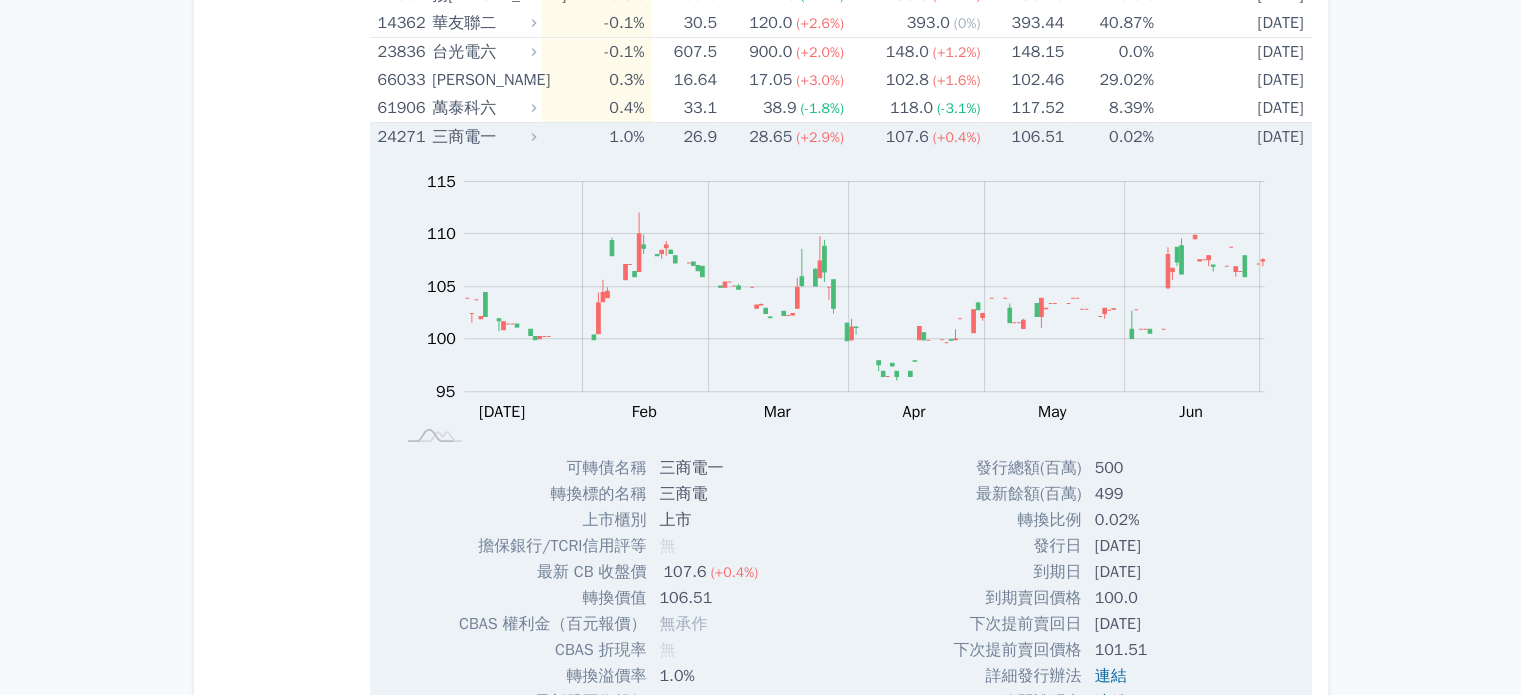click on "(+0.4%)" at bounding box center (957, 137) 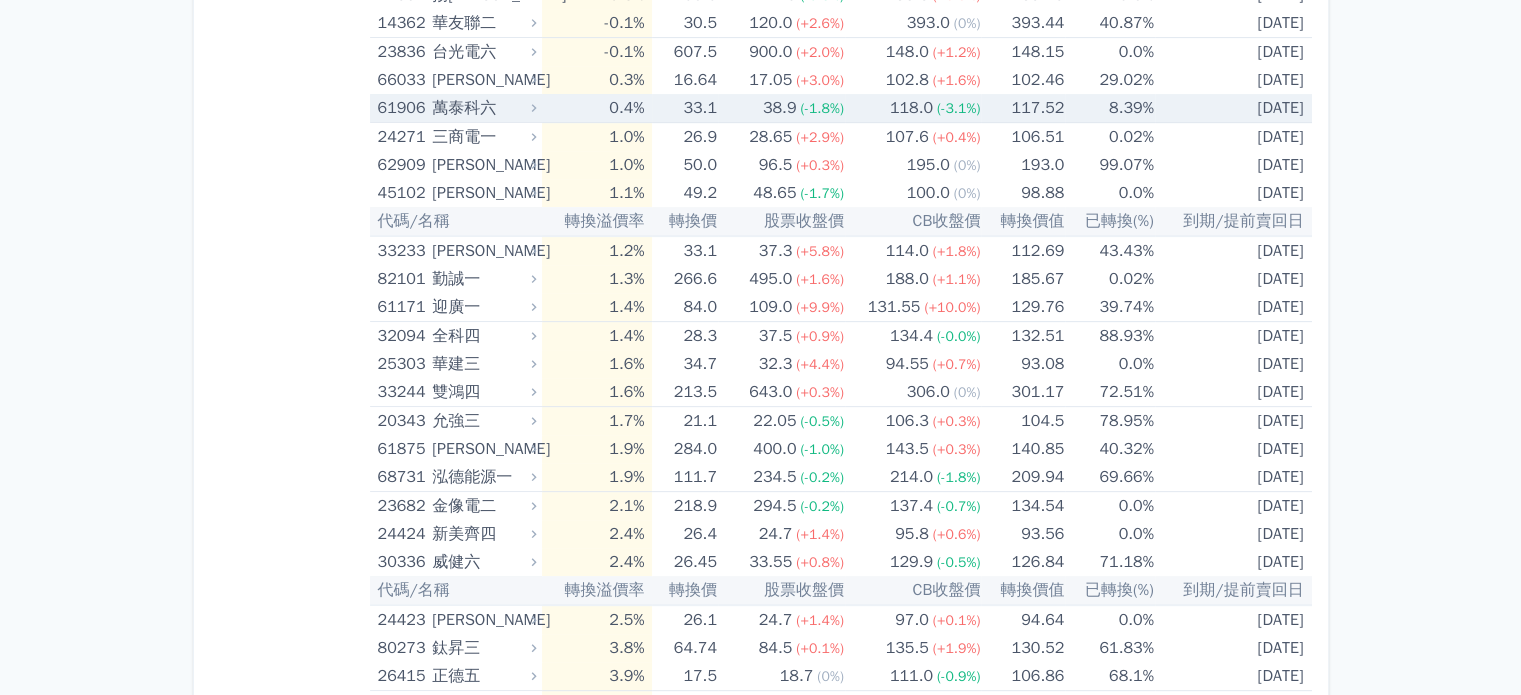 click on "(-3.1%)" at bounding box center (958, 108) 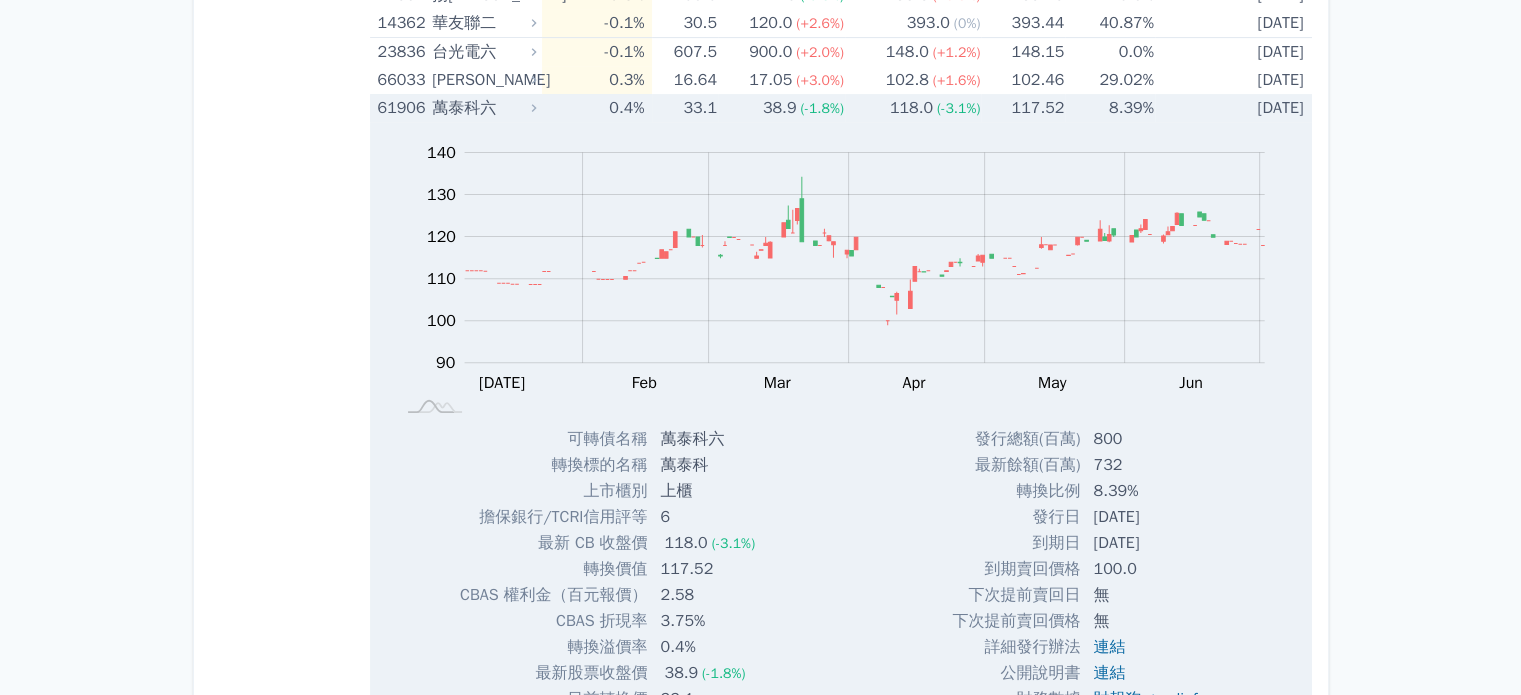 click on "(-3.1%)" at bounding box center [958, 108] 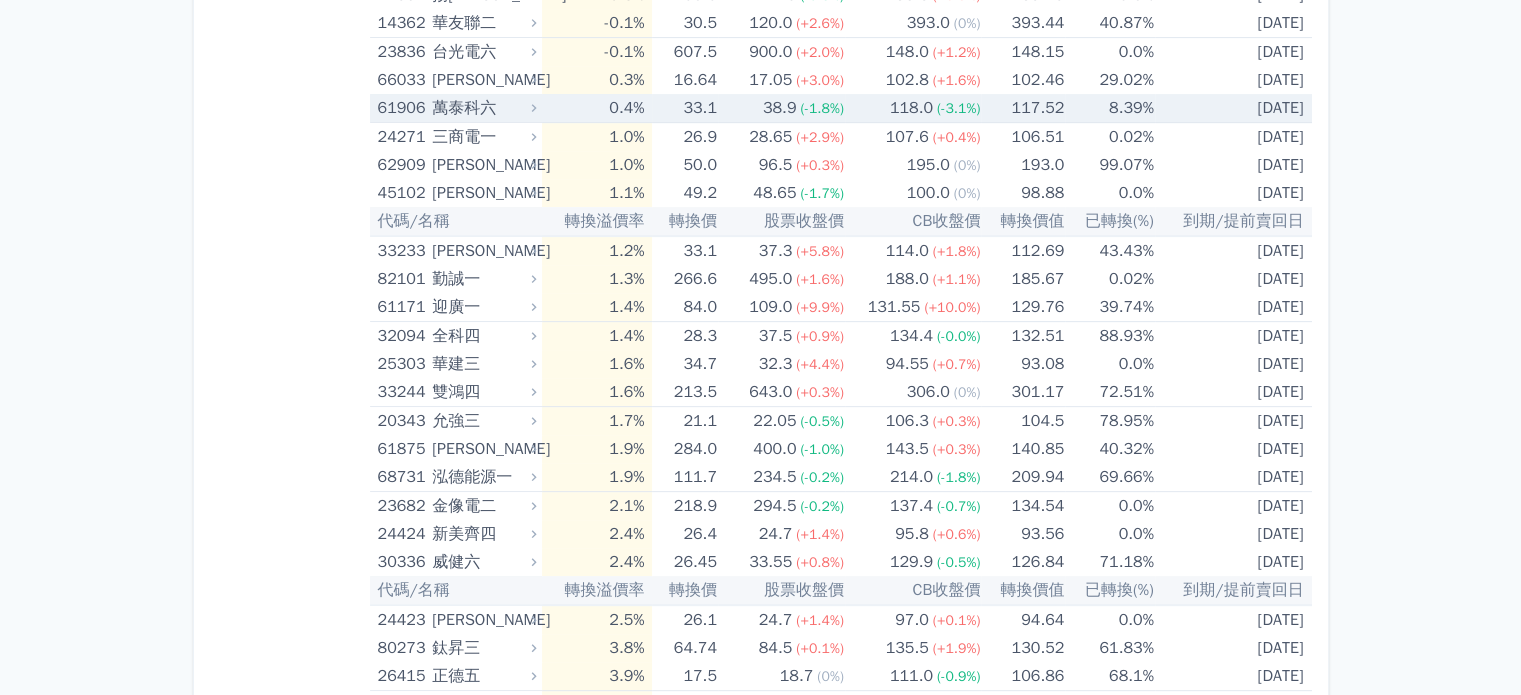 click on "(-3.1%)" at bounding box center (958, 108) 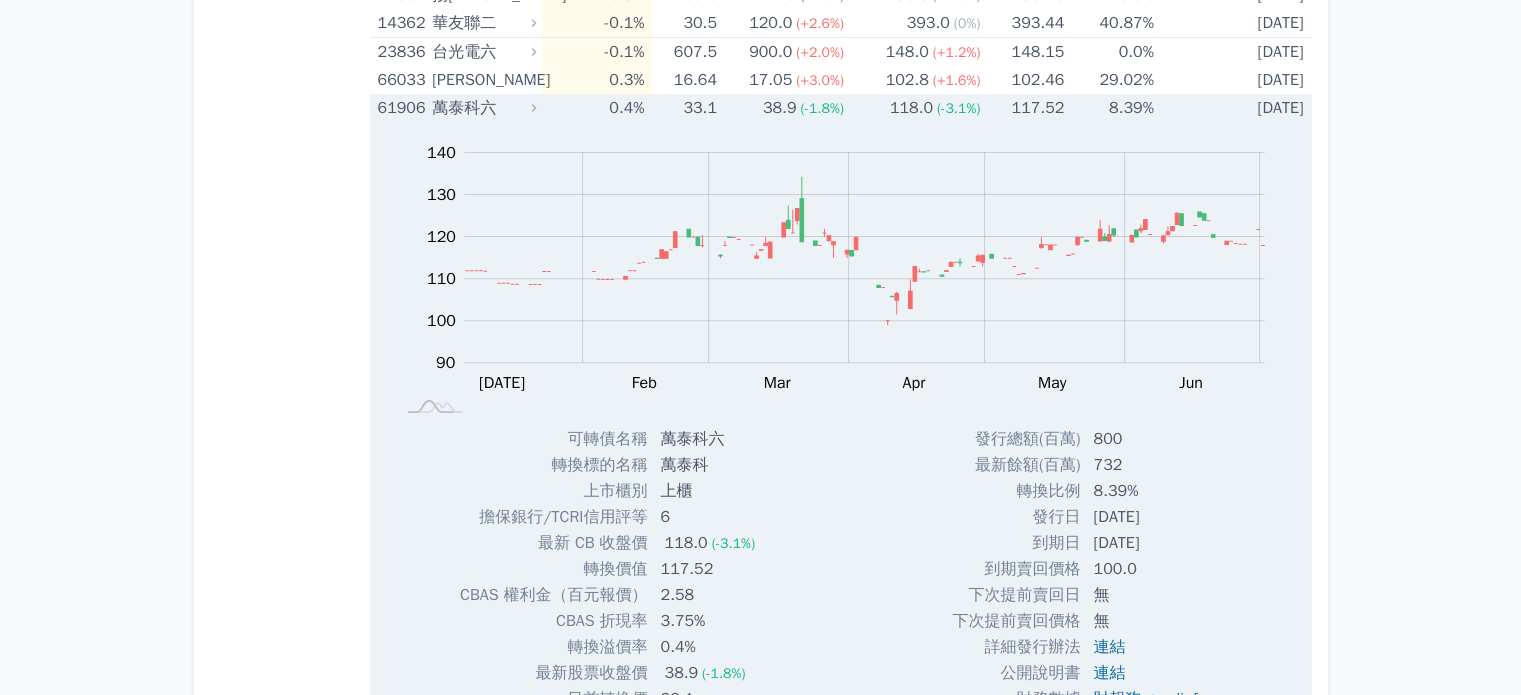 click on "(-3.1%)" at bounding box center (958, 108) 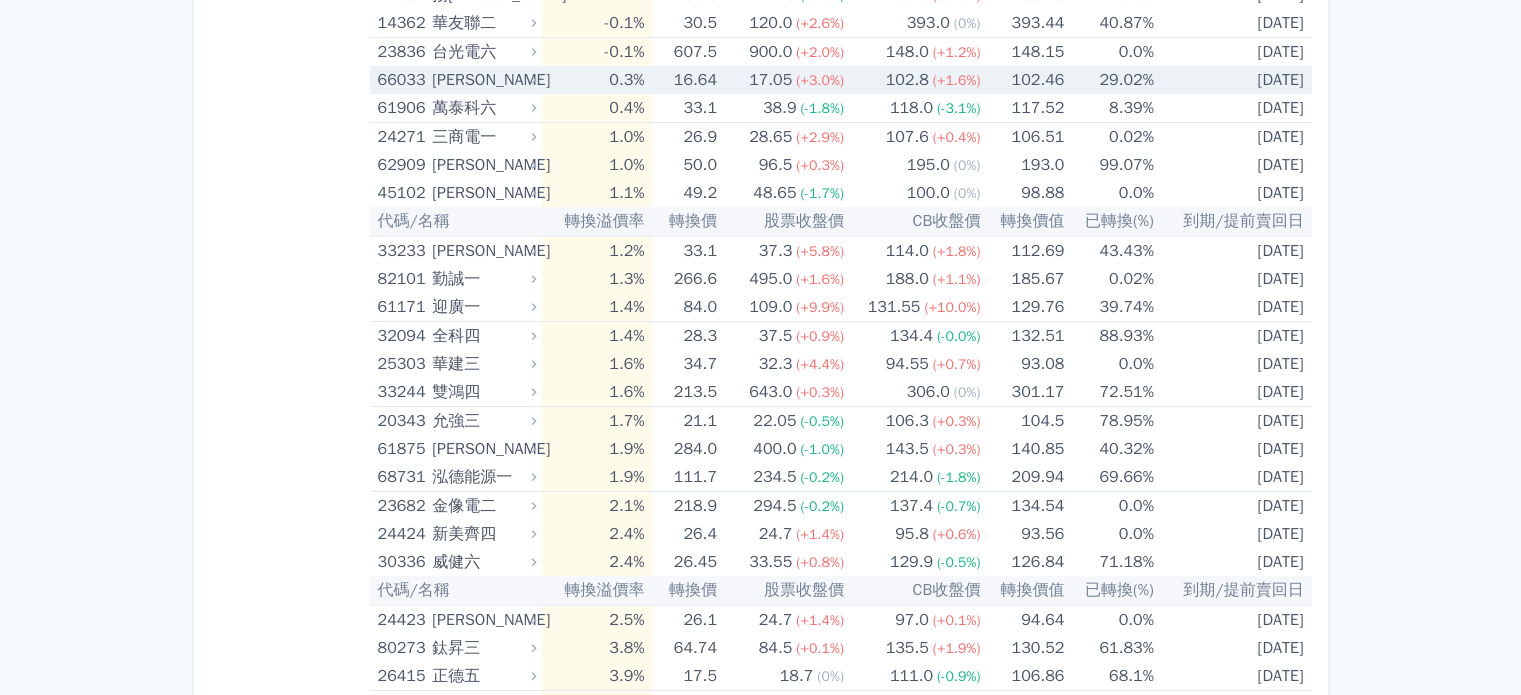click on "(+1.6%)" at bounding box center [957, 80] 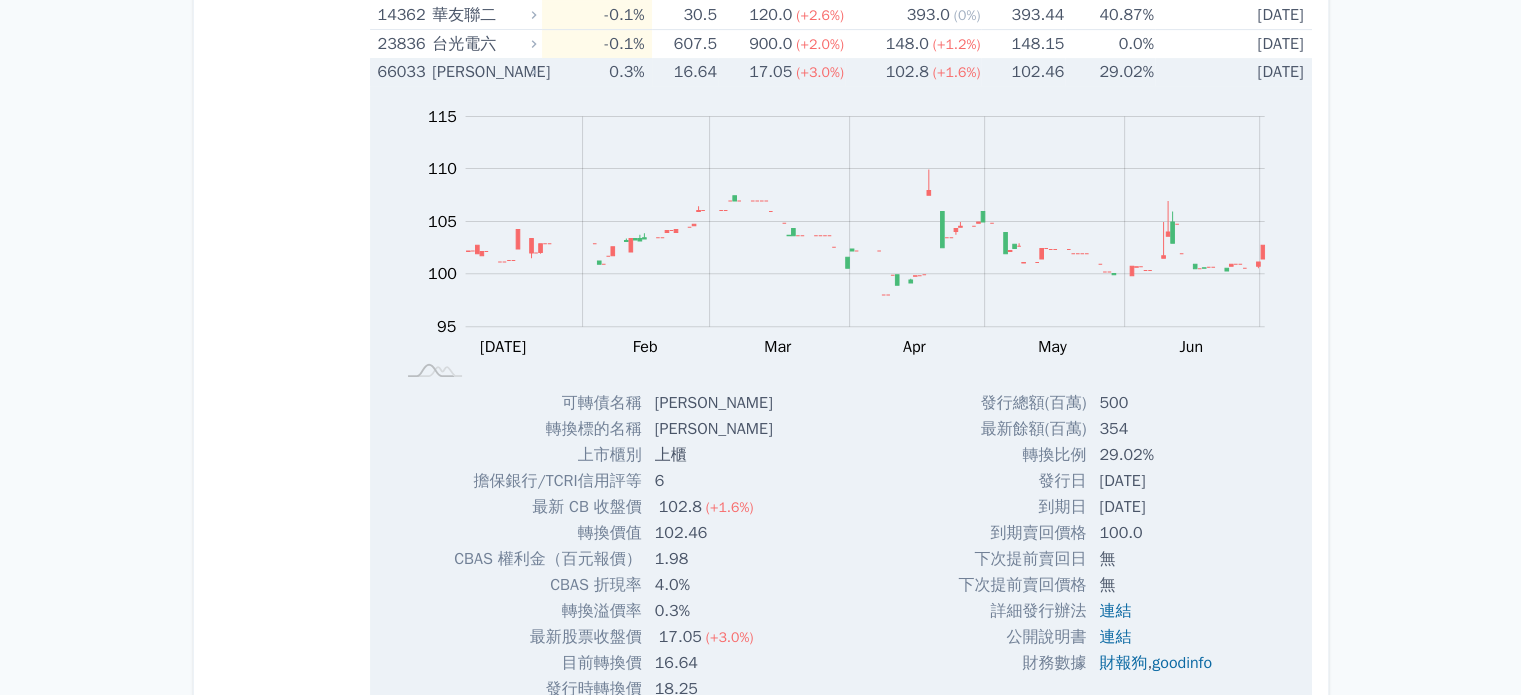 scroll, scrollTop: 700, scrollLeft: 0, axis: vertical 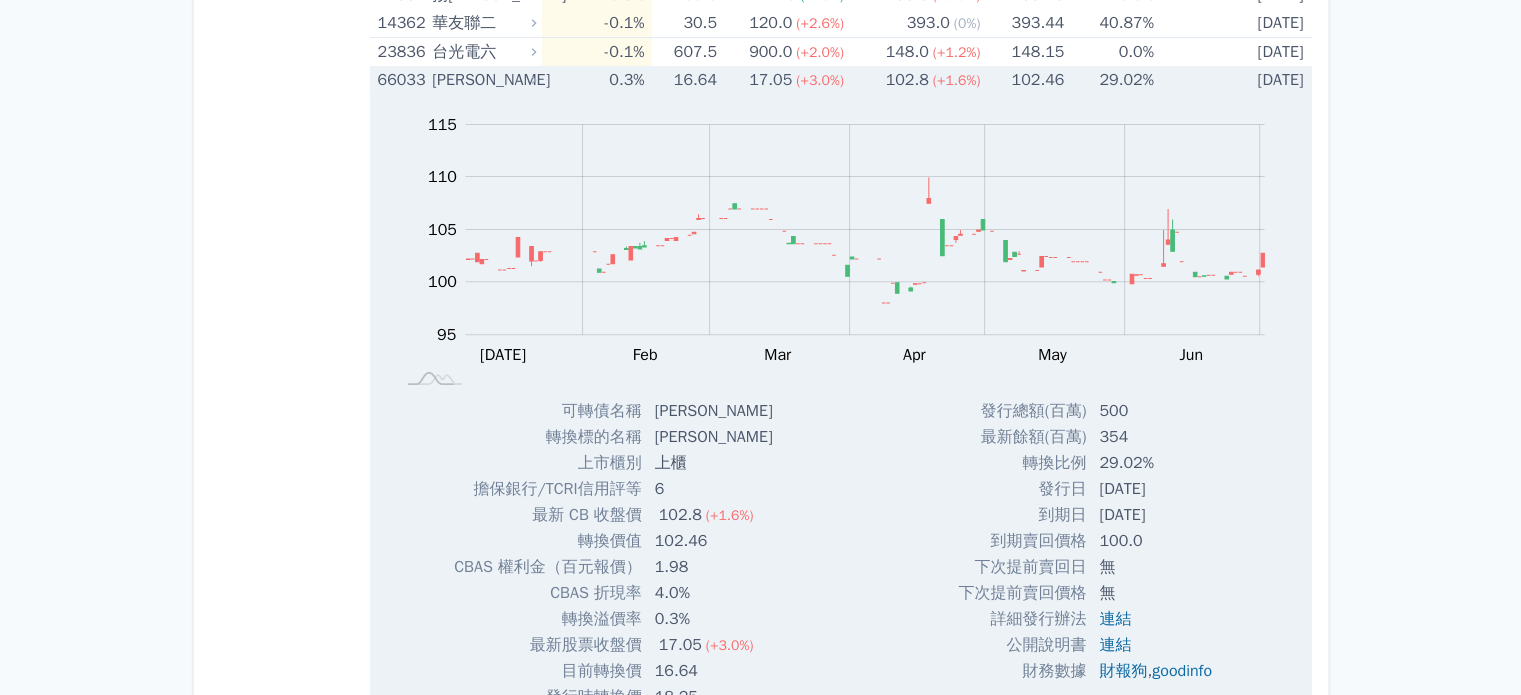 click on "(+1.6%)" at bounding box center (957, 80) 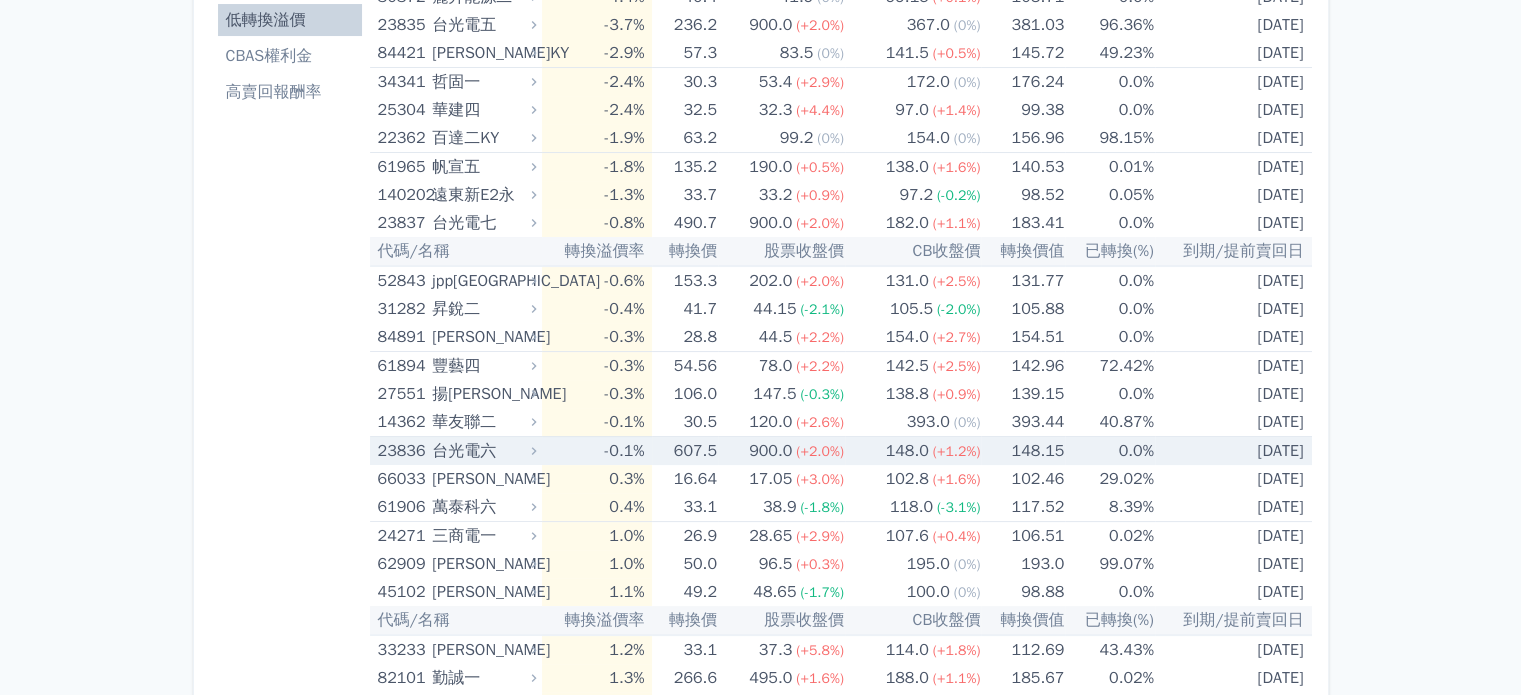 scroll, scrollTop: 300, scrollLeft: 0, axis: vertical 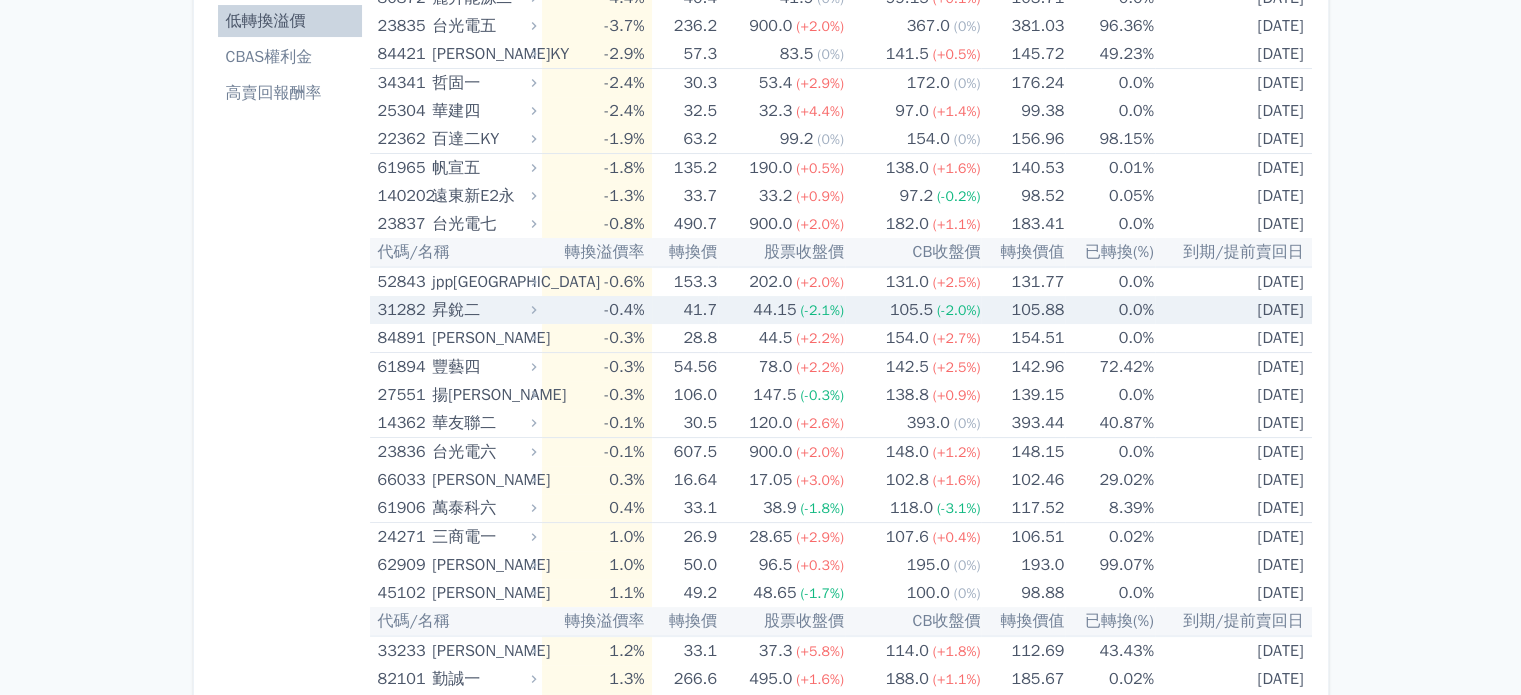 click on "(-2.0%)" at bounding box center [958, 310] 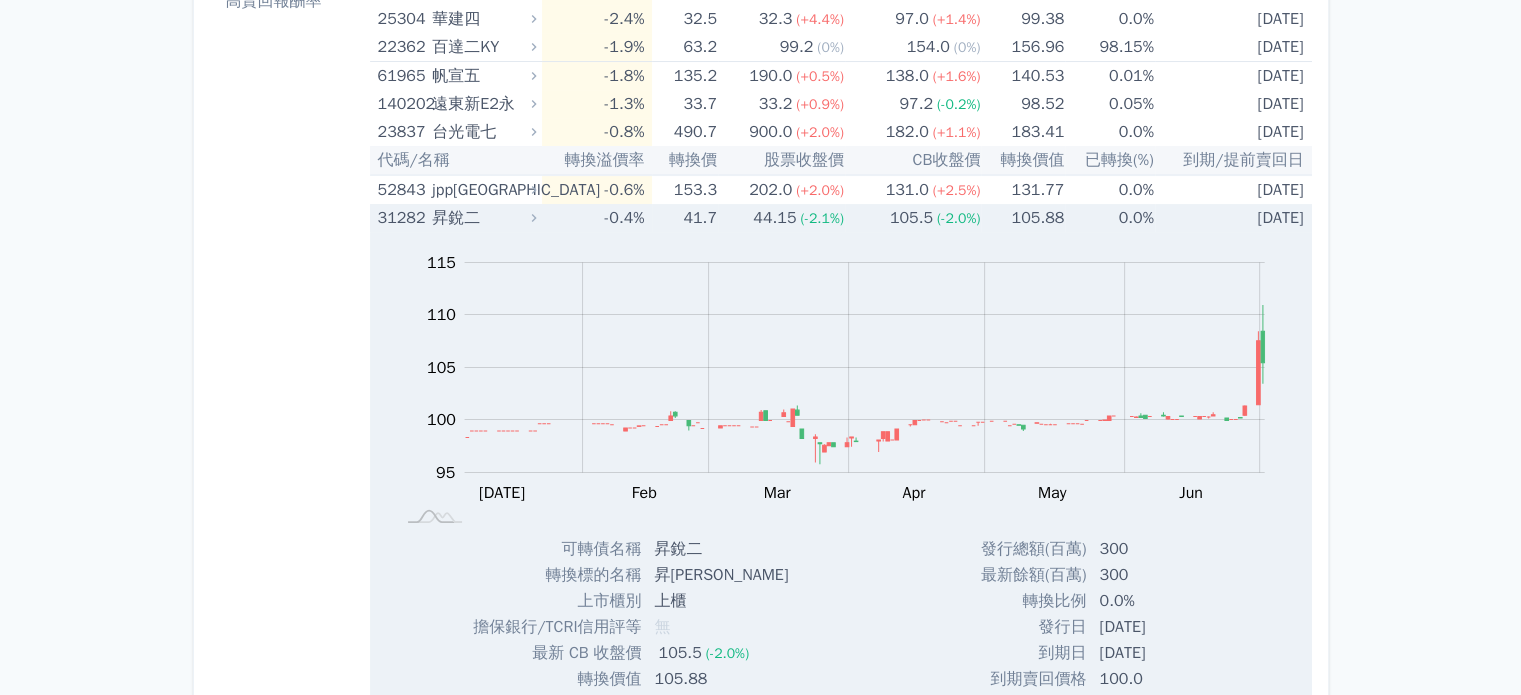 scroll, scrollTop: 400, scrollLeft: 0, axis: vertical 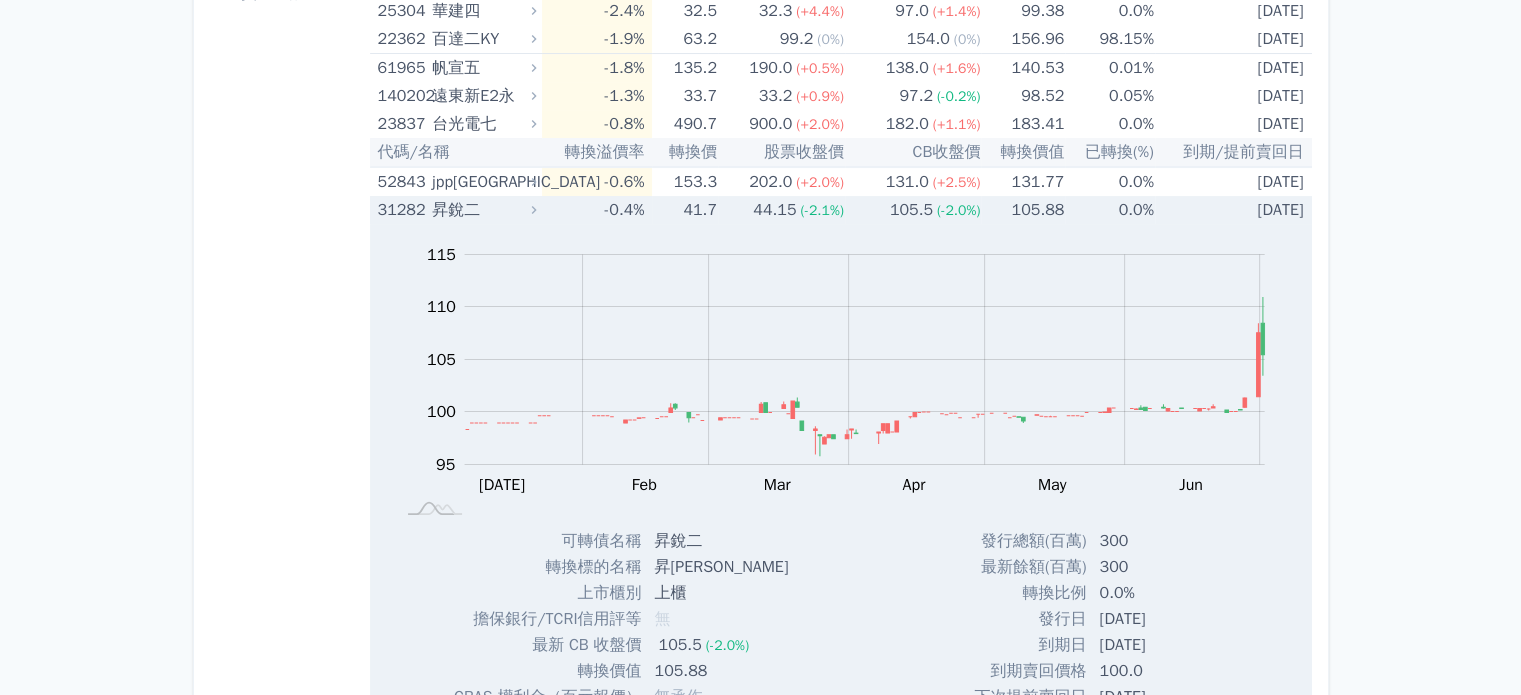 click on "105.5" at bounding box center [911, 210] 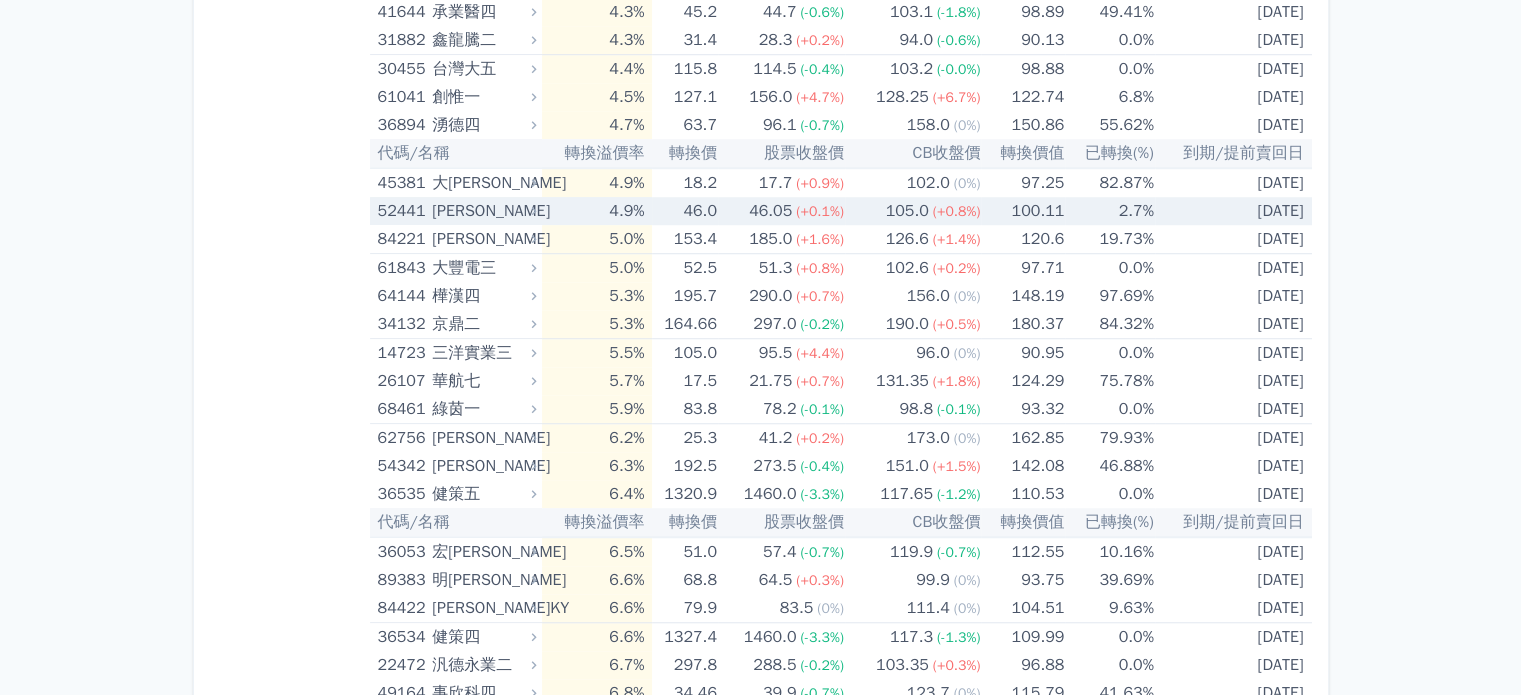 scroll, scrollTop: 1500, scrollLeft: 0, axis: vertical 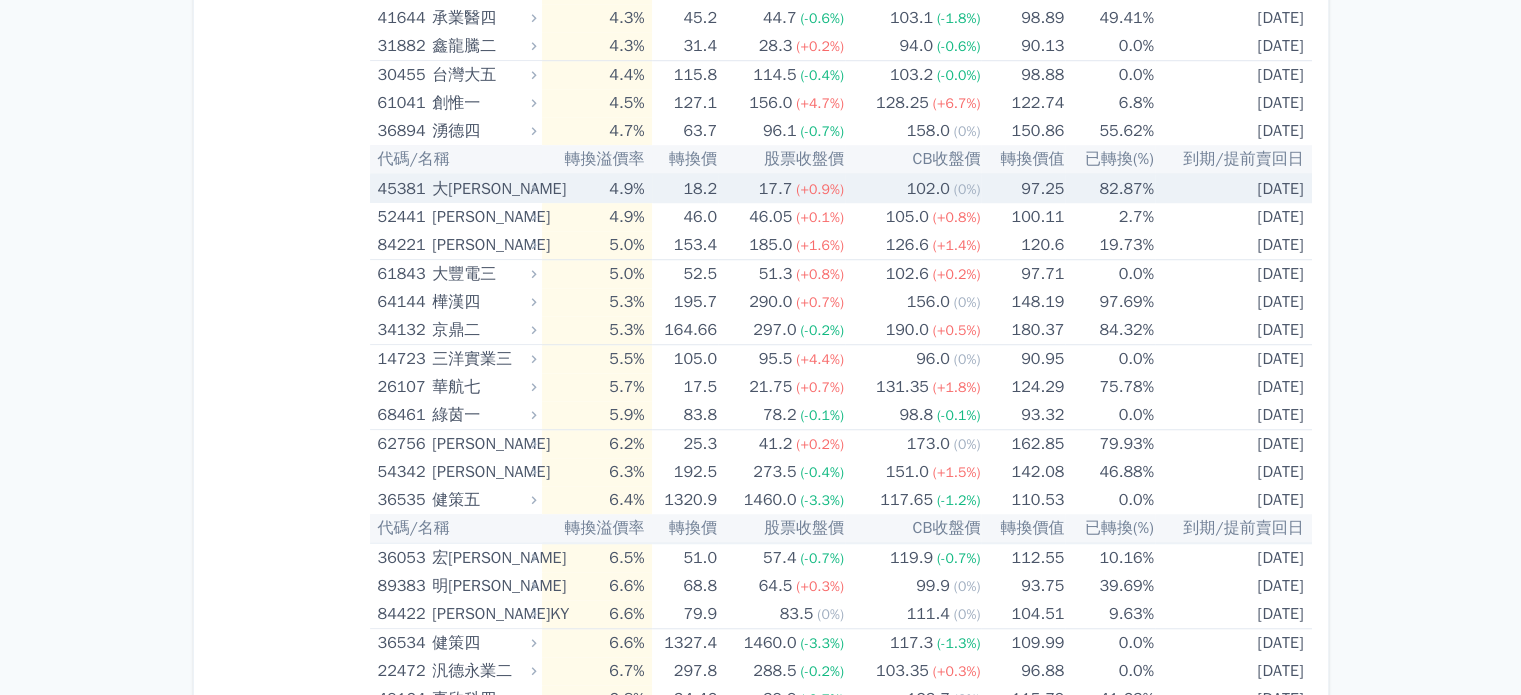 click on "102.0" at bounding box center (928, 189) 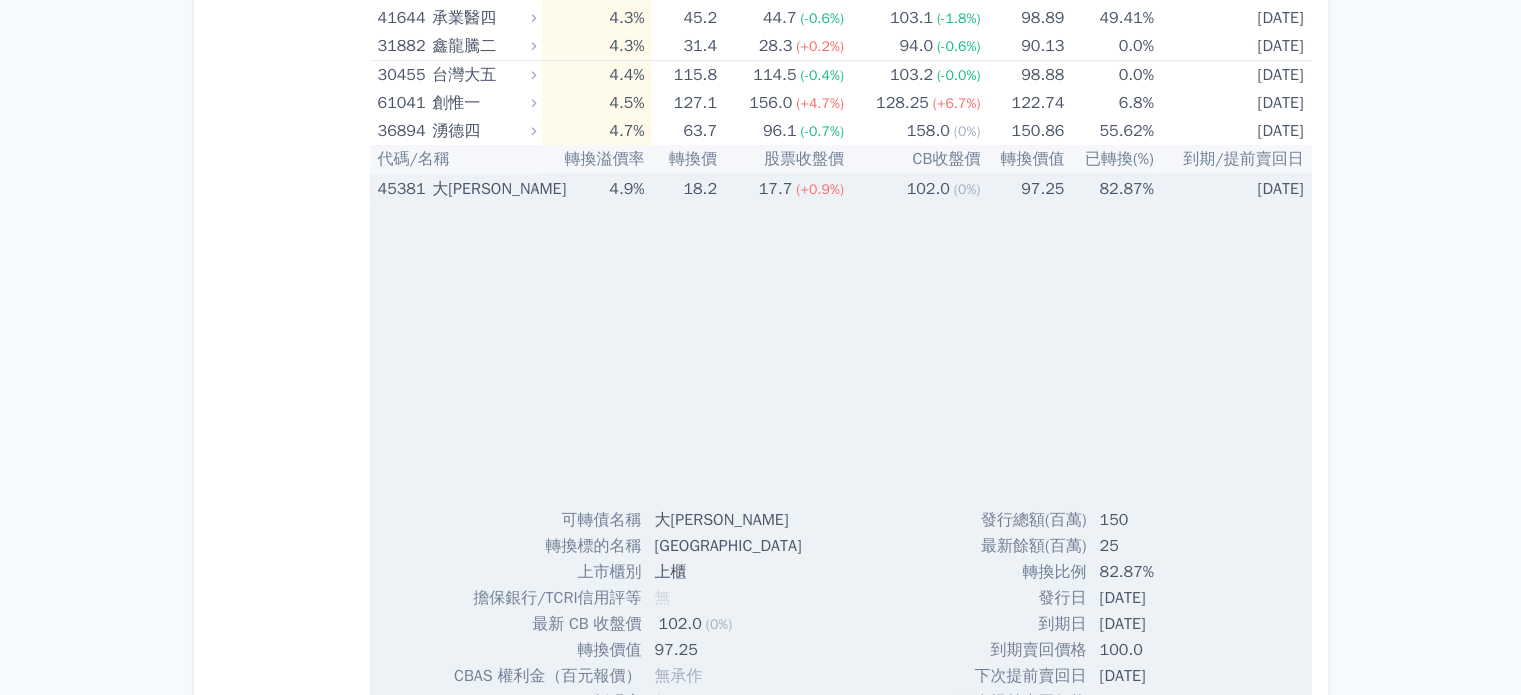 click on "102.0" at bounding box center (928, 189) 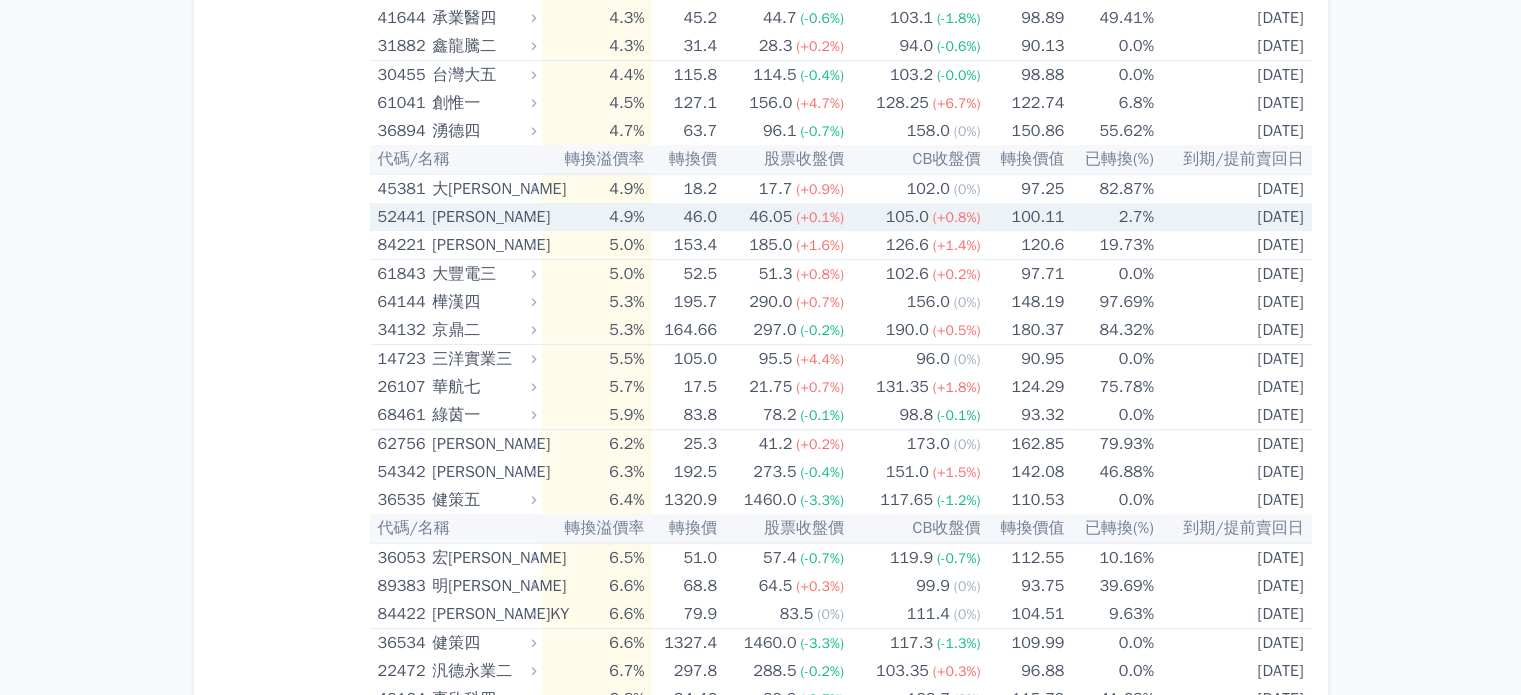 click on "(+0.8%)" at bounding box center [957, 217] 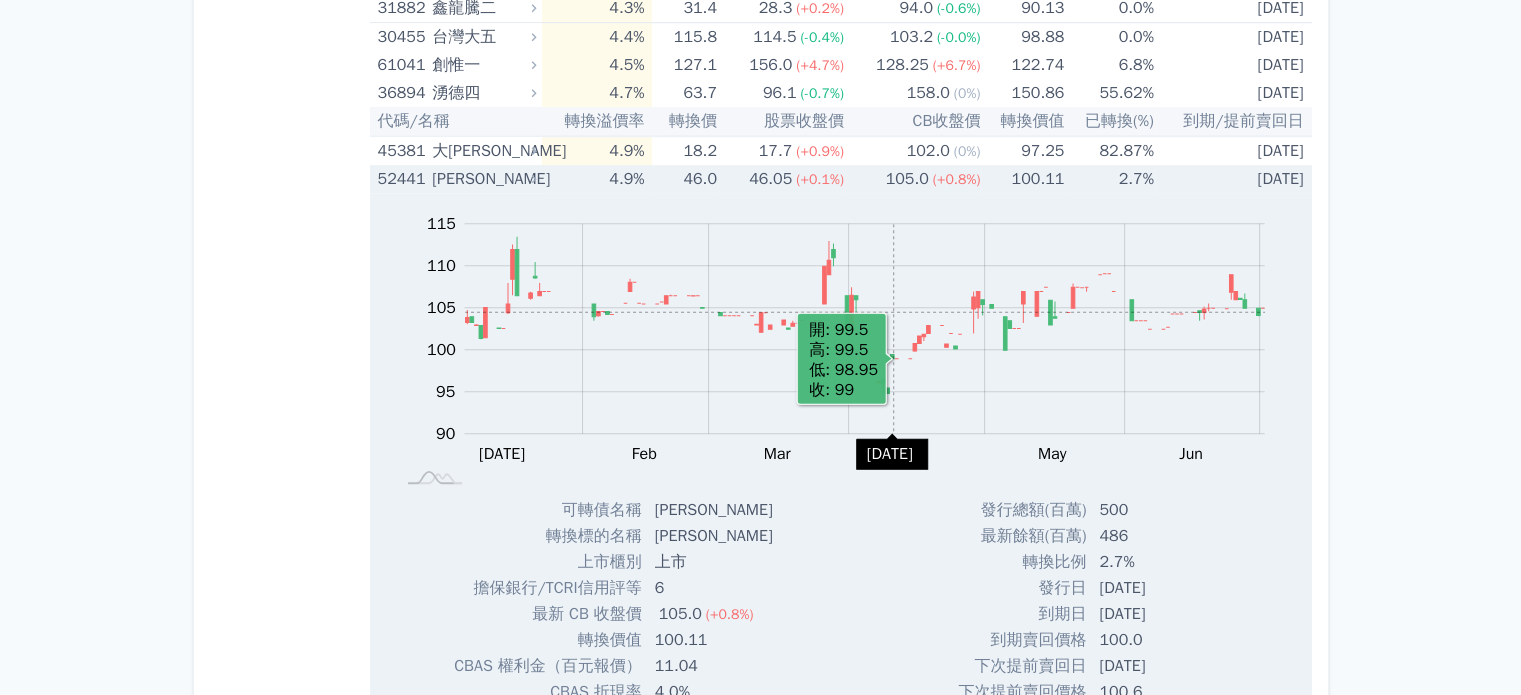 scroll, scrollTop: 1600, scrollLeft: 0, axis: vertical 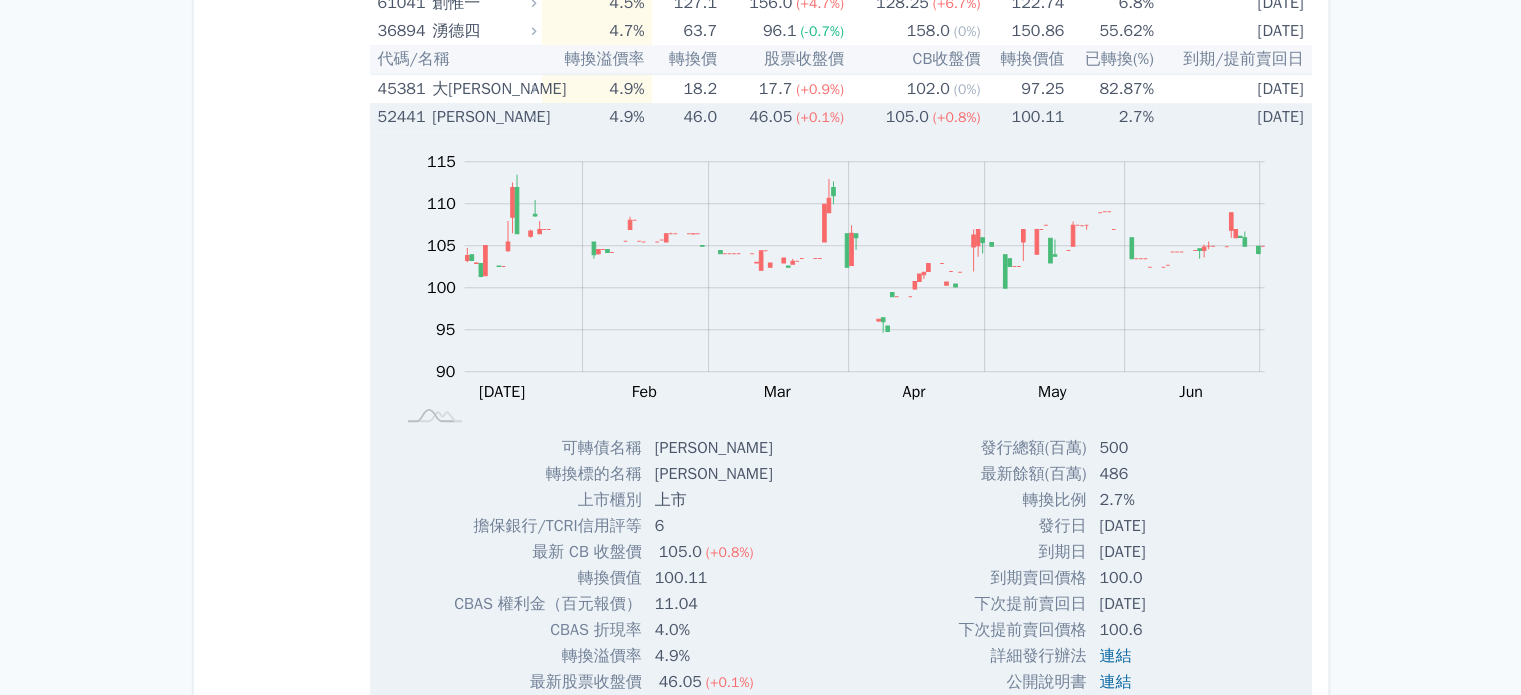 click on "(+0.8%)" at bounding box center (957, 117) 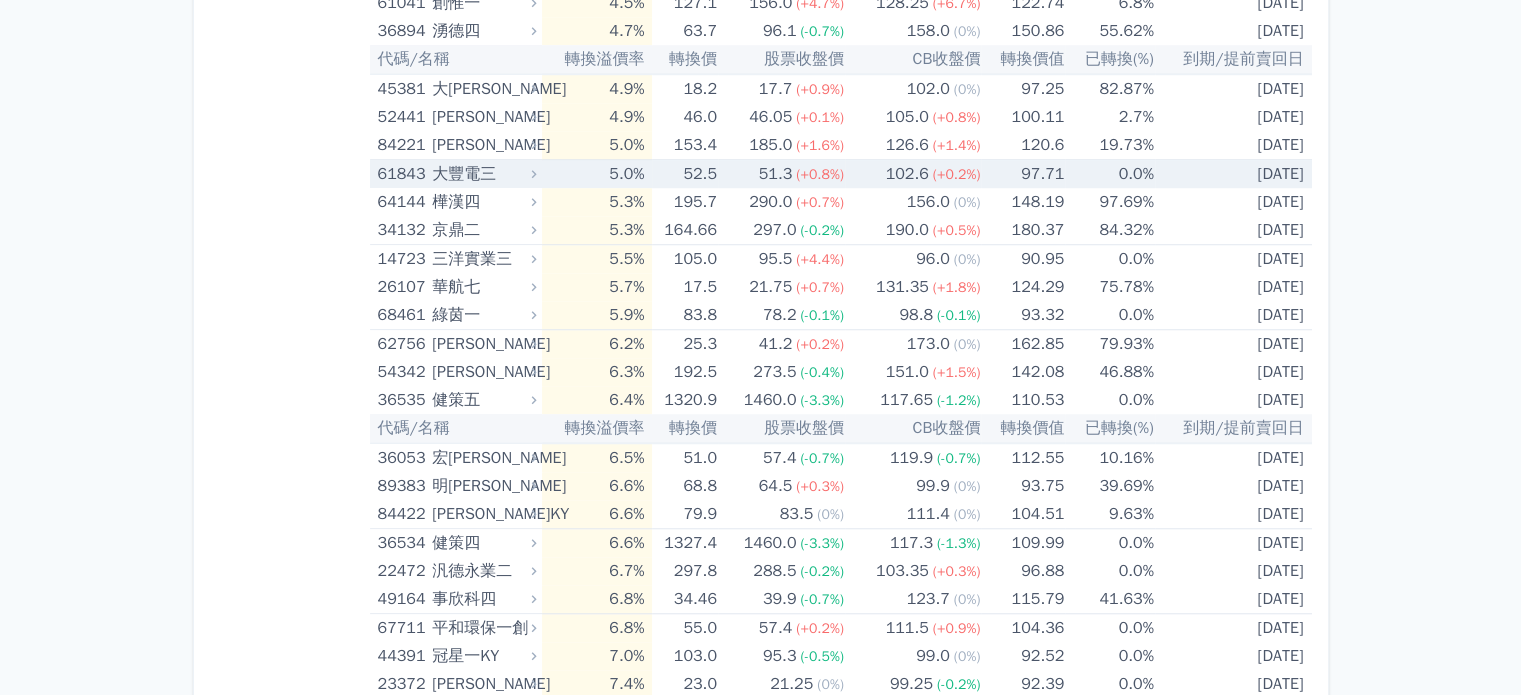 click on "(+0.2%)" at bounding box center [957, 174] 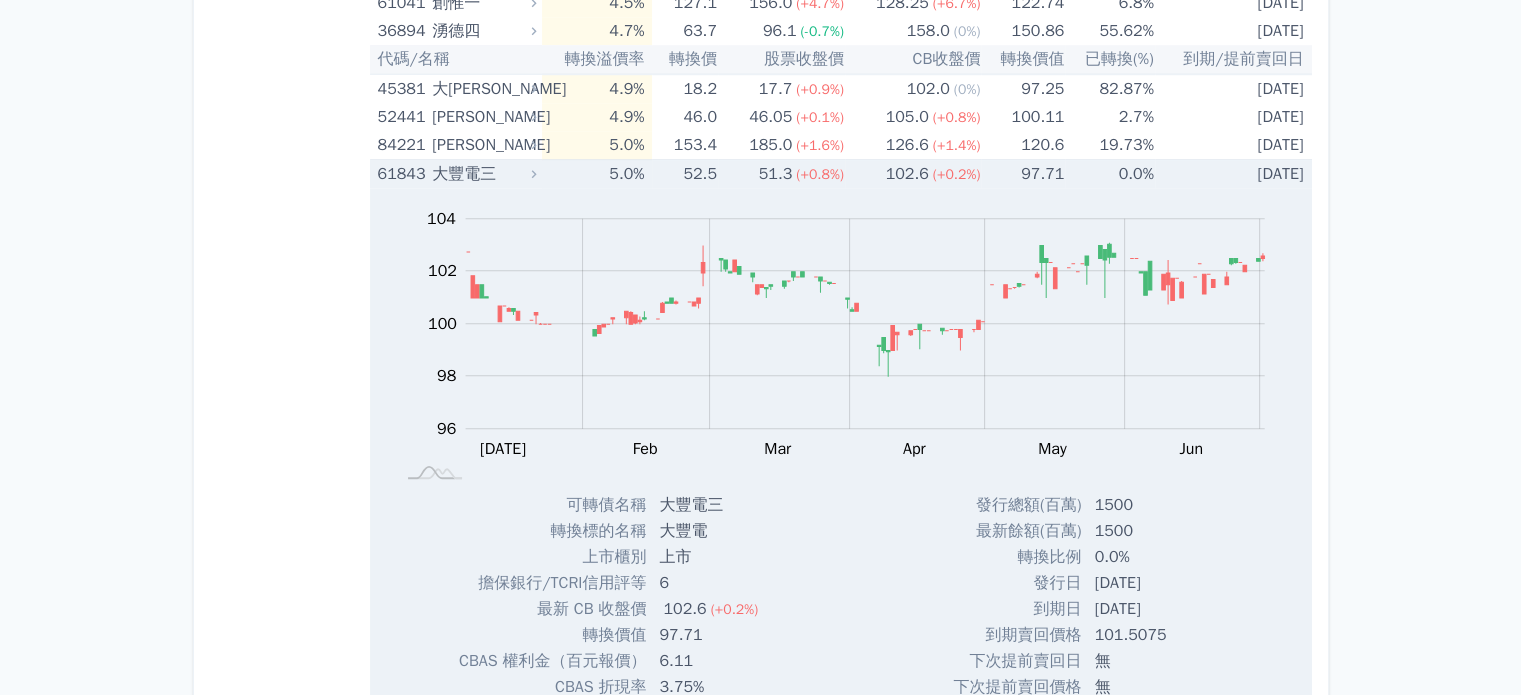 click on "(+0.2%)" at bounding box center (957, 174) 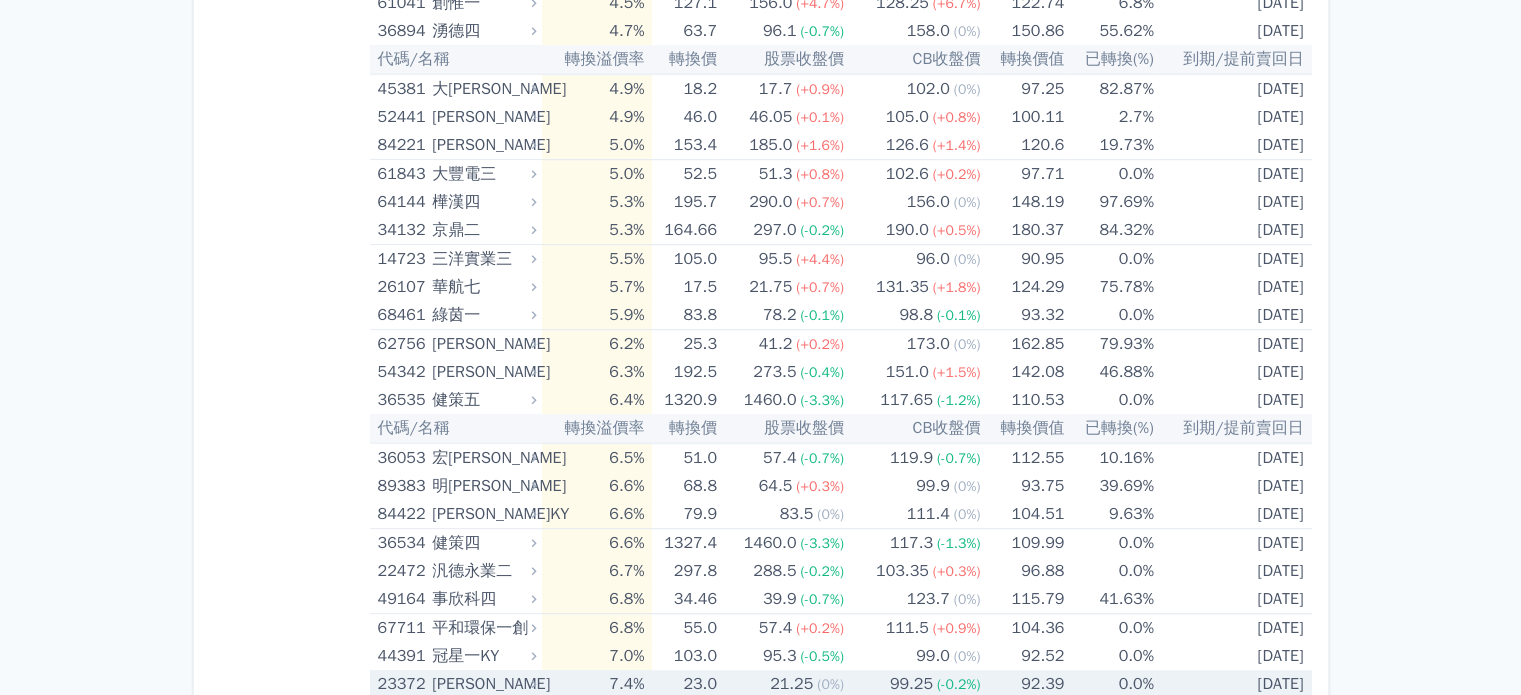 click on "(-0.2%)" at bounding box center (958, 684) 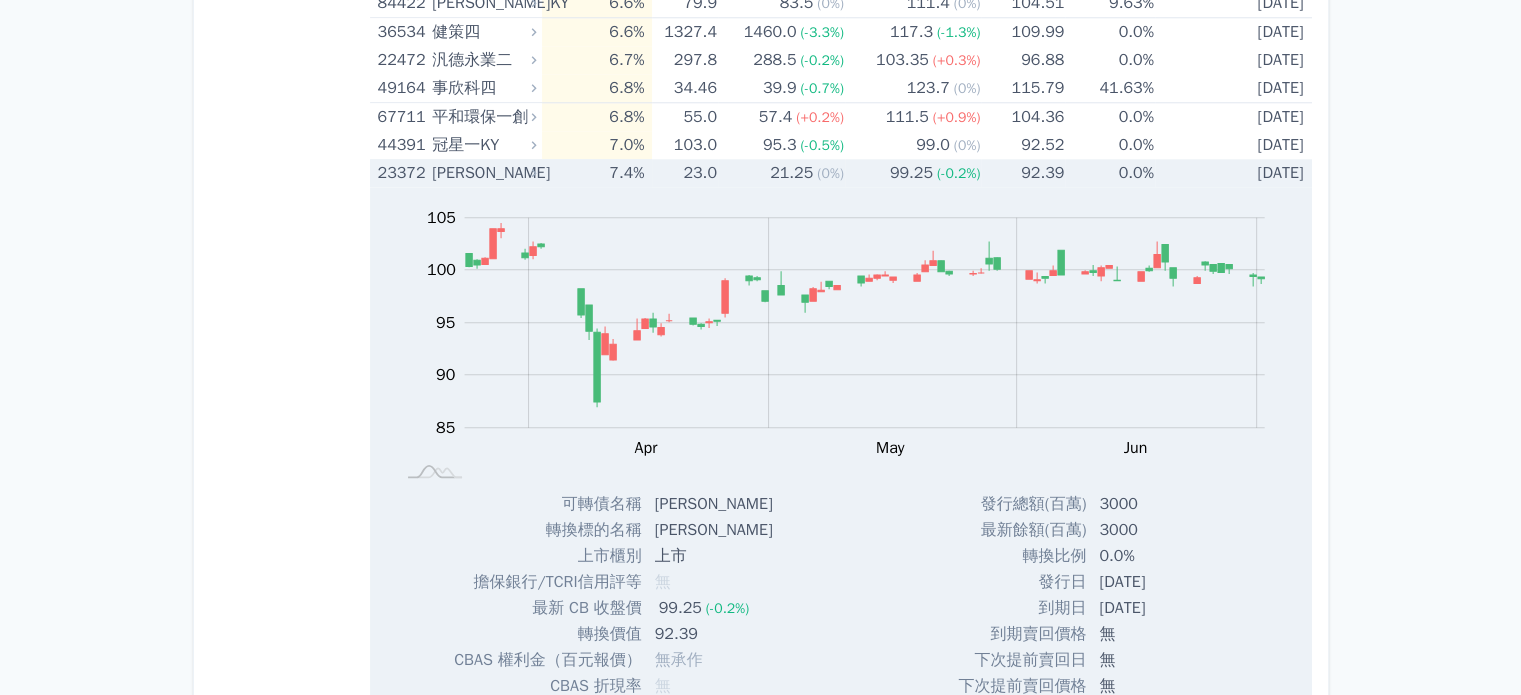 scroll, scrollTop: 2100, scrollLeft: 0, axis: vertical 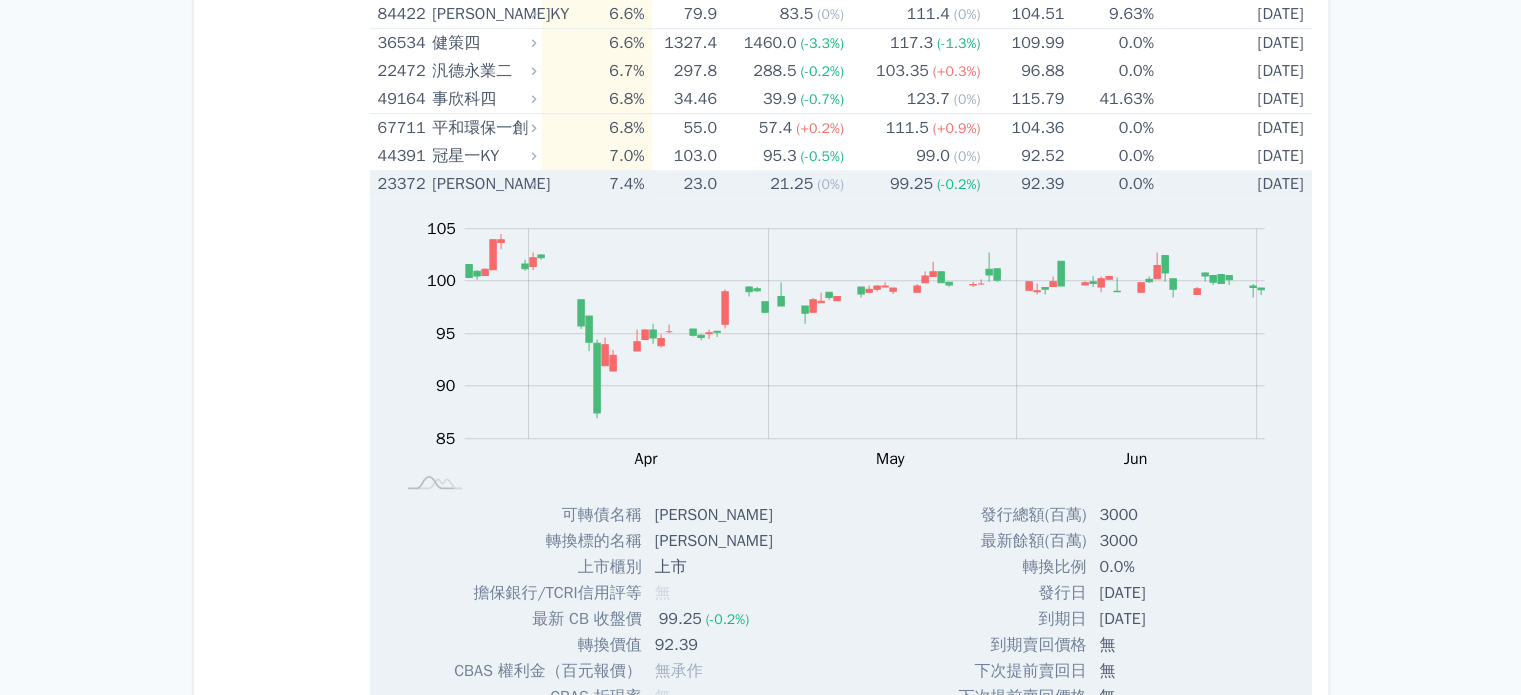 click on "(-0.2%)" at bounding box center [958, 184] 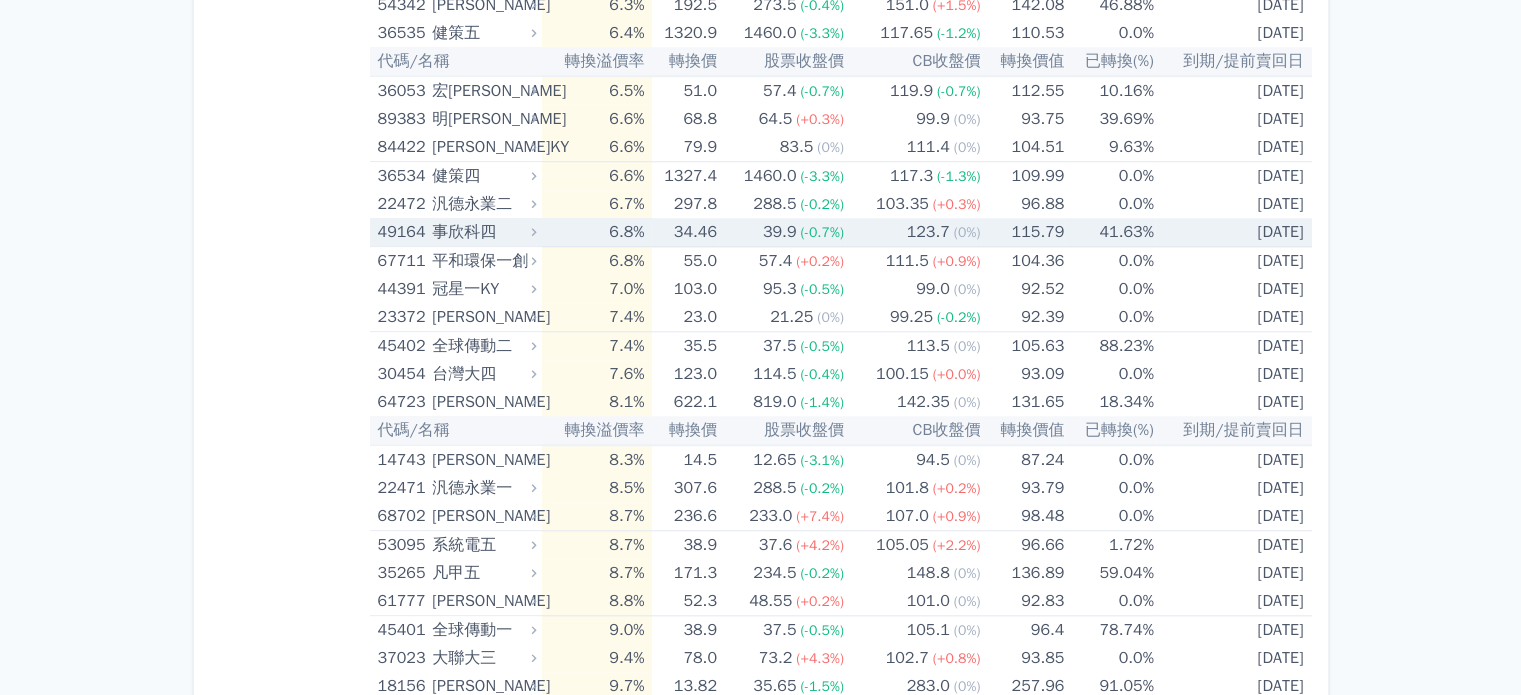scroll, scrollTop: 1900, scrollLeft: 0, axis: vertical 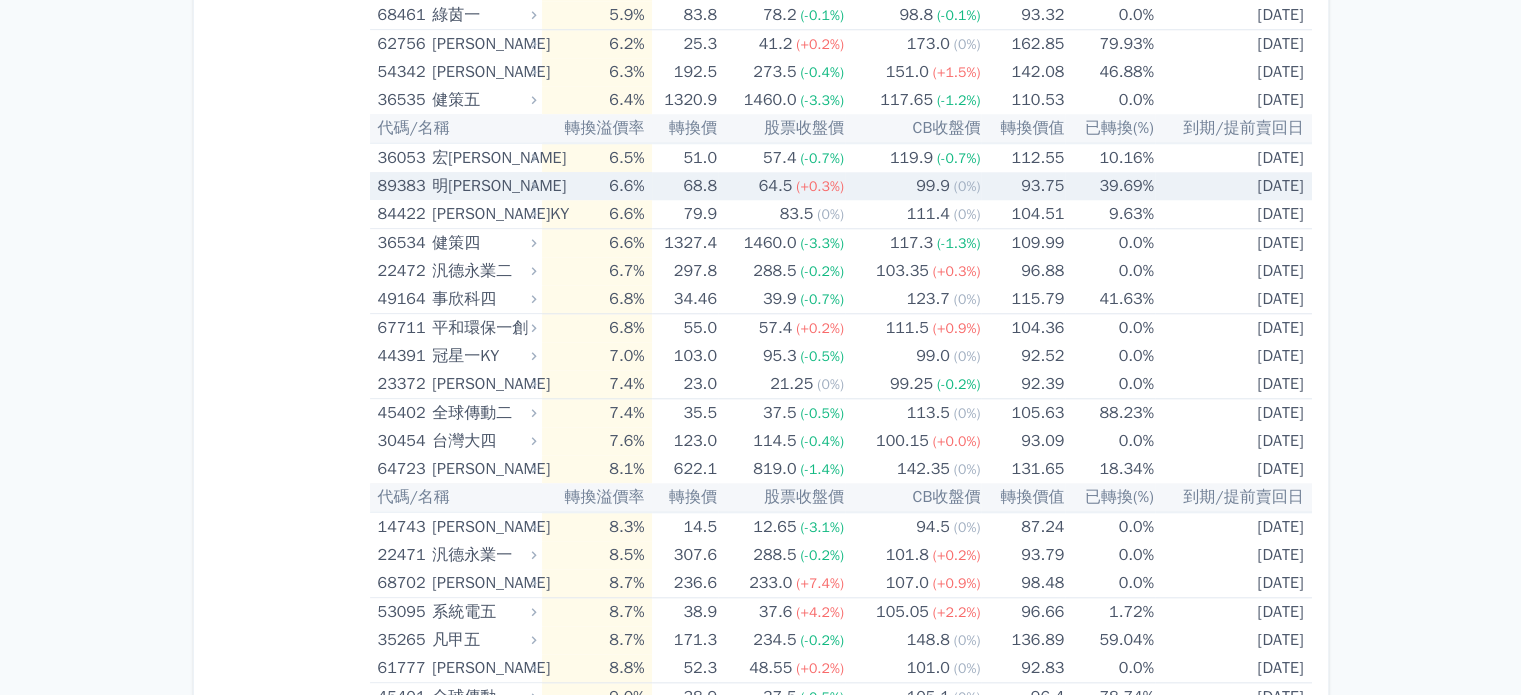 click on "(0%)" at bounding box center (967, 186) 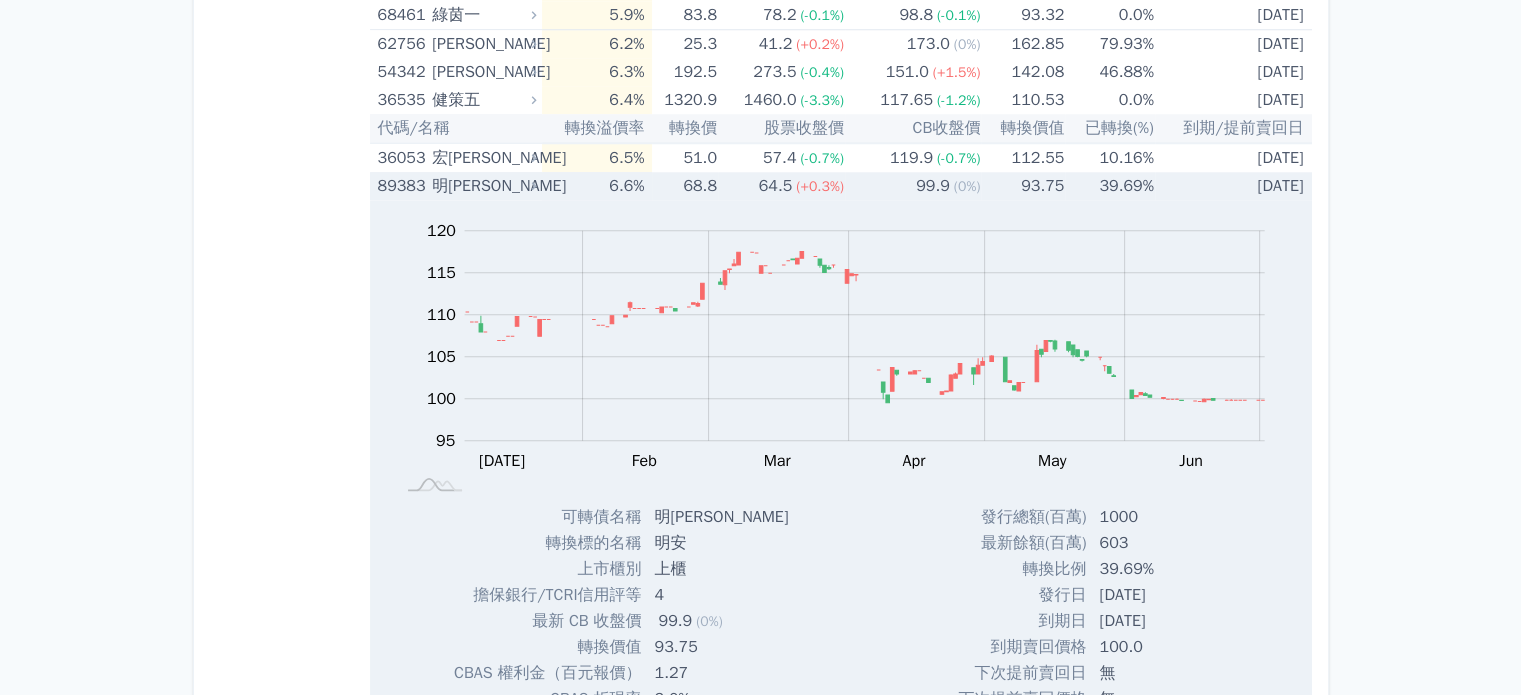 click on "(0%)" at bounding box center [967, 186] 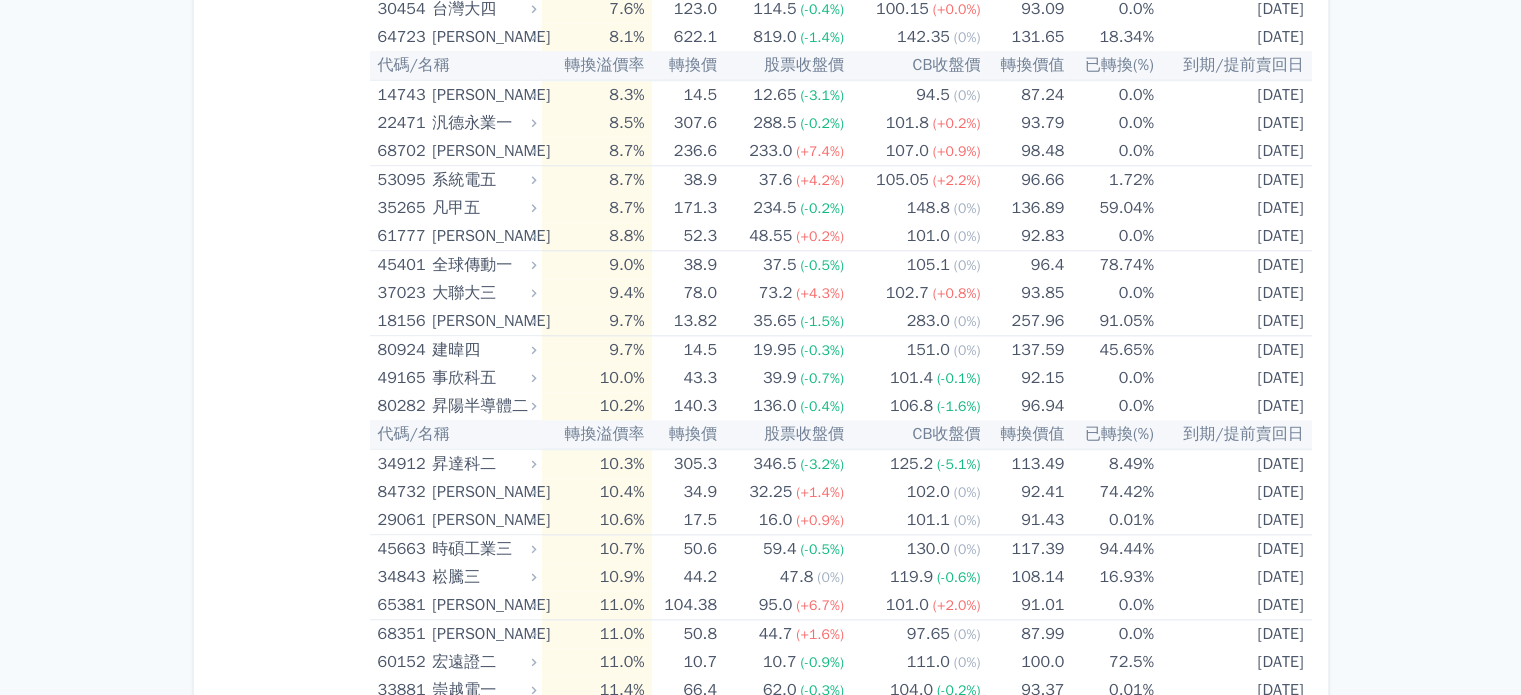 scroll, scrollTop: 2400, scrollLeft: 0, axis: vertical 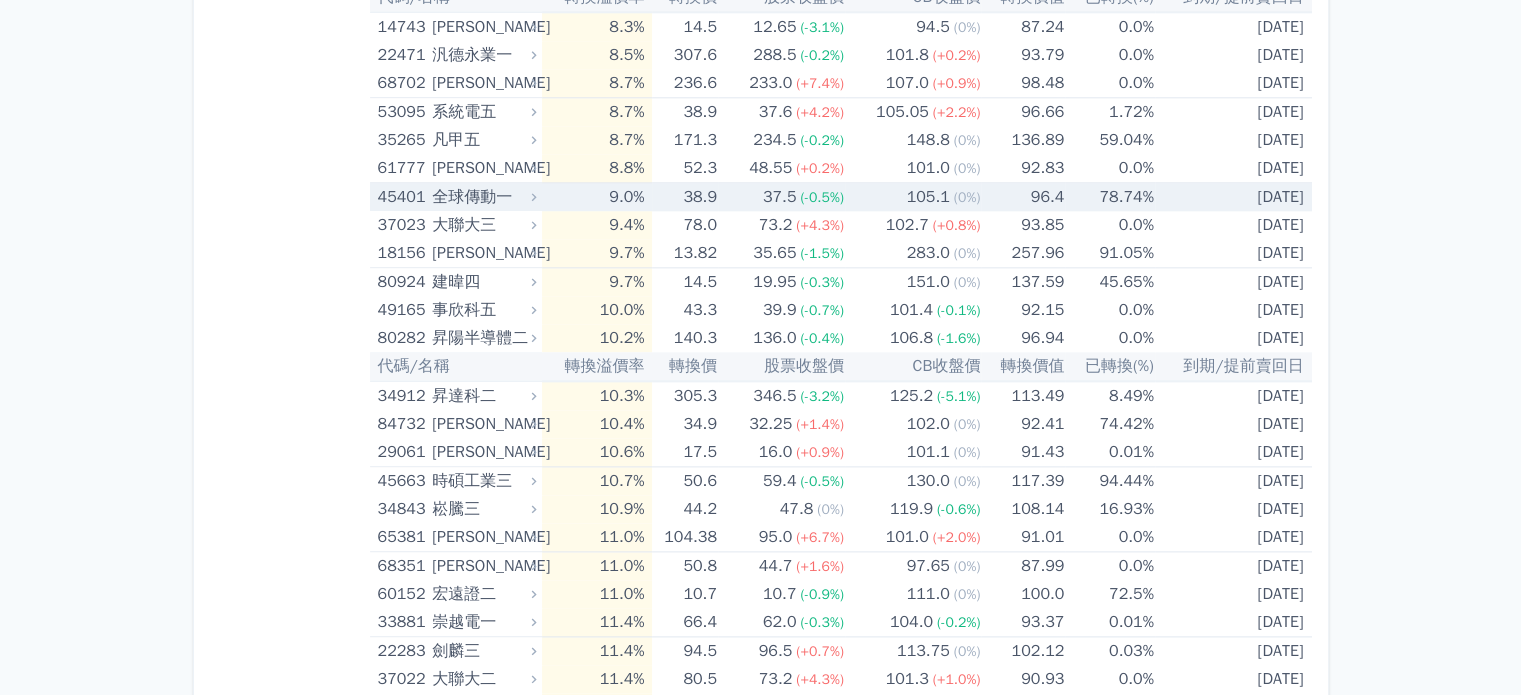 click on "(0%)" at bounding box center [967, 197] 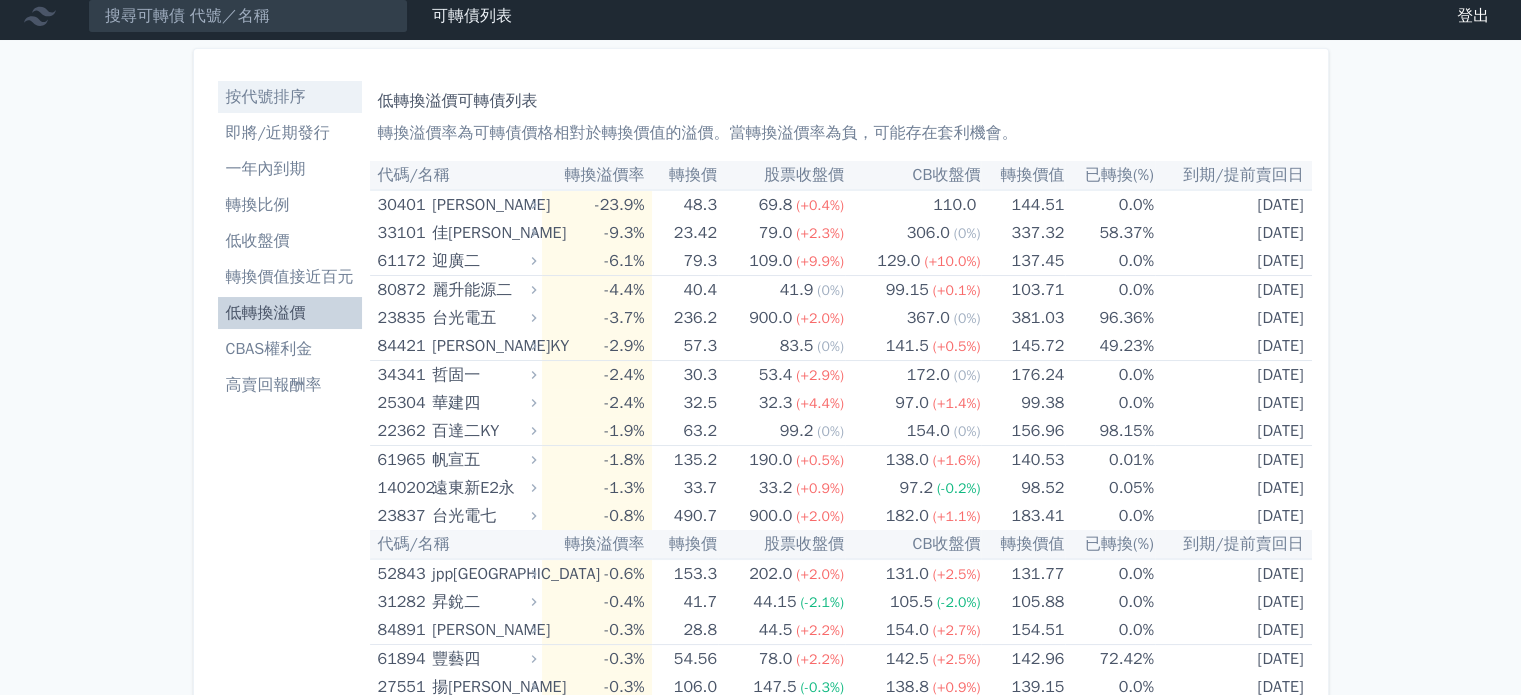 scroll, scrollTop: 0, scrollLeft: 0, axis: both 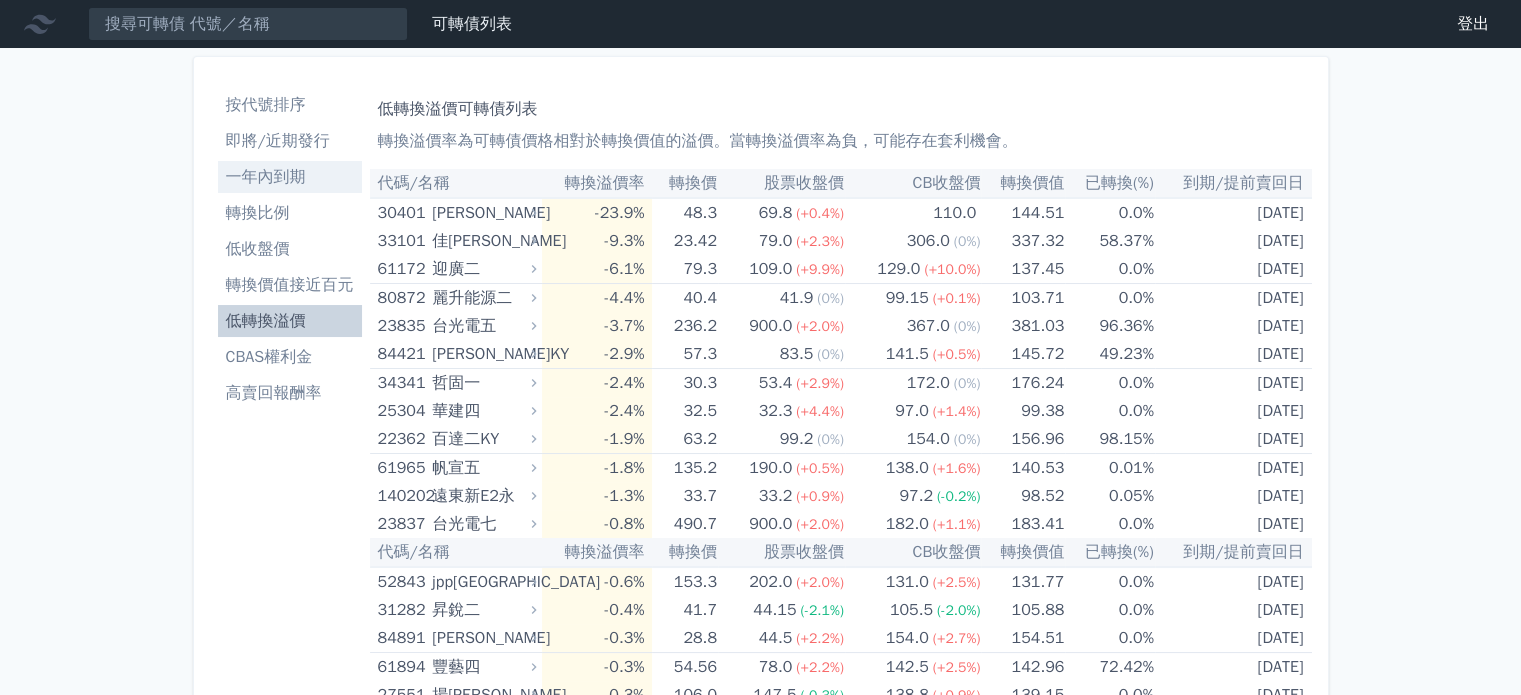 click on "一年內到期" at bounding box center [290, 177] 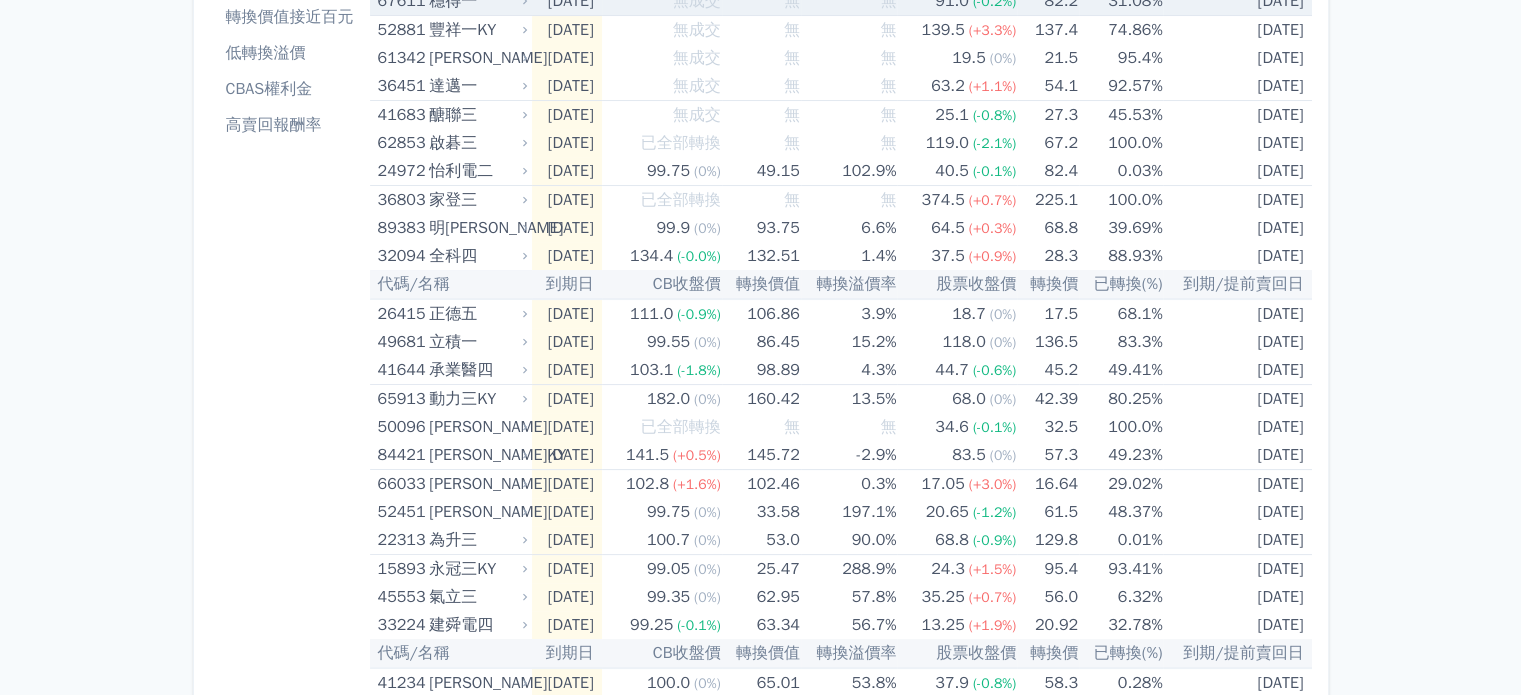 scroll, scrollTop: 300, scrollLeft: 0, axis: vertical 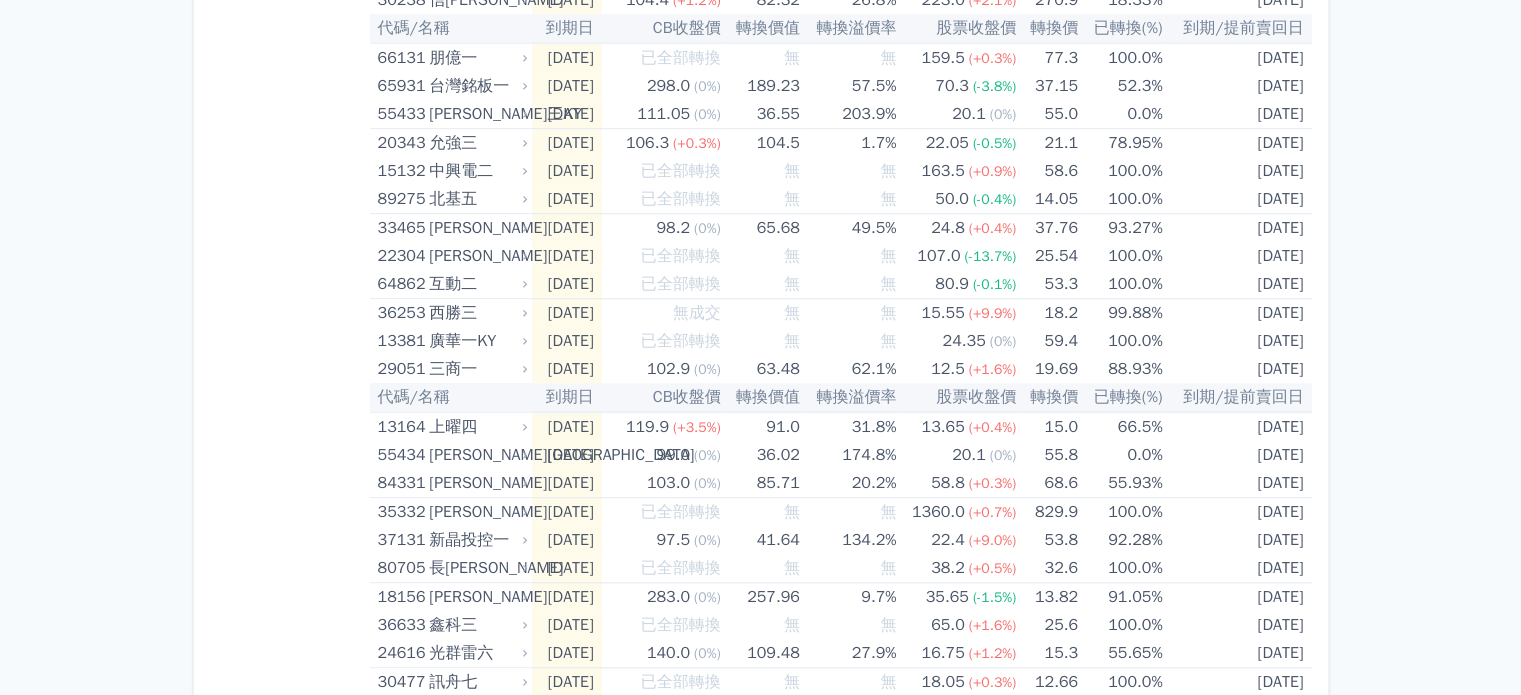 drag, startPoint x: 886, startPoint y: 186, endPoint x: 1439, endPoint y: 160, distance: 553.6109 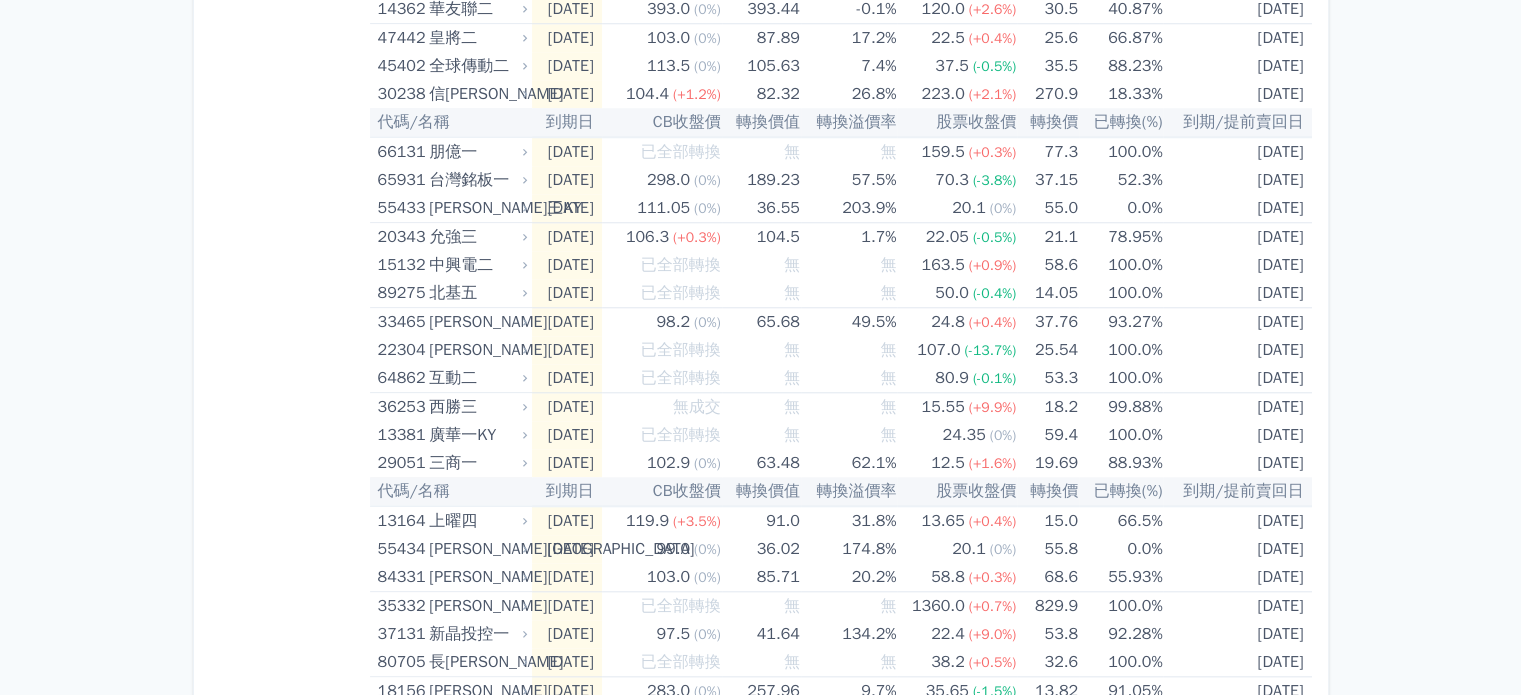 scroll, scrollTop: 1900, scrollLeft: 0, axis: vertical 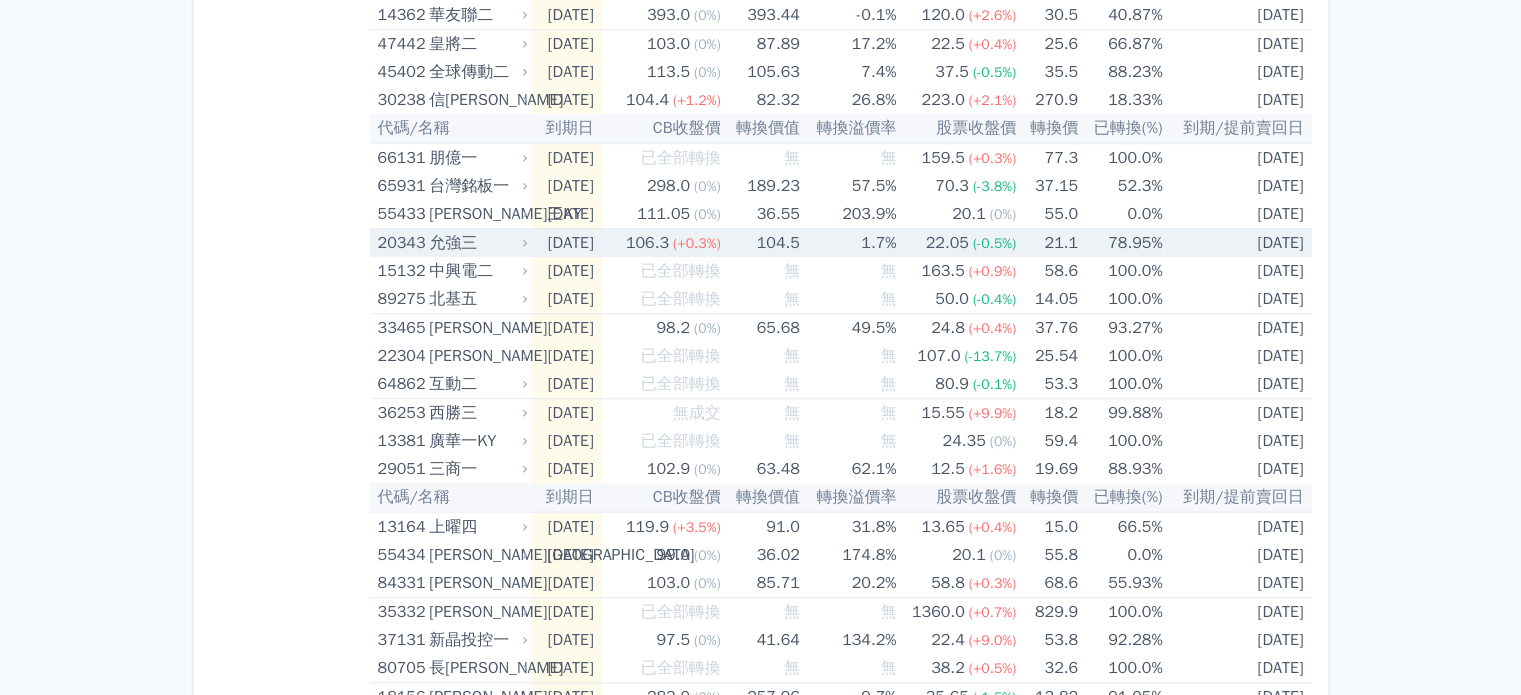 click on "22.05" at bounding box center (947, 243) 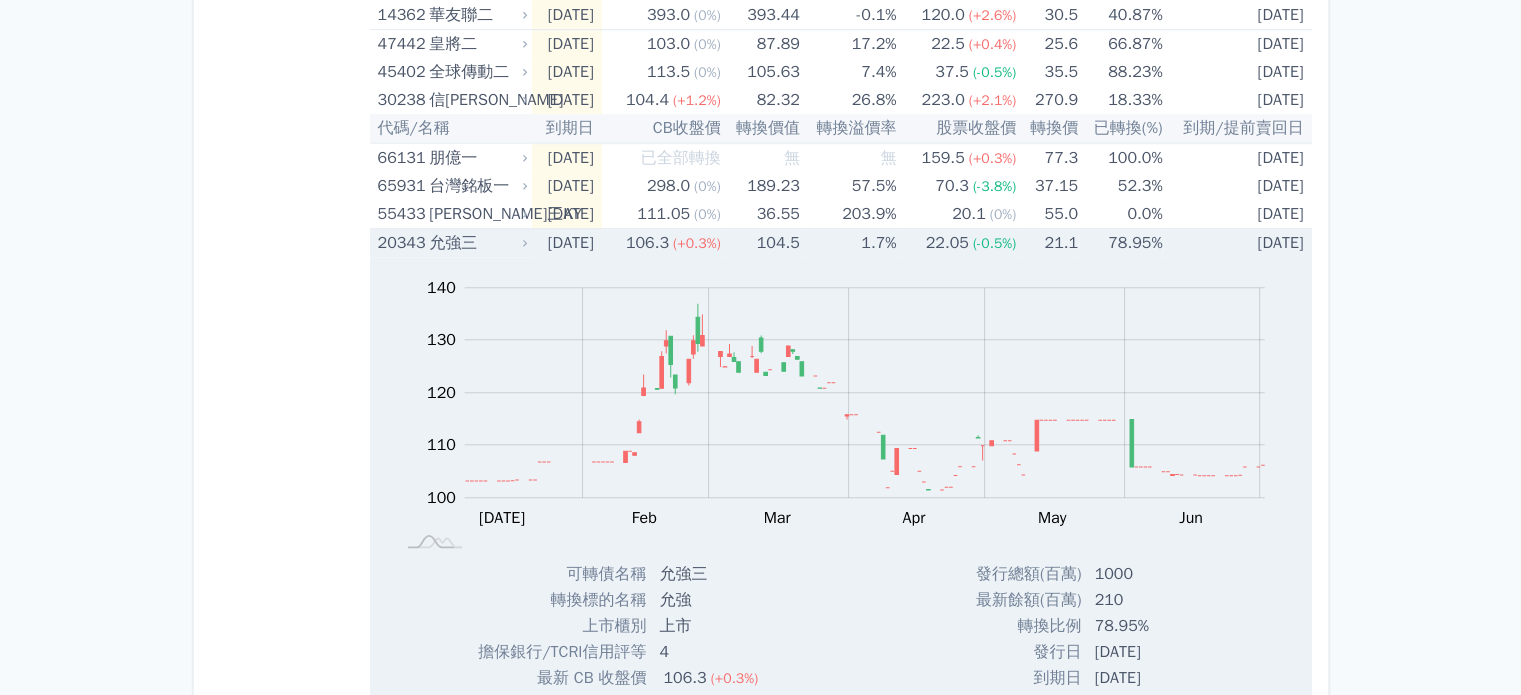 click on "22.05" at bounding box center (947, 243) 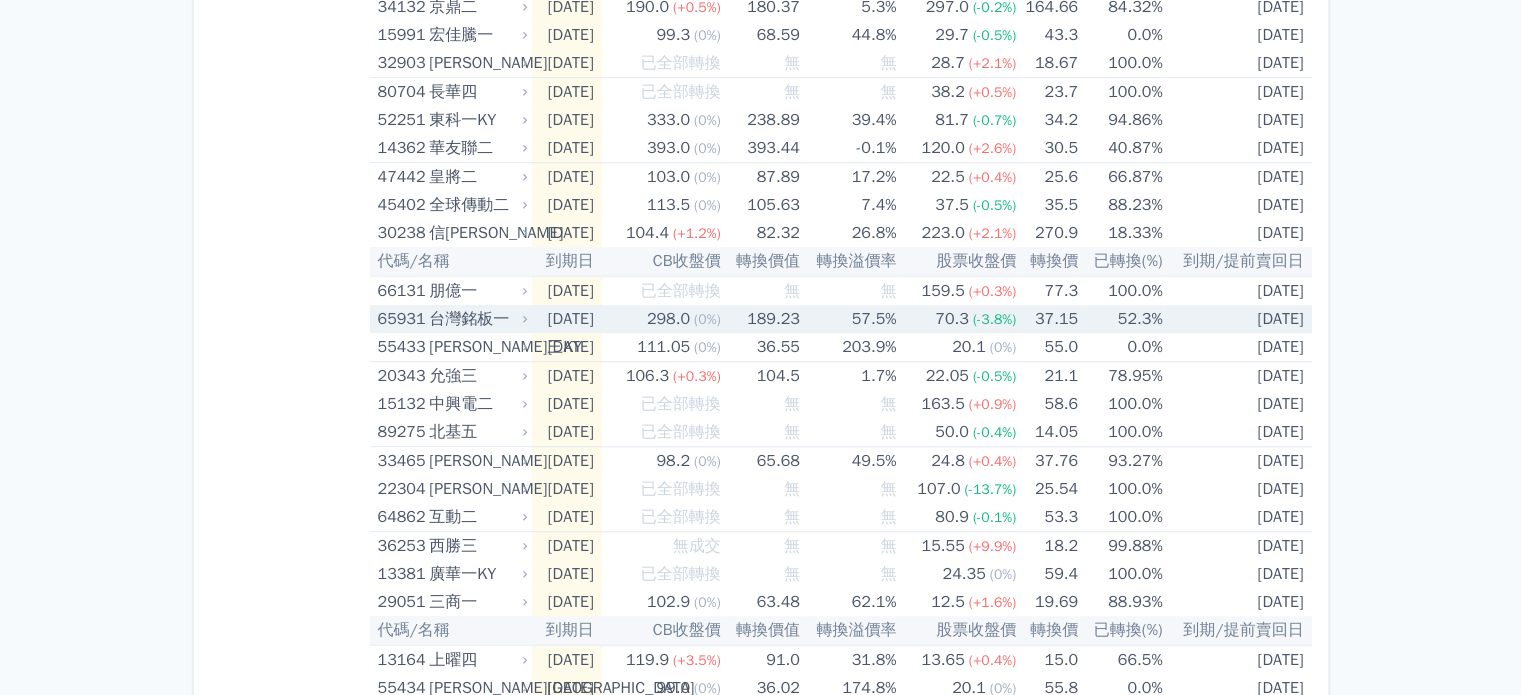 scroll, scrollTop: 1700, scrollLeft: 0, axis: vertical 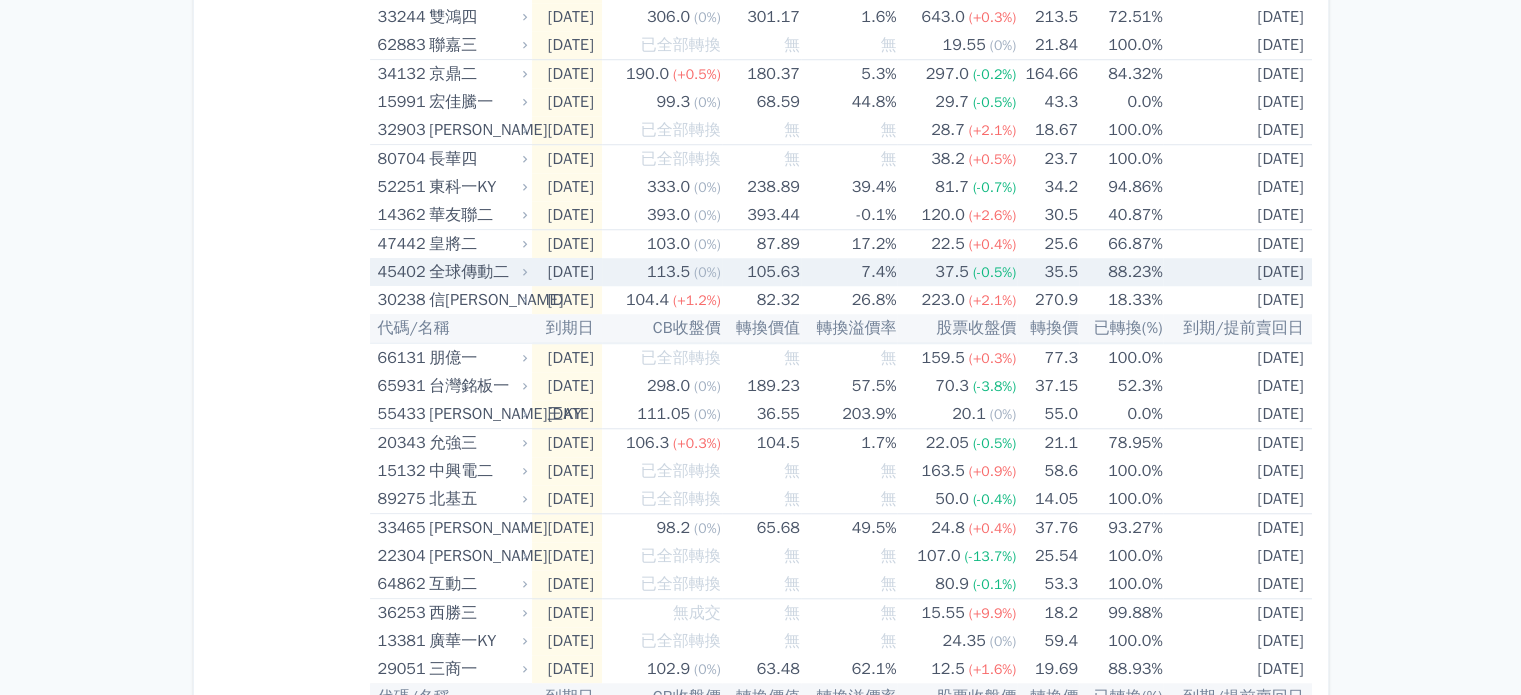 click on "7.4%" at bounding box center (849, 272) 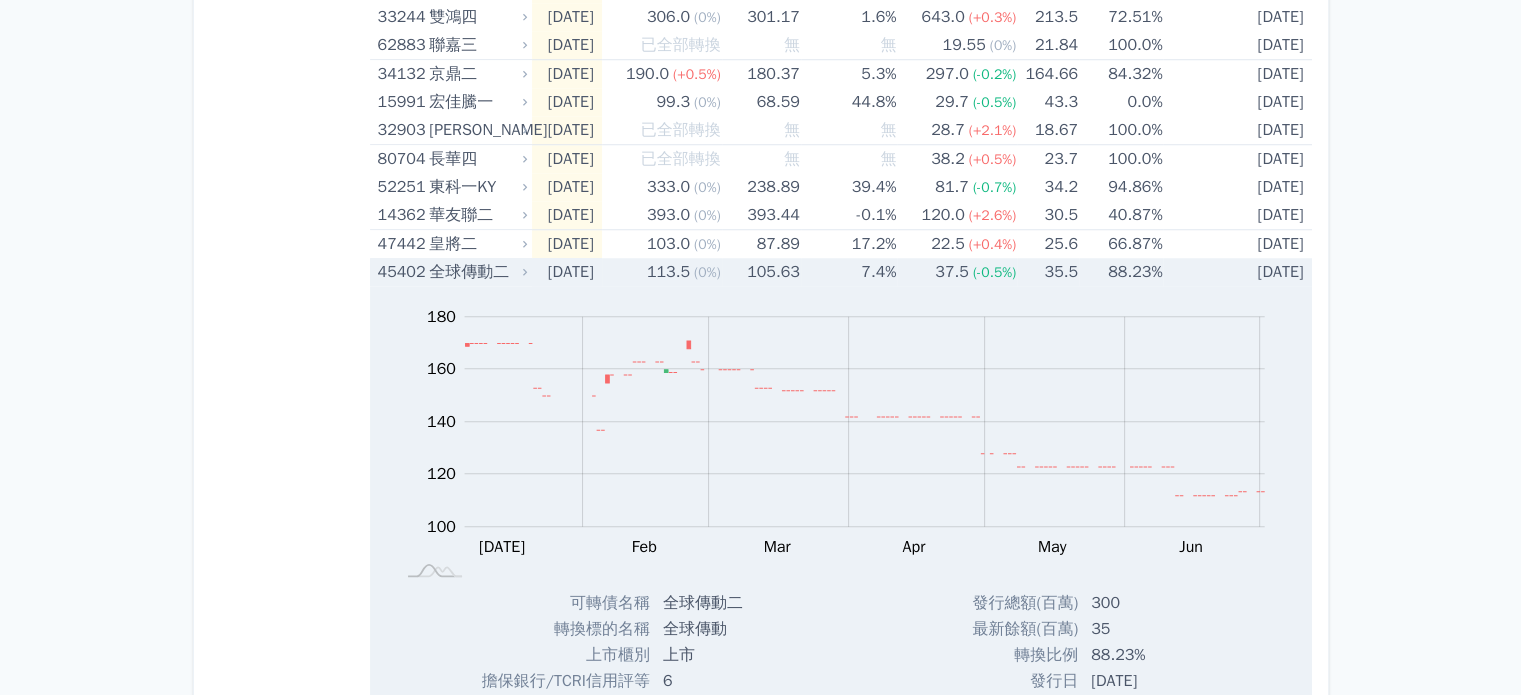 click on "7.4%" at bounding box center (849, 272) 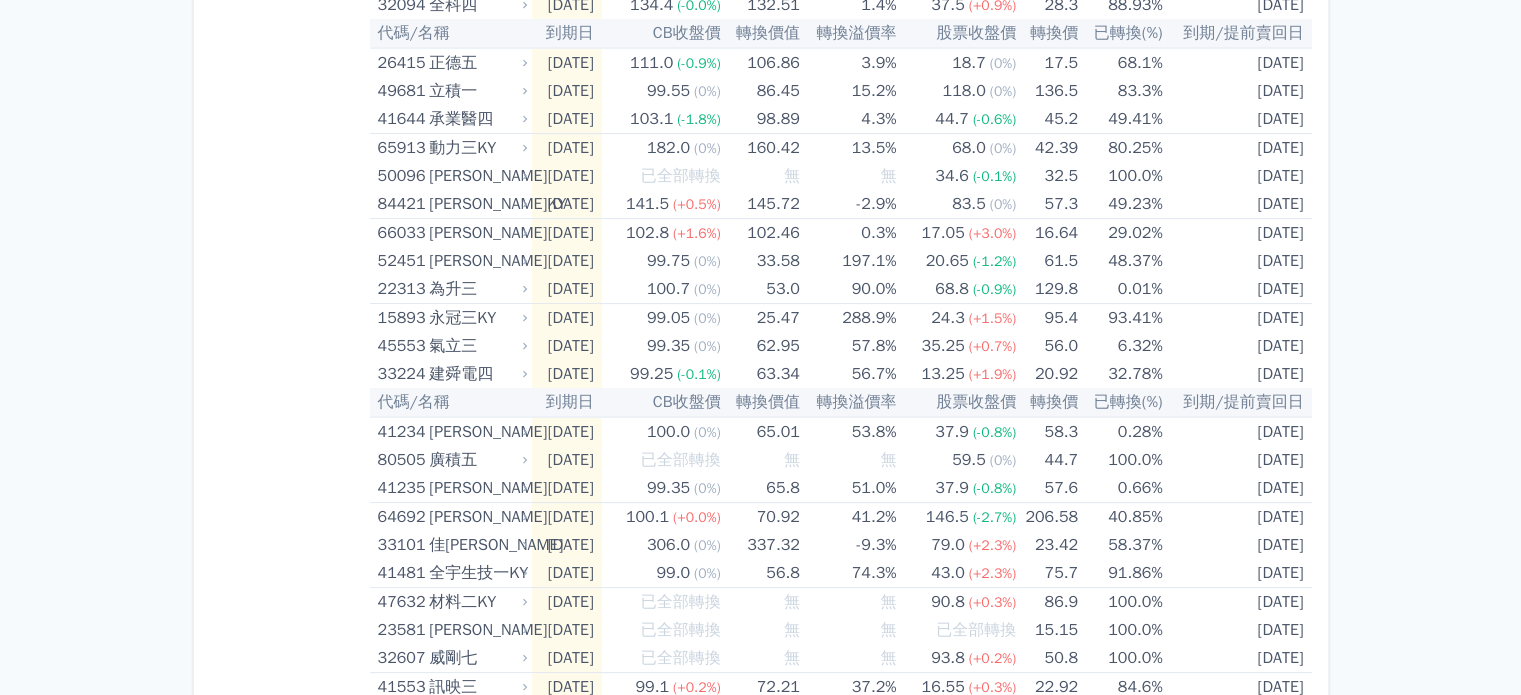 scroll, scrollTop: 500, scrollLeft: 0, axis: vertical 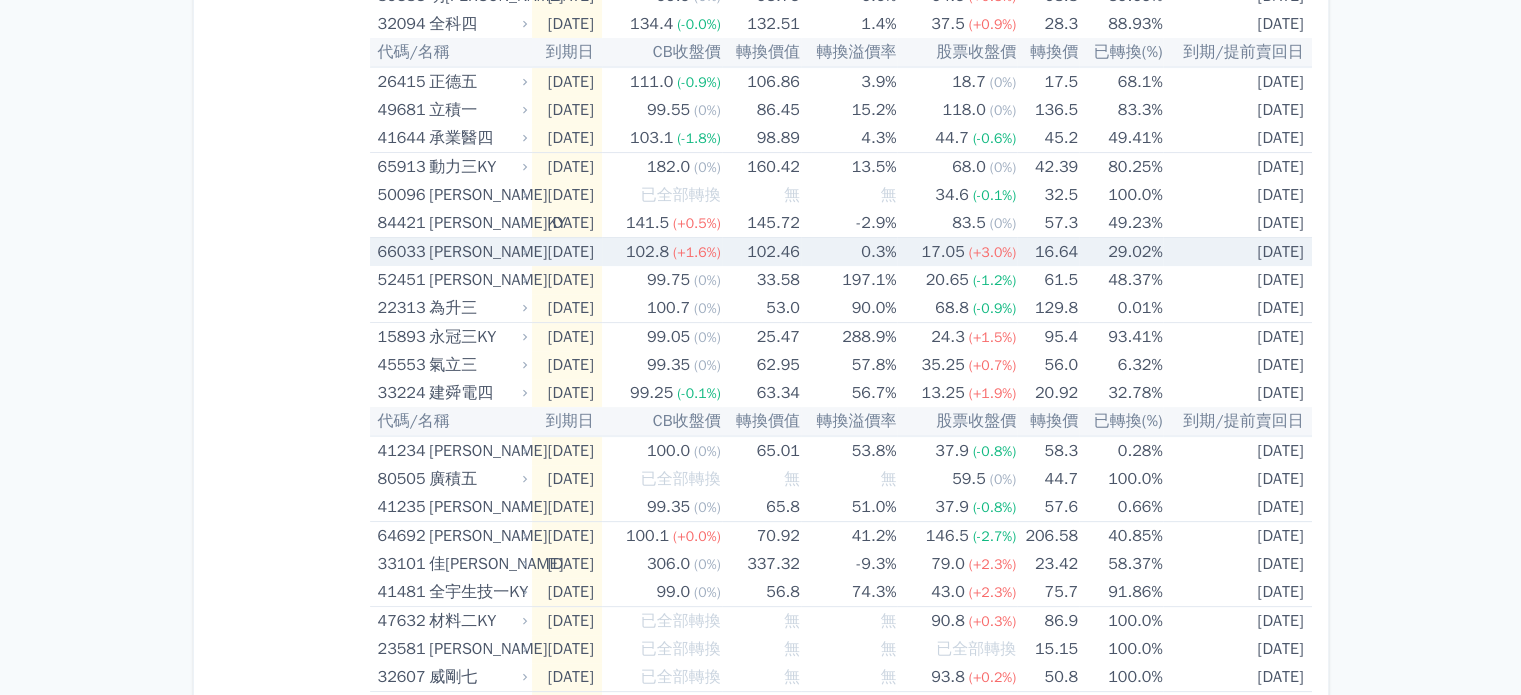 click on "17.05 (+3.0%)" at bounding box center (957, 252) 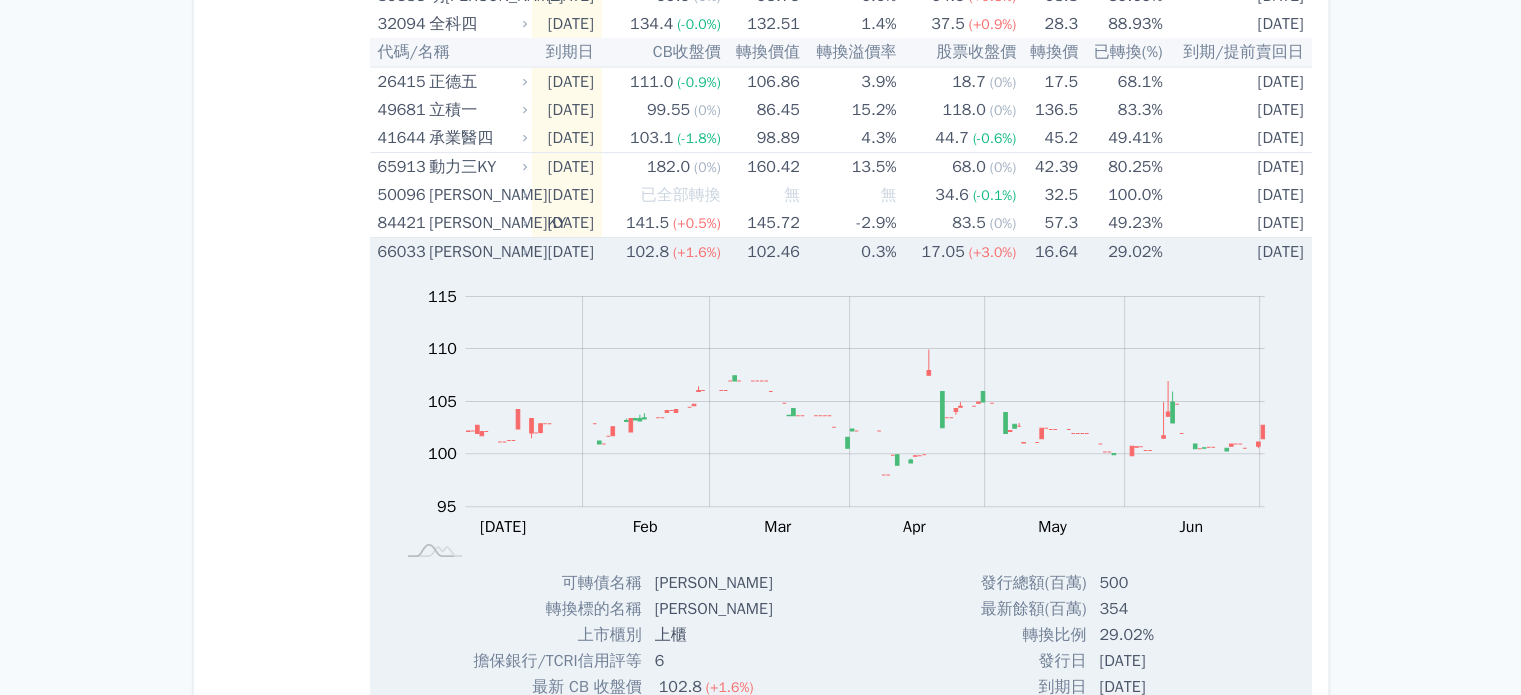 click on "17.05 (+3.0%)" at bounding box center (957, 252) 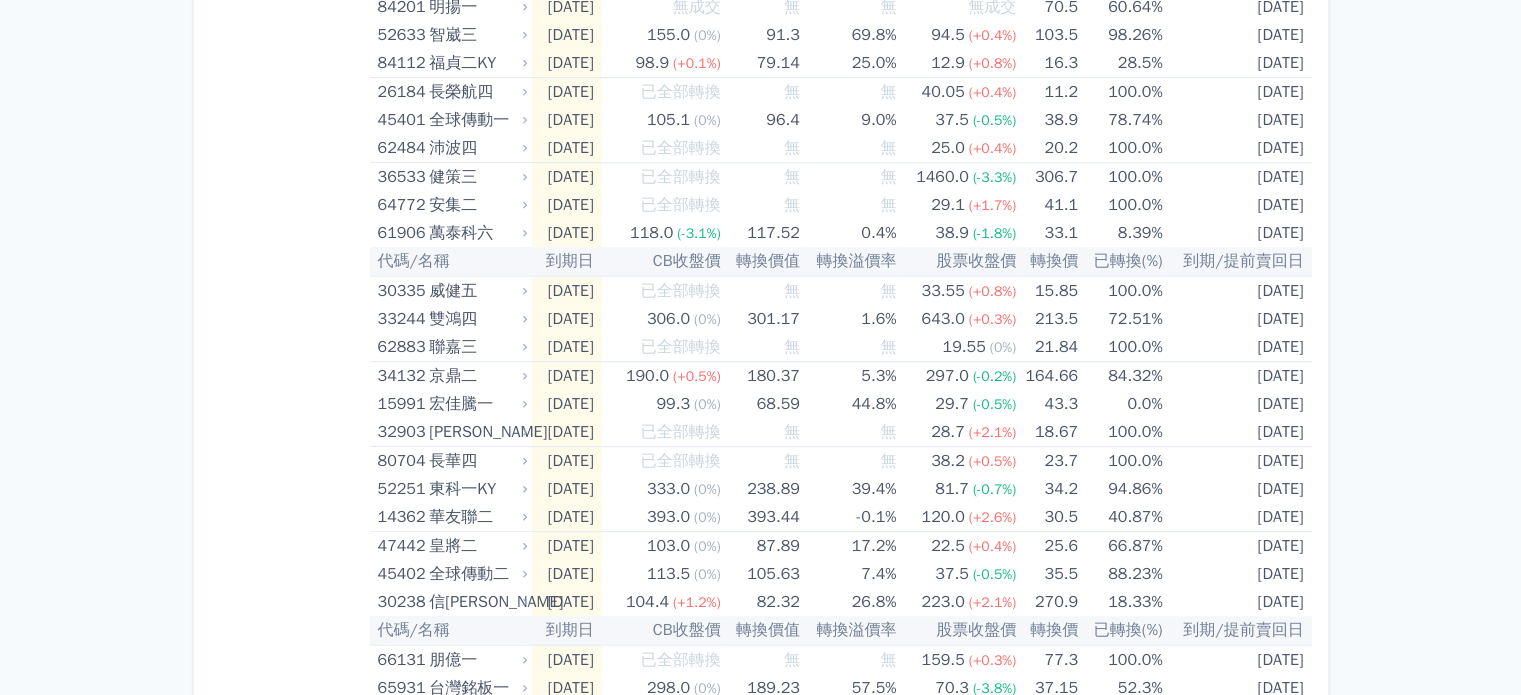 scroll, scrollTop: 1400, scrollLeft: 0, axis: vertical 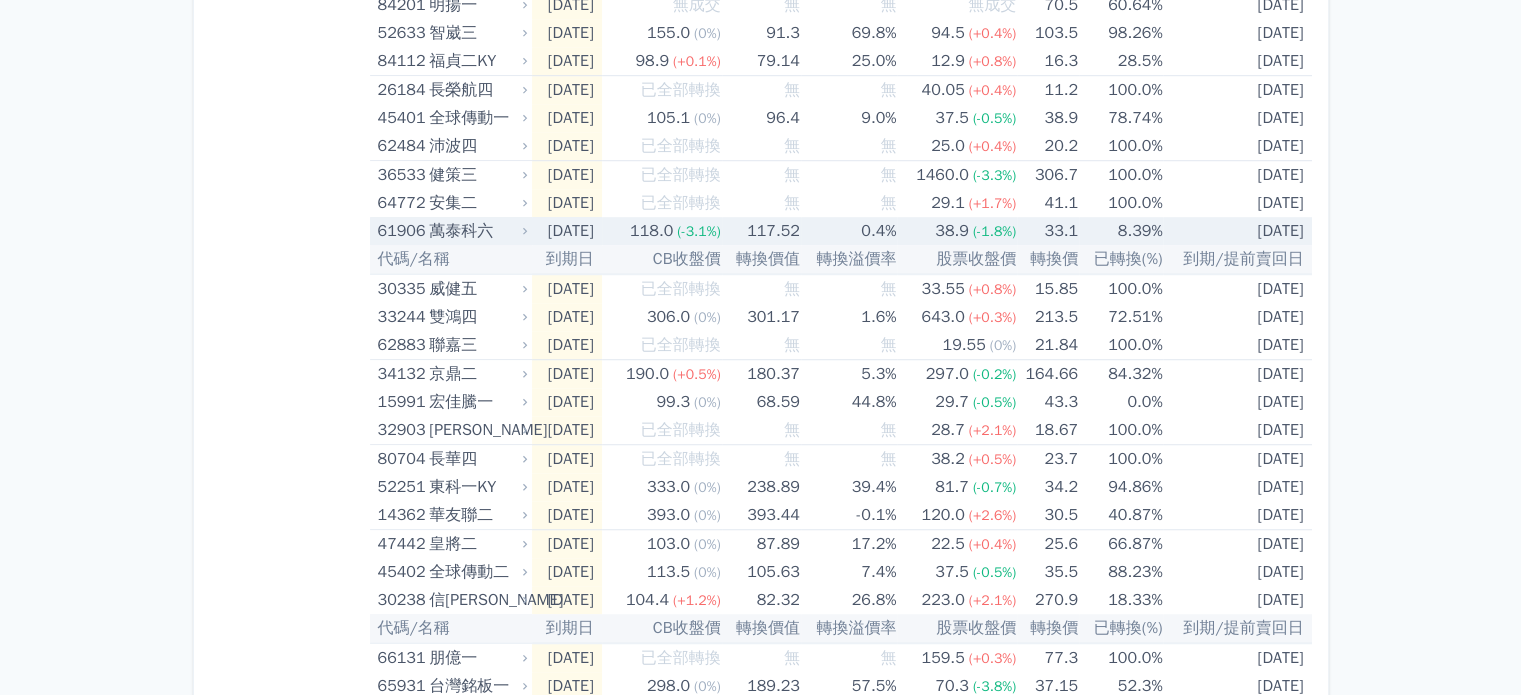 click on "61906
萬泰科六" at bounding box center (455, 231) 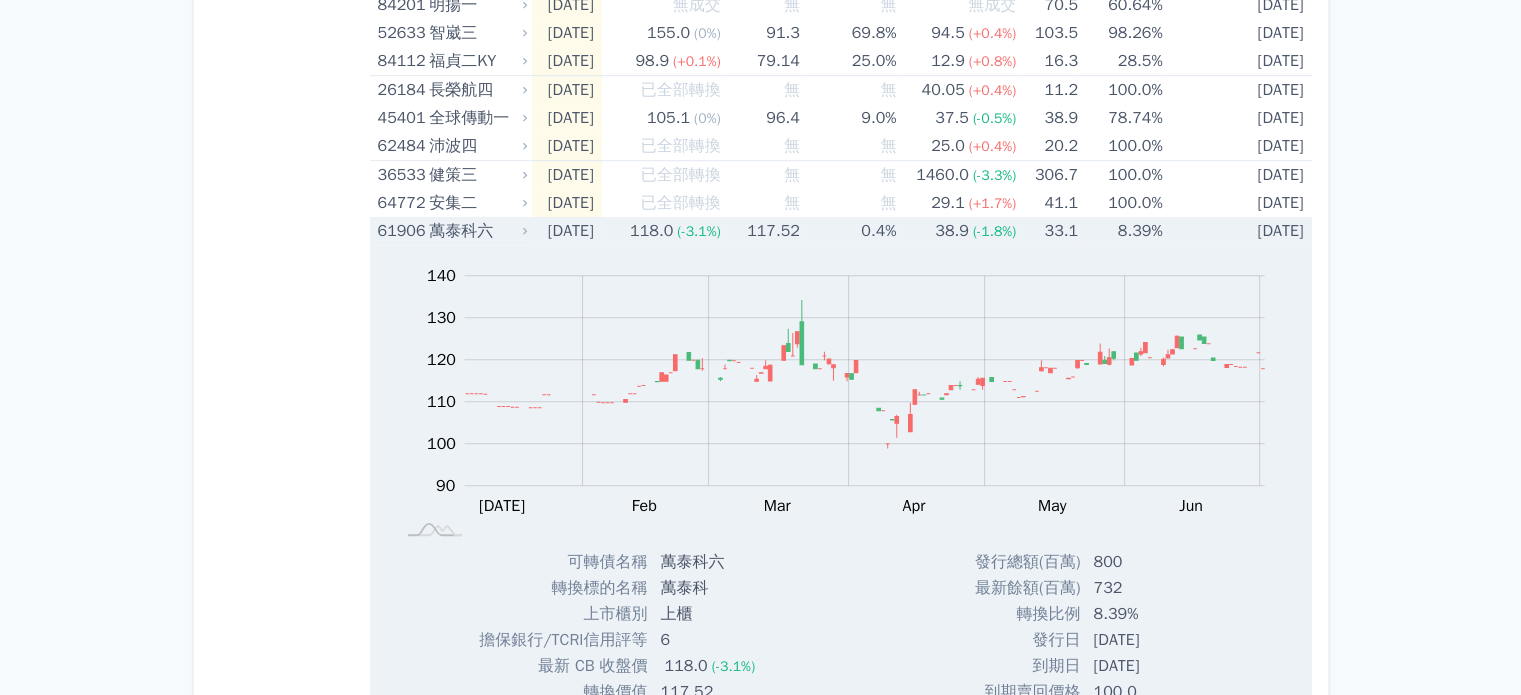 click on "0.4%" at bounding box center (849, 231) 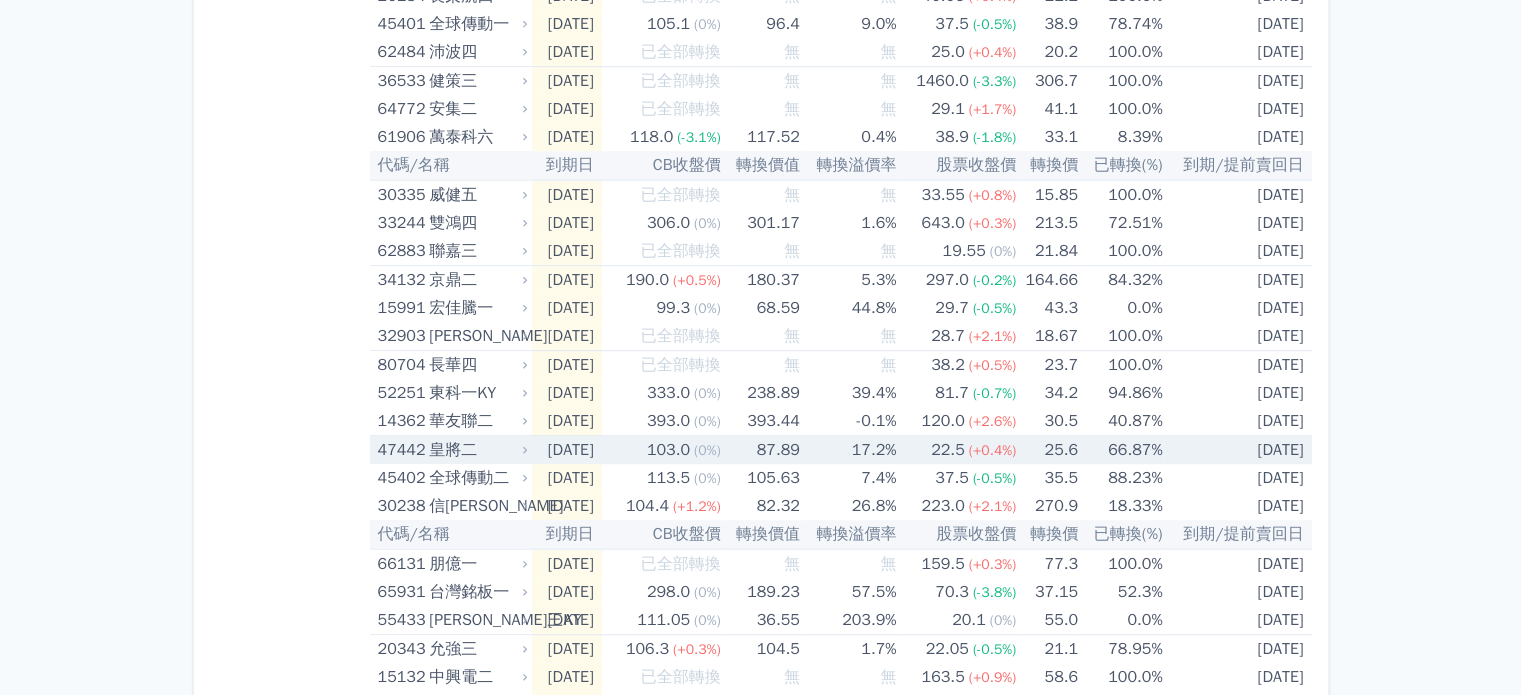 scroll, scrollTop: 1500, scrollLeft: 0, axis: vertical 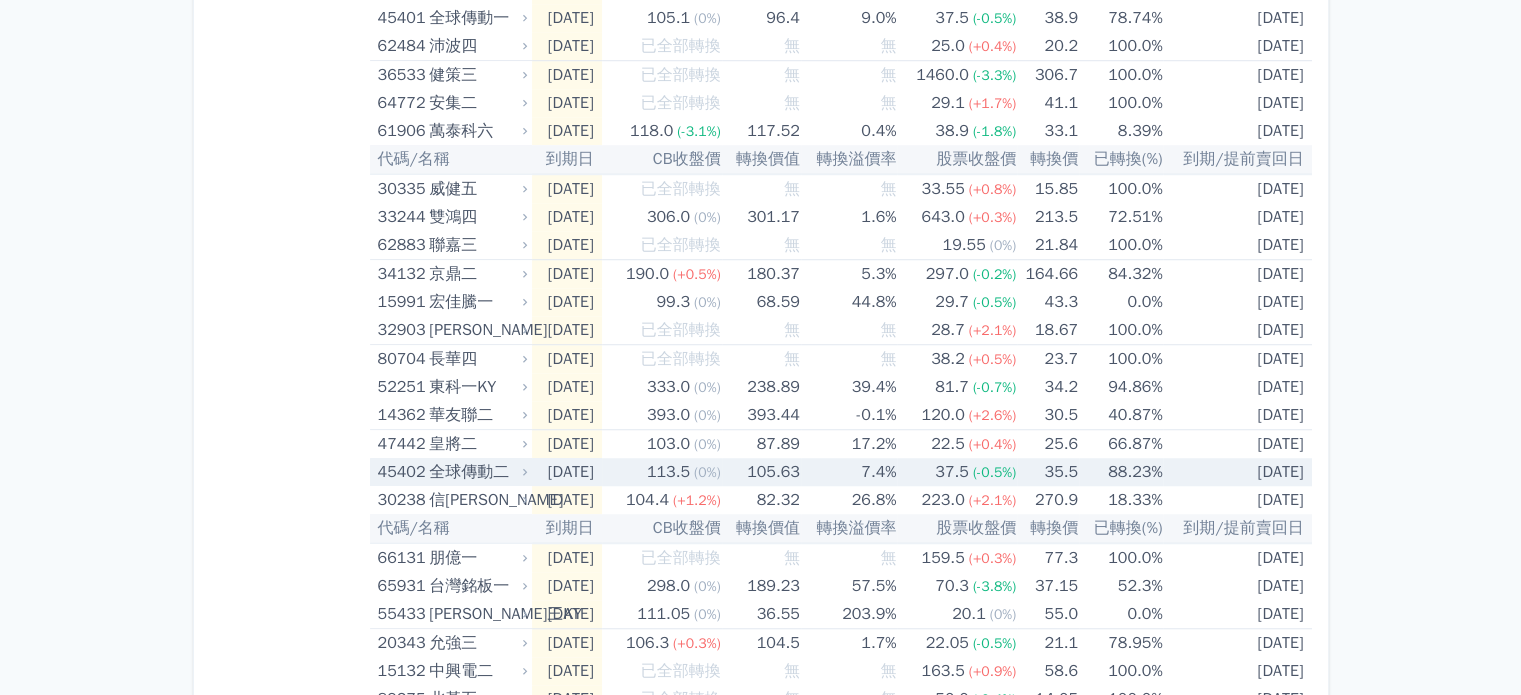 click on "7.4%" at bounding box center (849, 472) 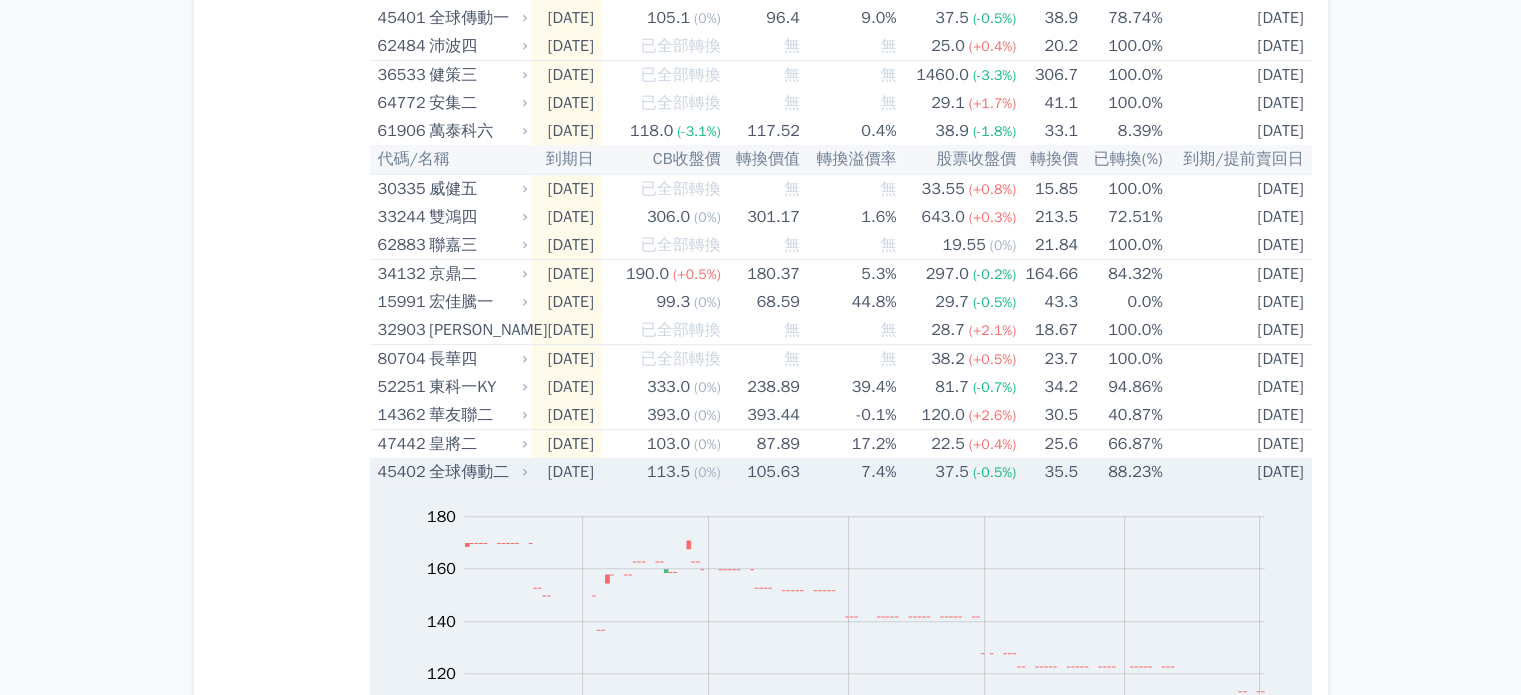 click on "7.4%" at bounding box center [849, 472] 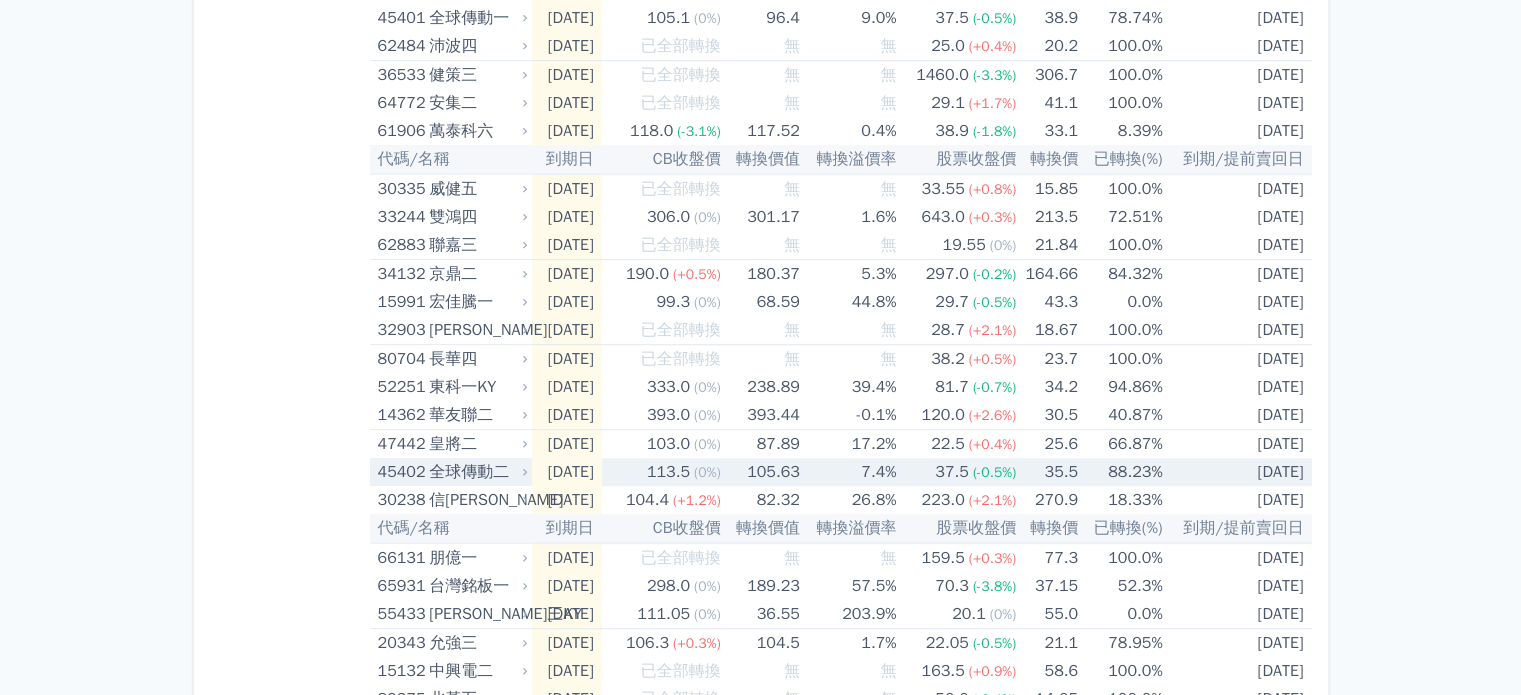 click on "7.4%" at bounding box center [849, 472] 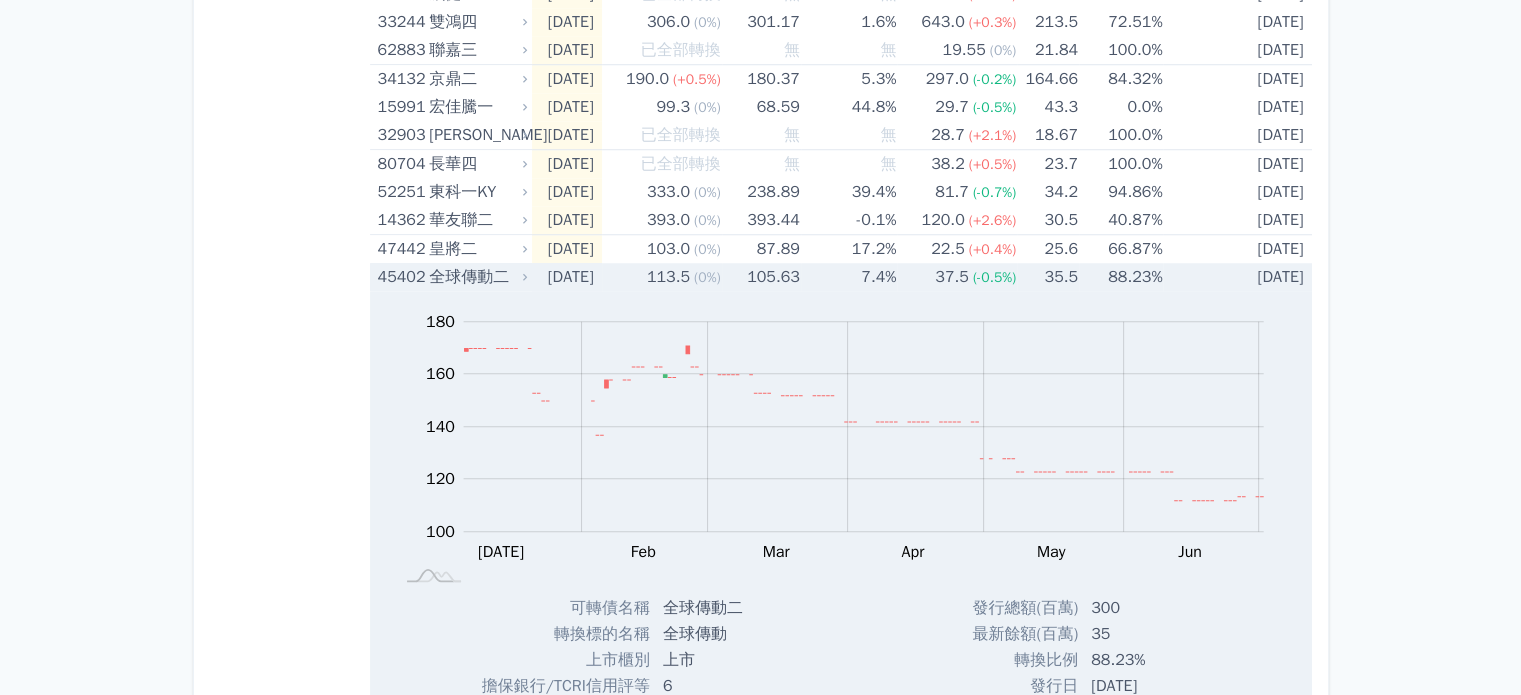 scroll, scrollTop: 1700, scrollLeft: 0, axis: vertical 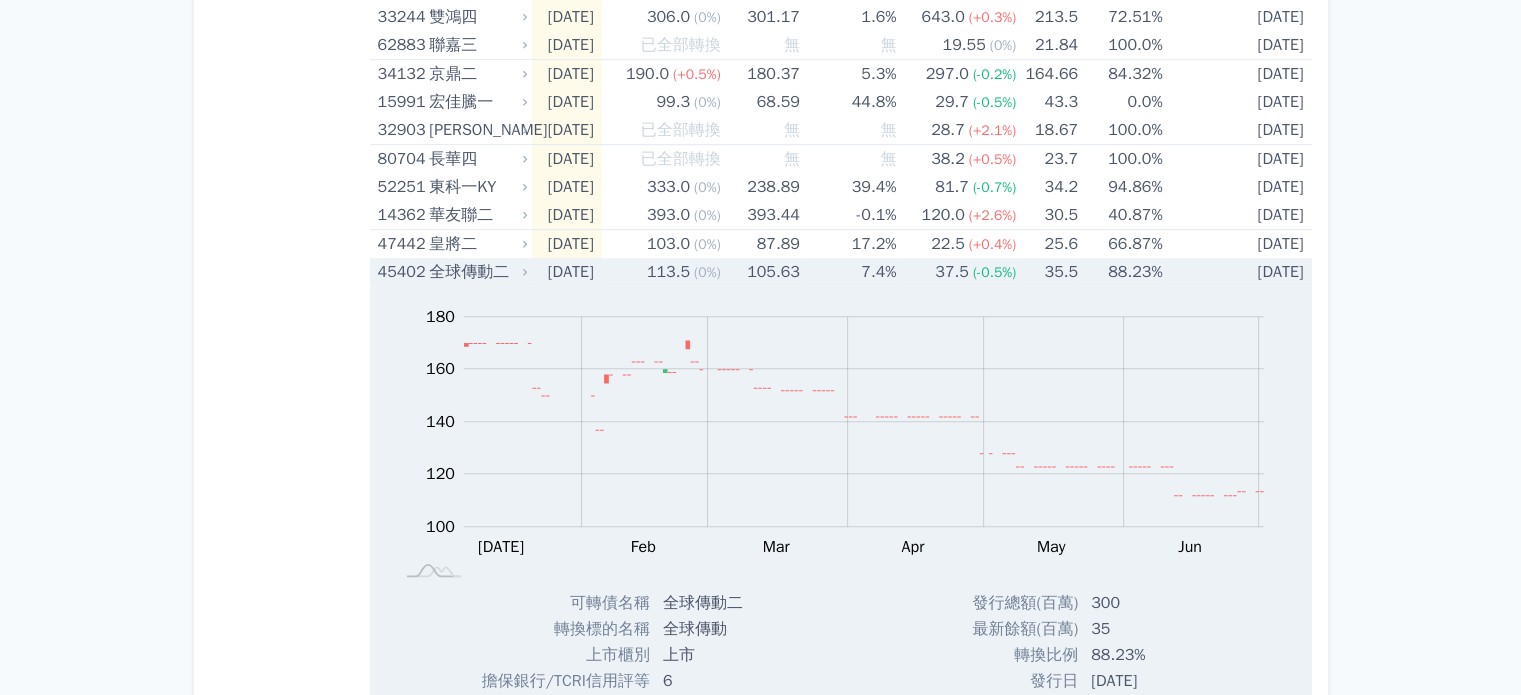 click on "105.63" at bounding box center [761, 272] 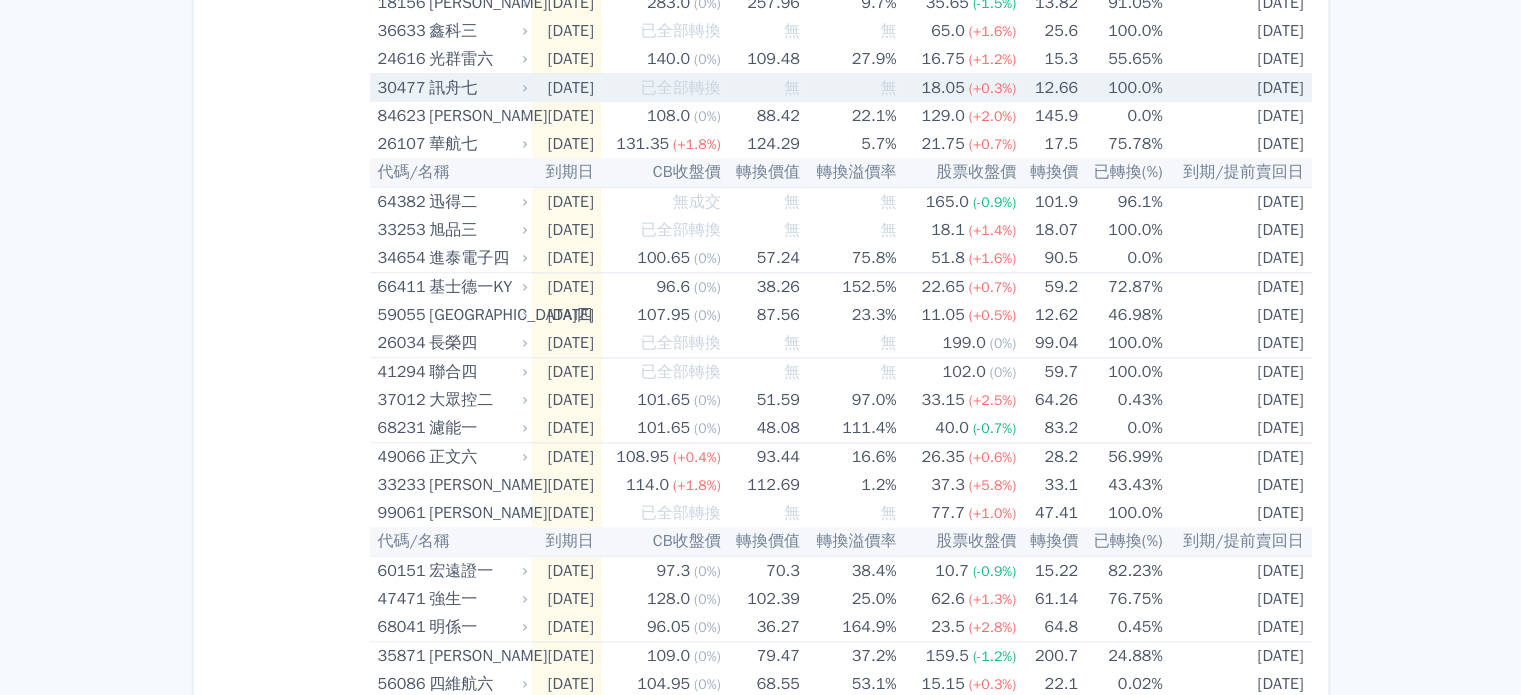 scroll, scrollTop: 2600, scrollLeft: 0, axis: vertical 